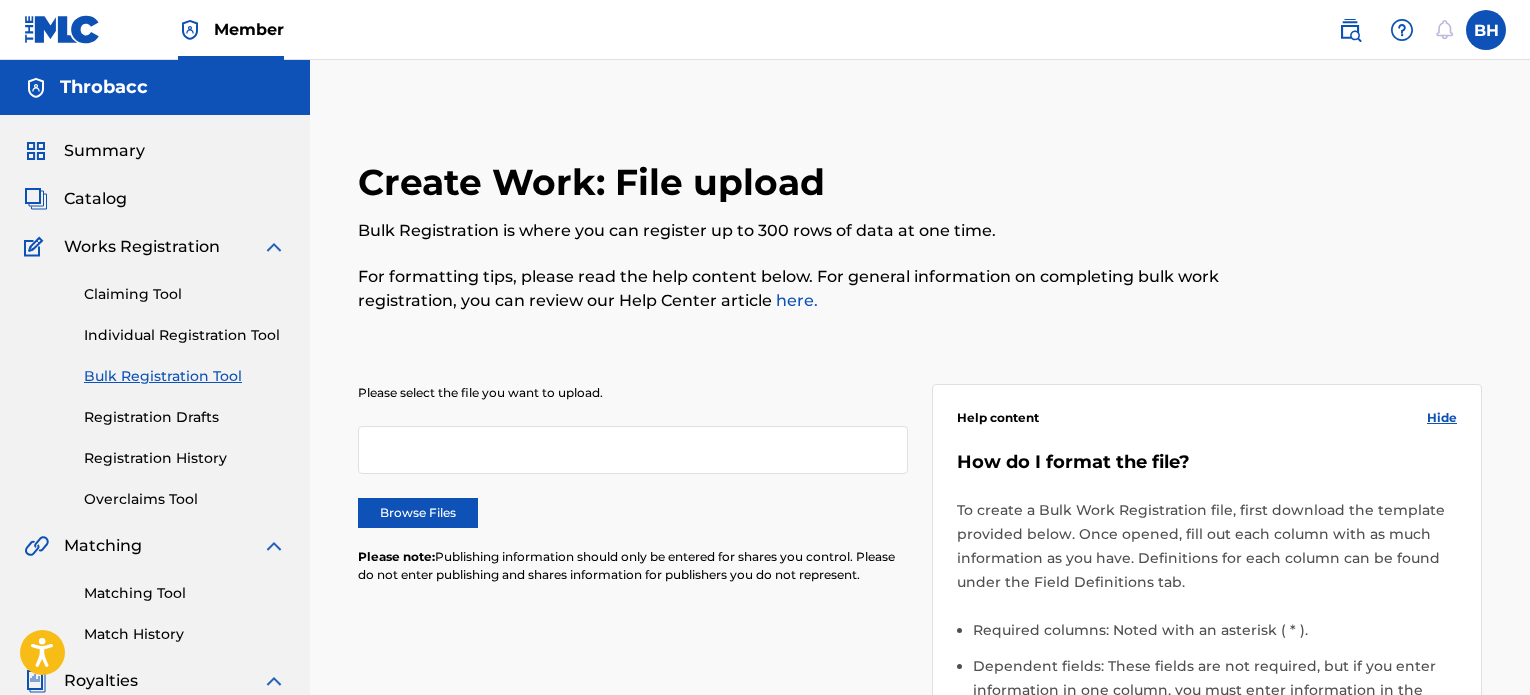 scroll, scrollTop: 0, scrollLeft: 0, axis: both 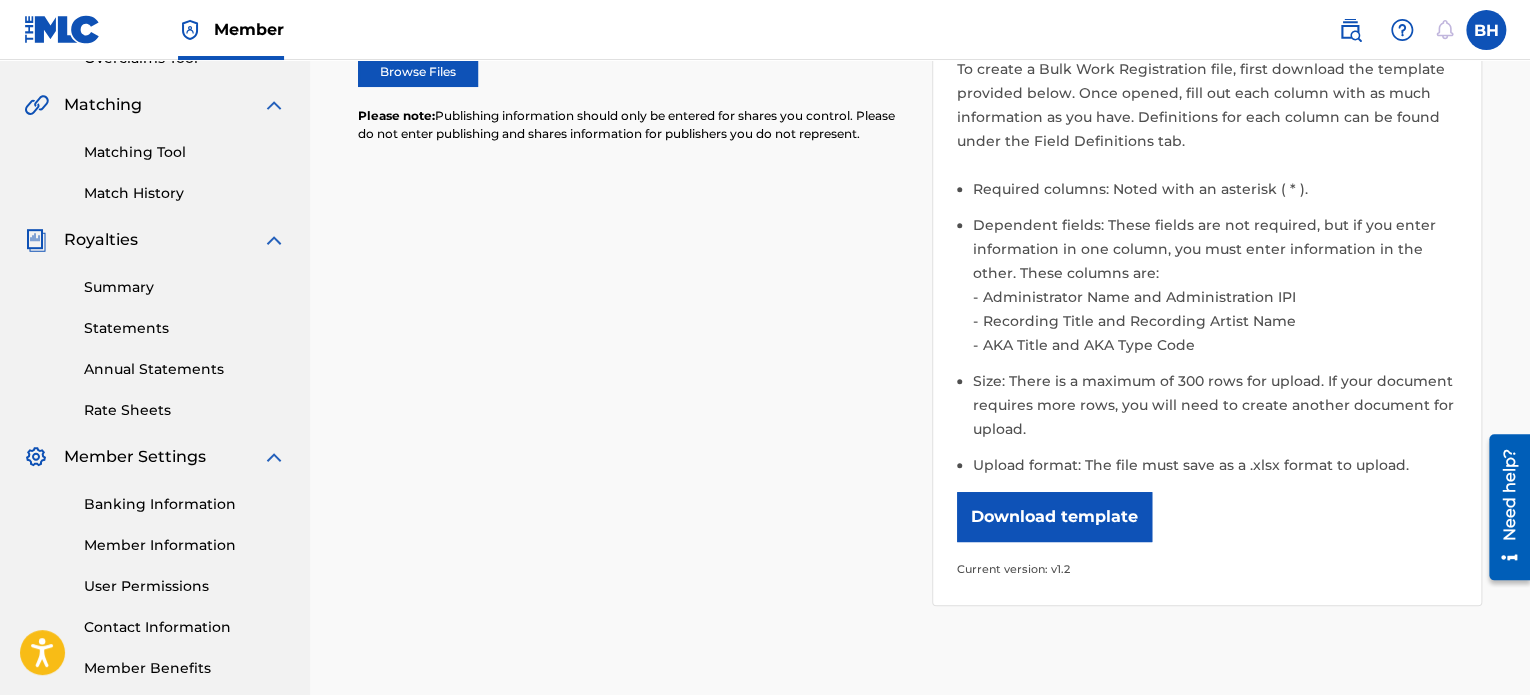 click on "Member Information" at bounding box center (185, 545) 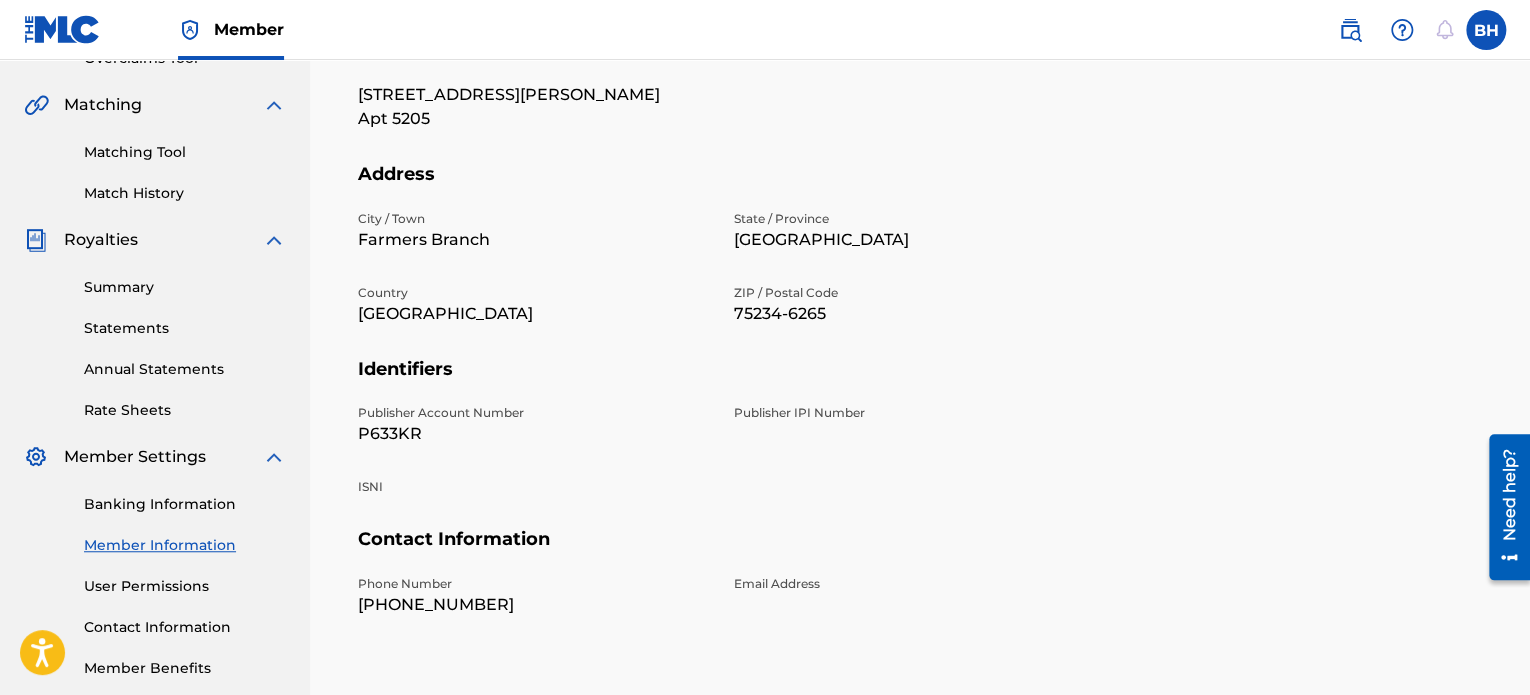 scroll, scrollTop: 0, scrollLeft: 0, axis: both 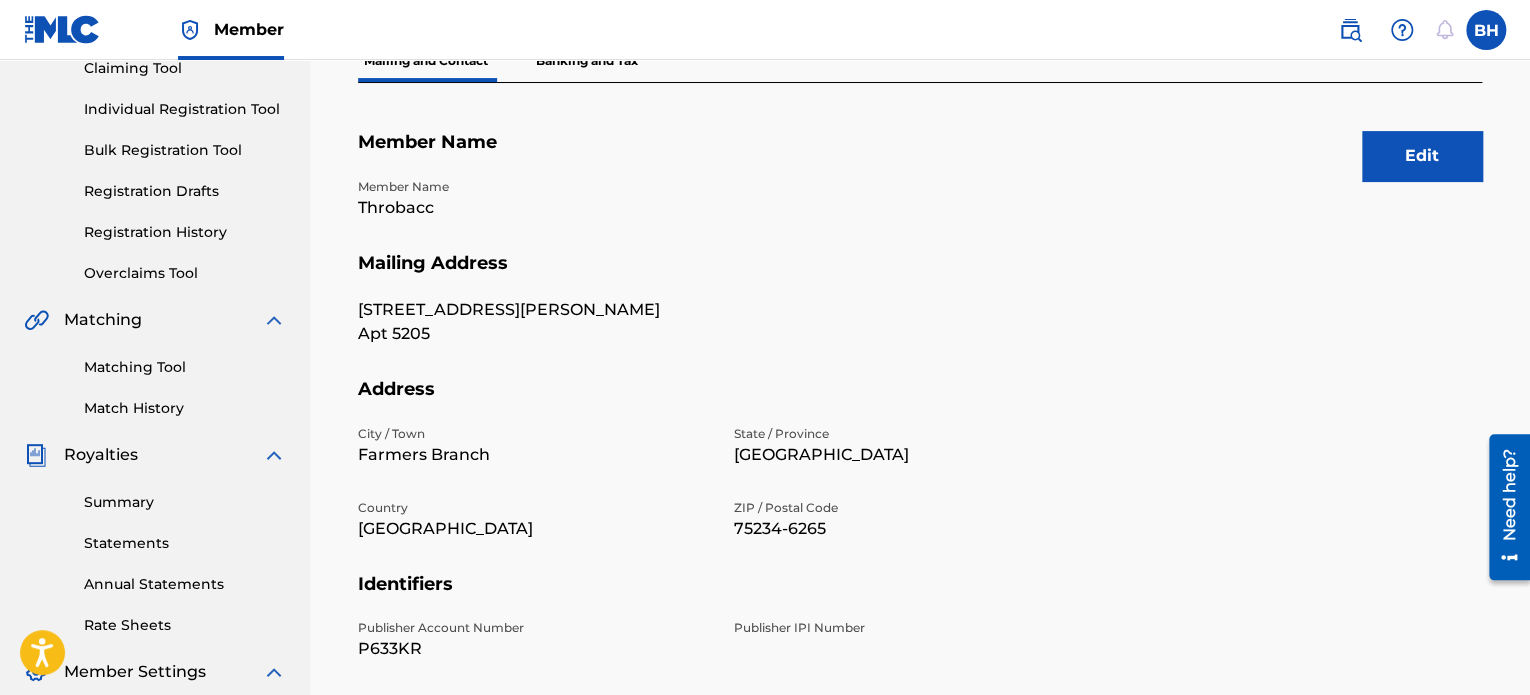 click on "Banking and Tax" at bounding box center [587, 61] 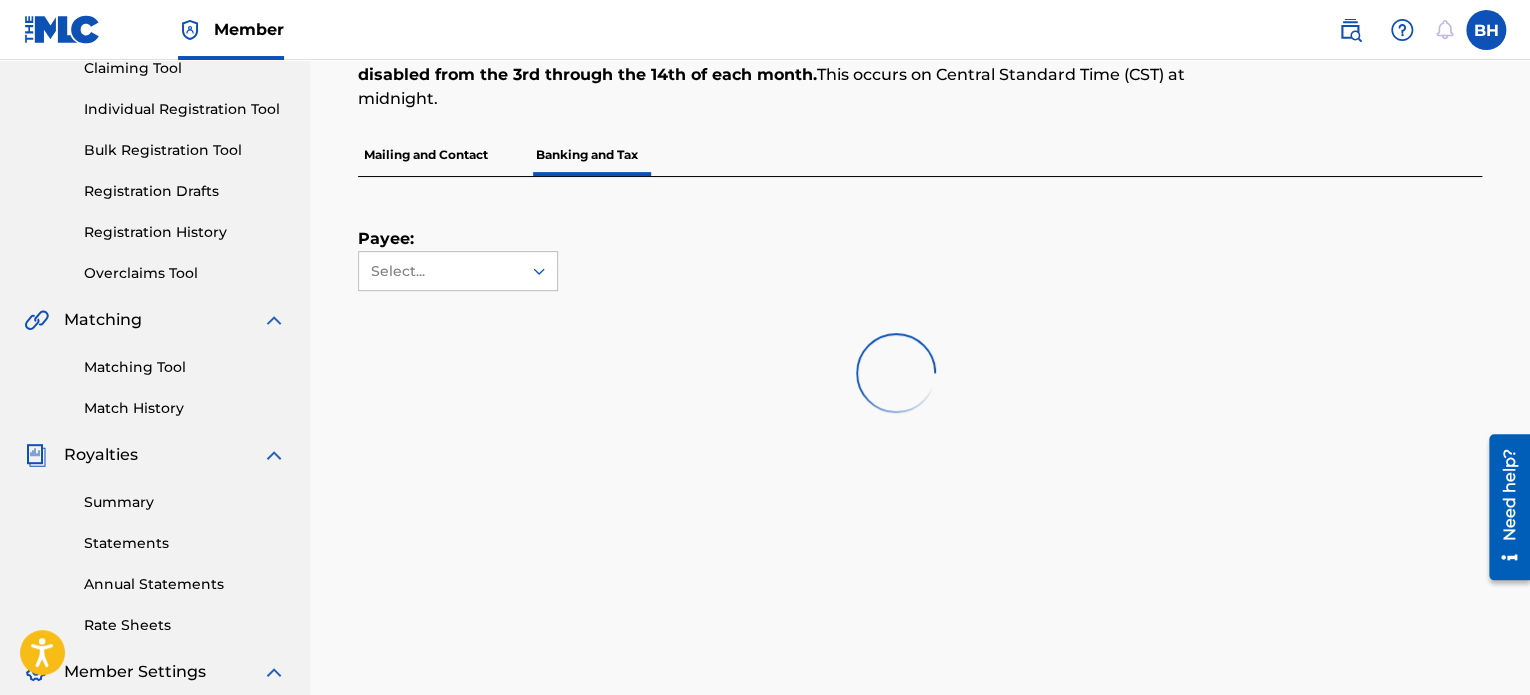 scroll, scrollTop: 0, scrollLeft: 0, axis: both 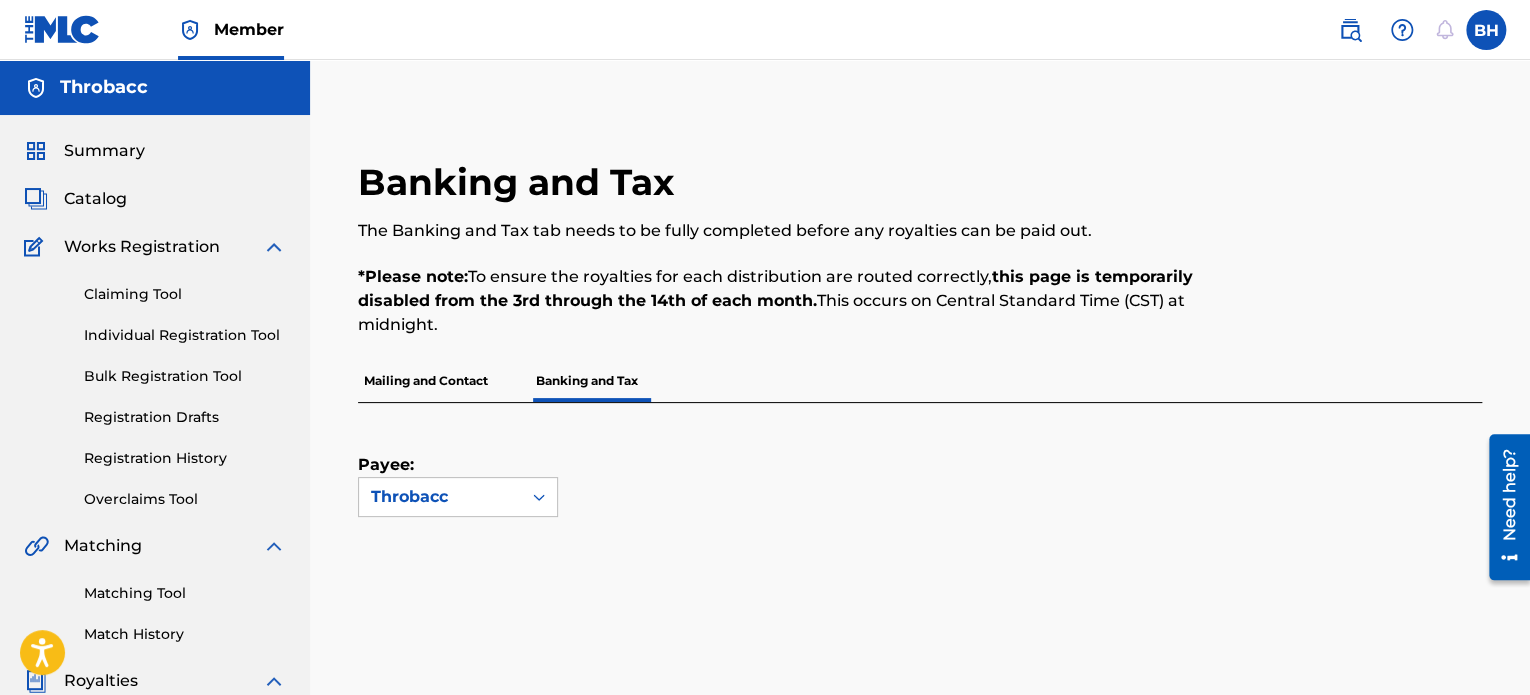 click on "Individual Registration Tool" at bounding box center [185, 335] 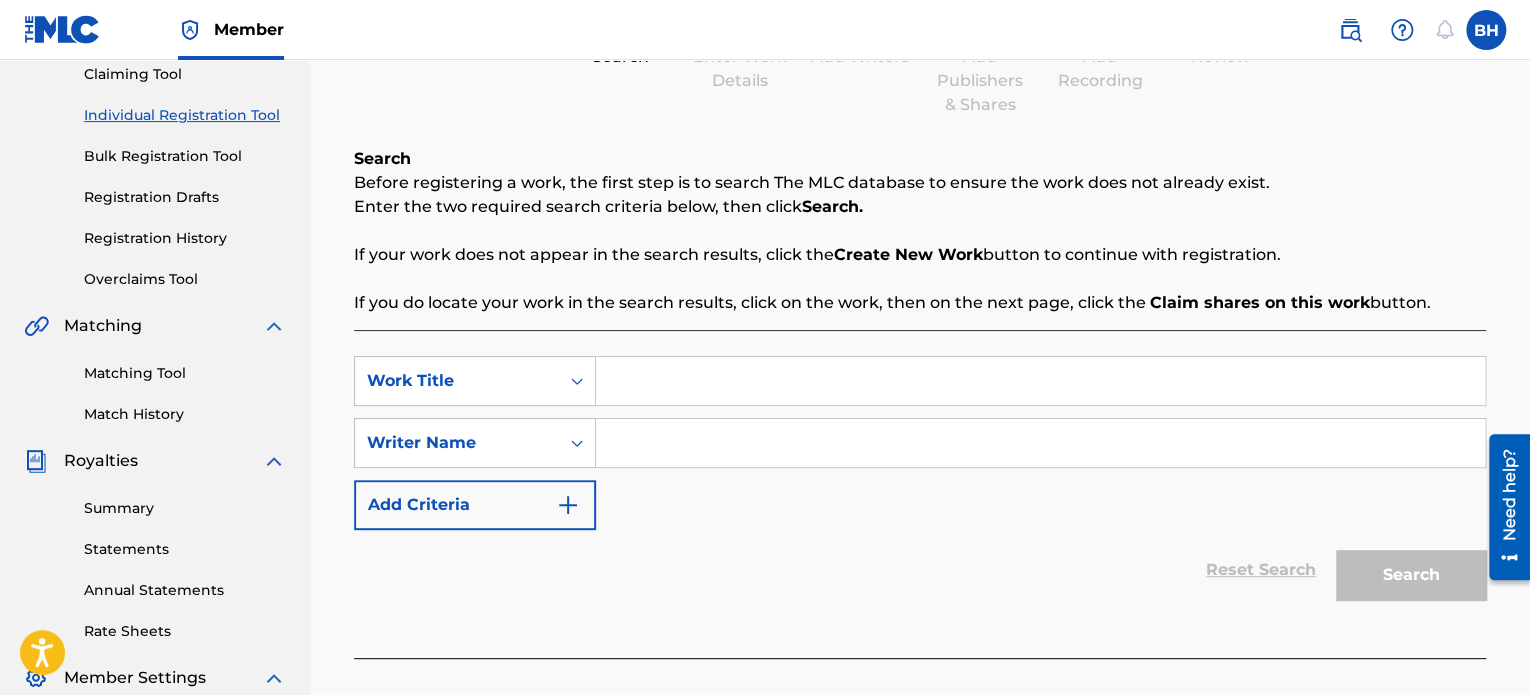 scroll, scrollTop: 260, scrollLeft: 0, axis: vertical 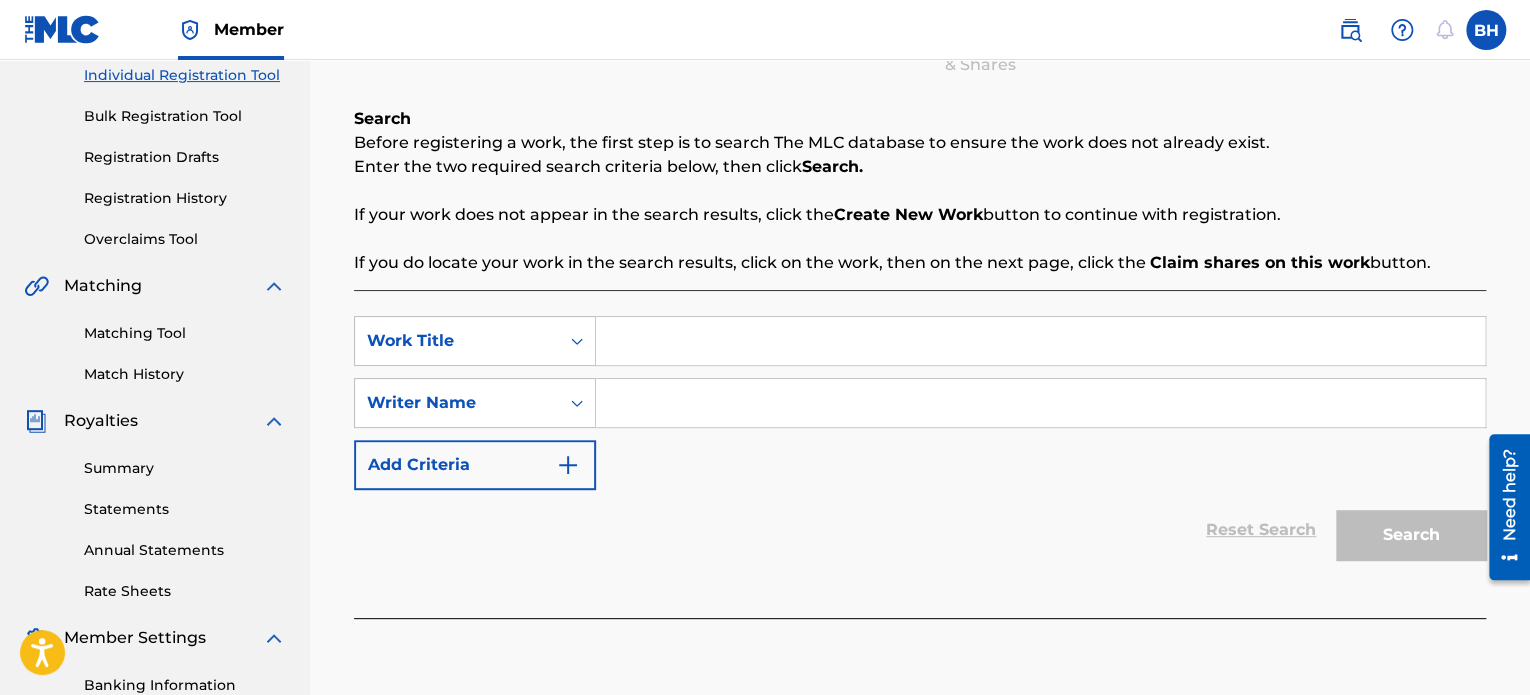 click at bounding box center [1040, 403] 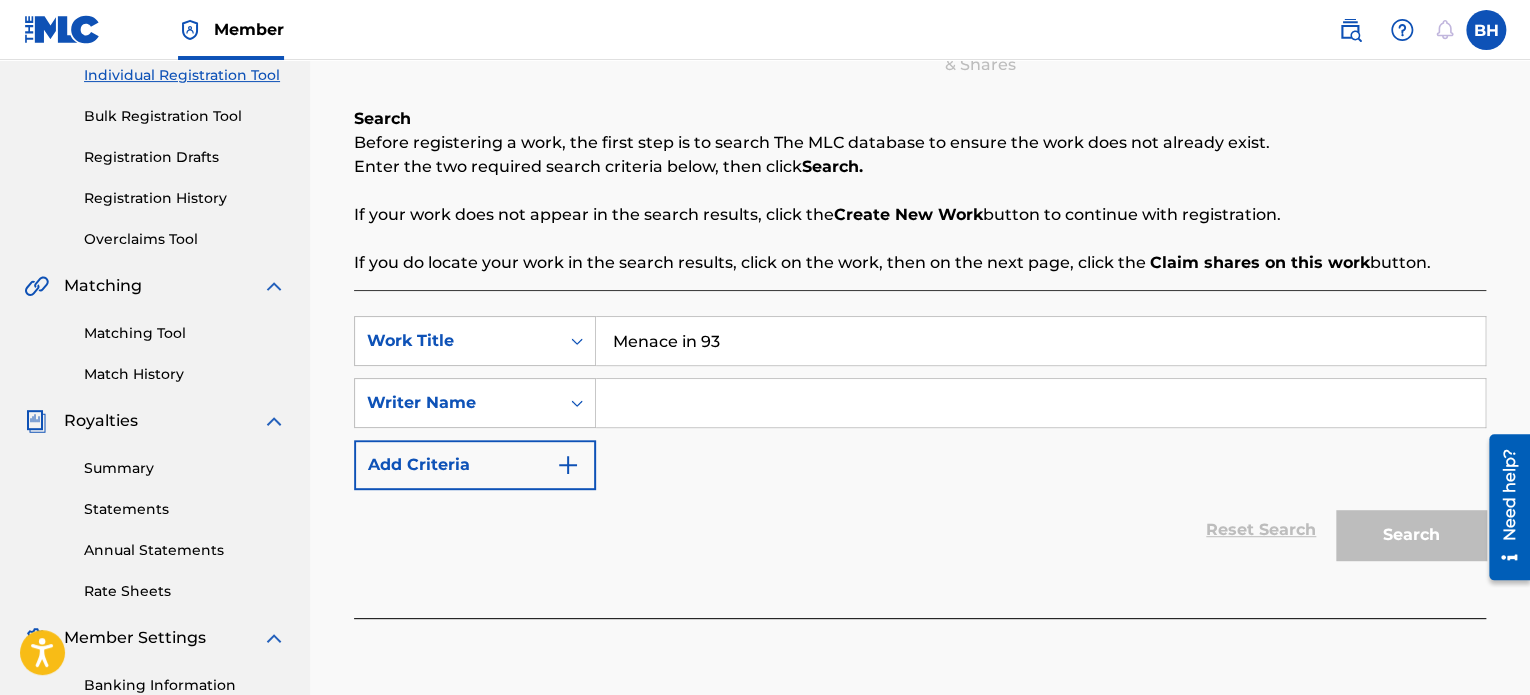 type on "Menace in 93" 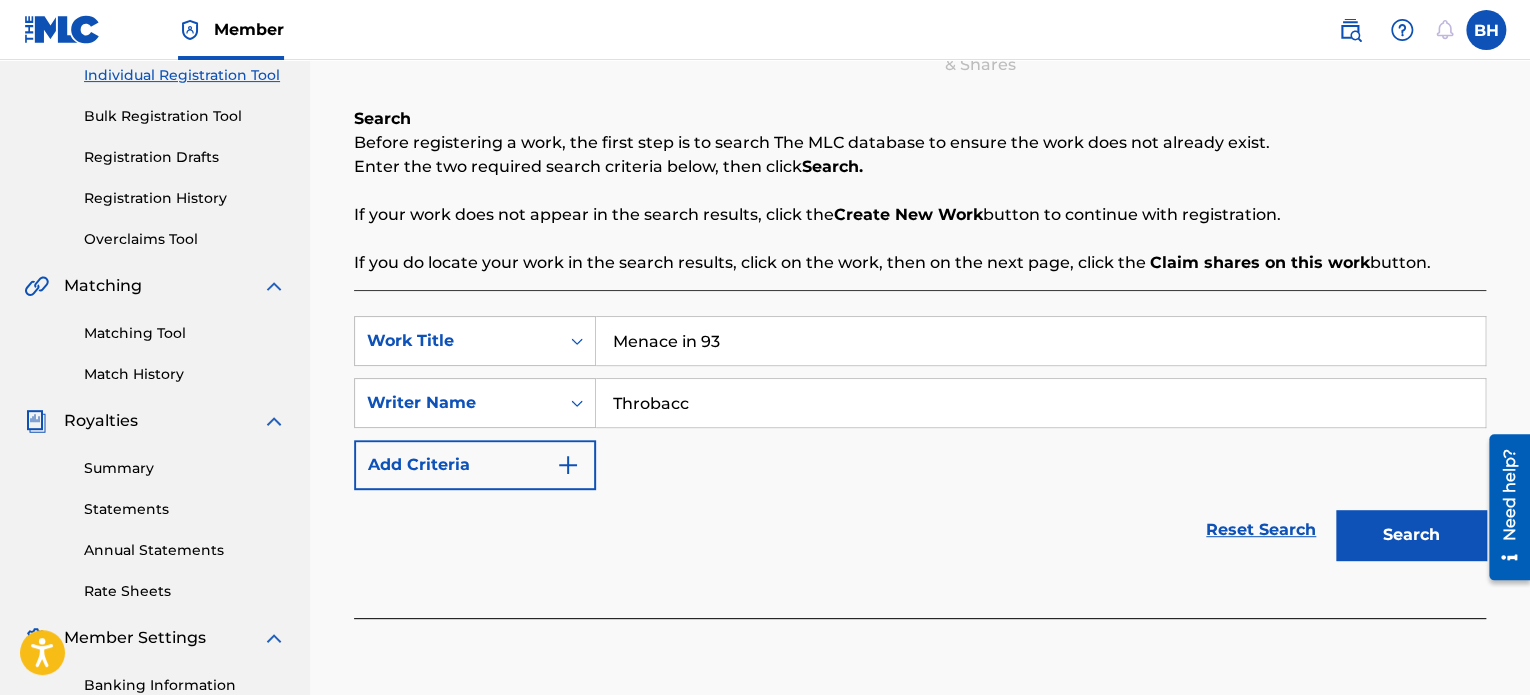 click on "Search" at bounding box center [1411, 535] 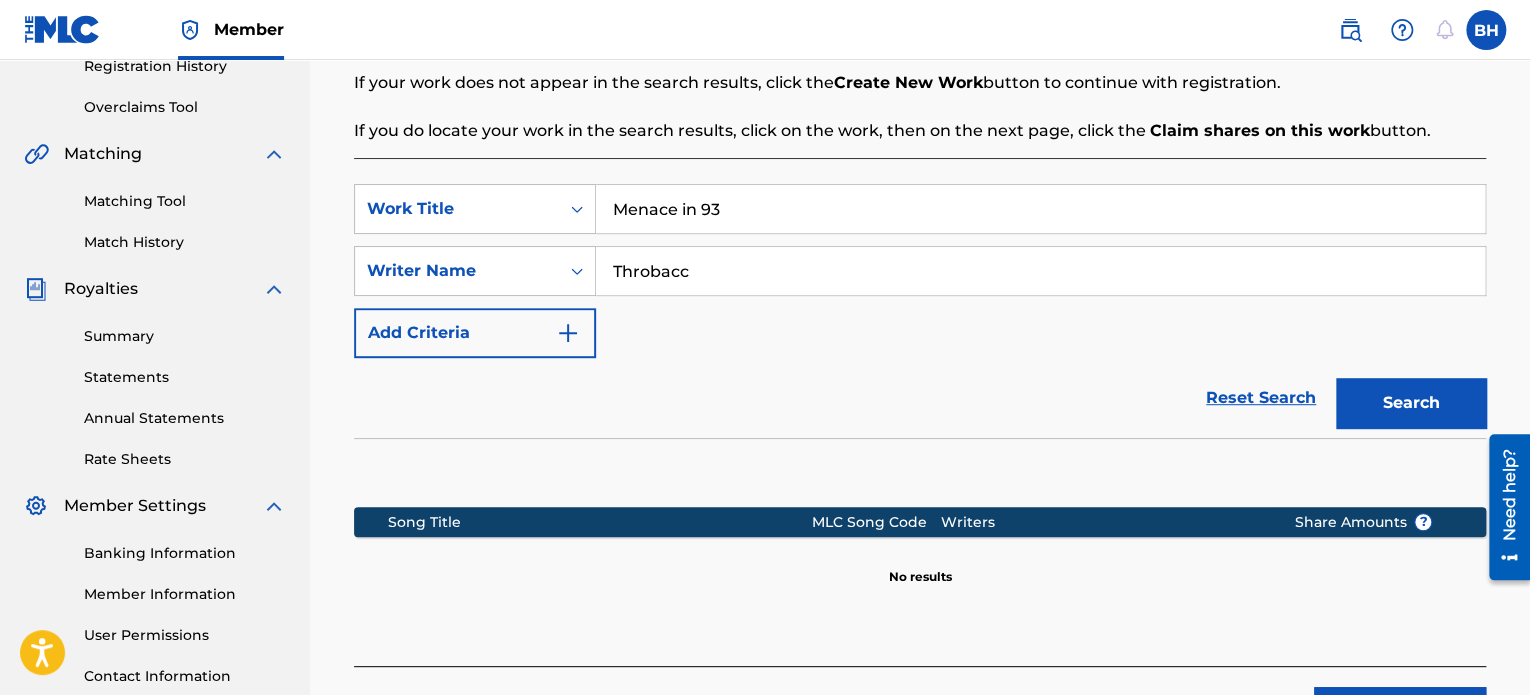 scroll, scrollTop: 413, scrollLeft: 0, axis: vertical 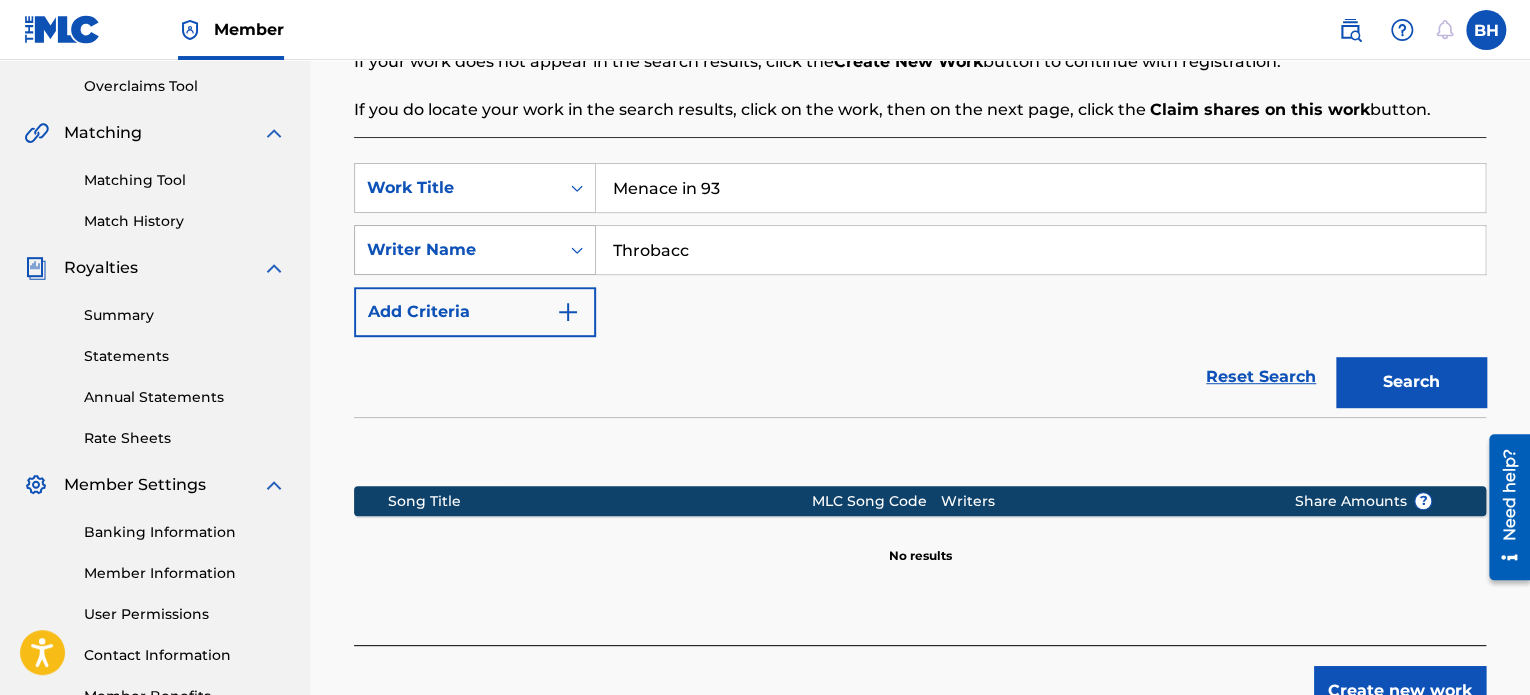 drag, startPoint x: 732, startPoint y: 257, endPoint x: 404, endPoint y: 236, distance: 328.67157 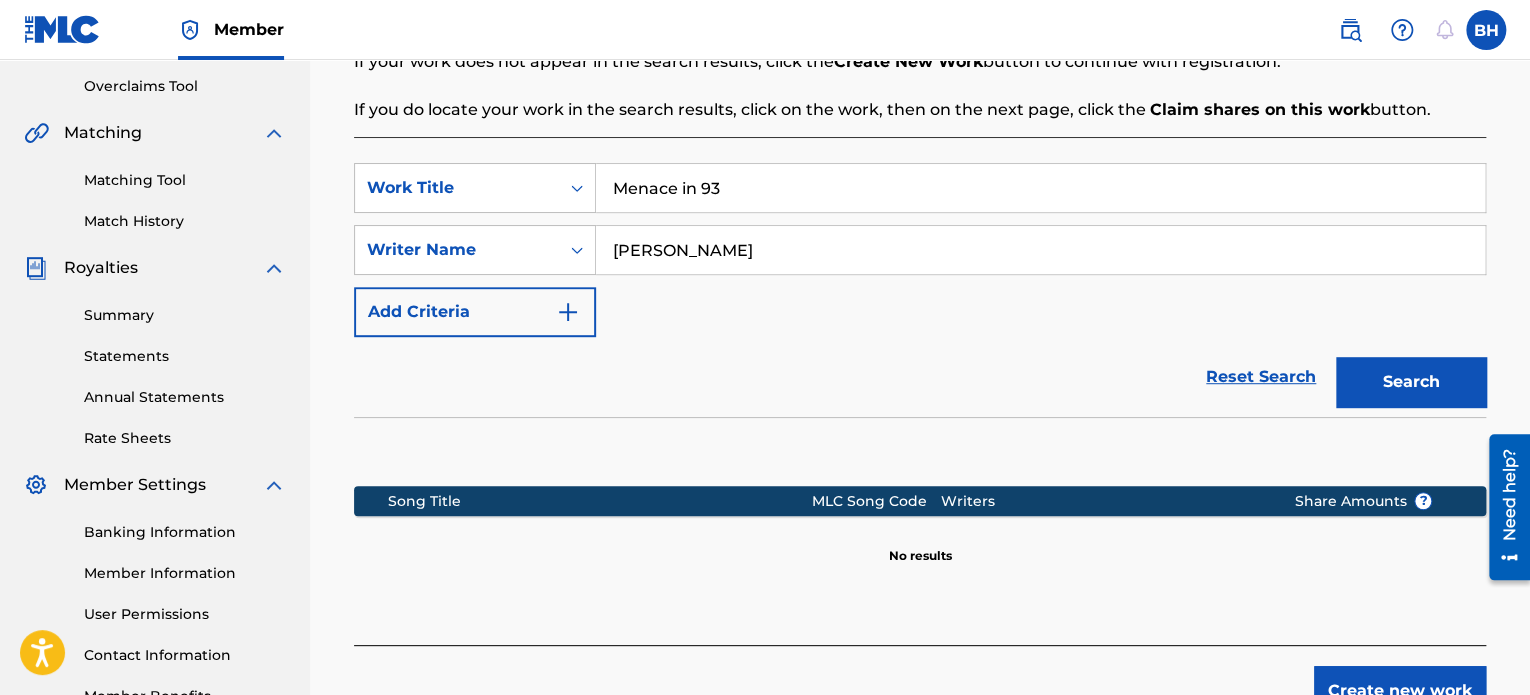click on "Search" at bounding box center (1411, 382) 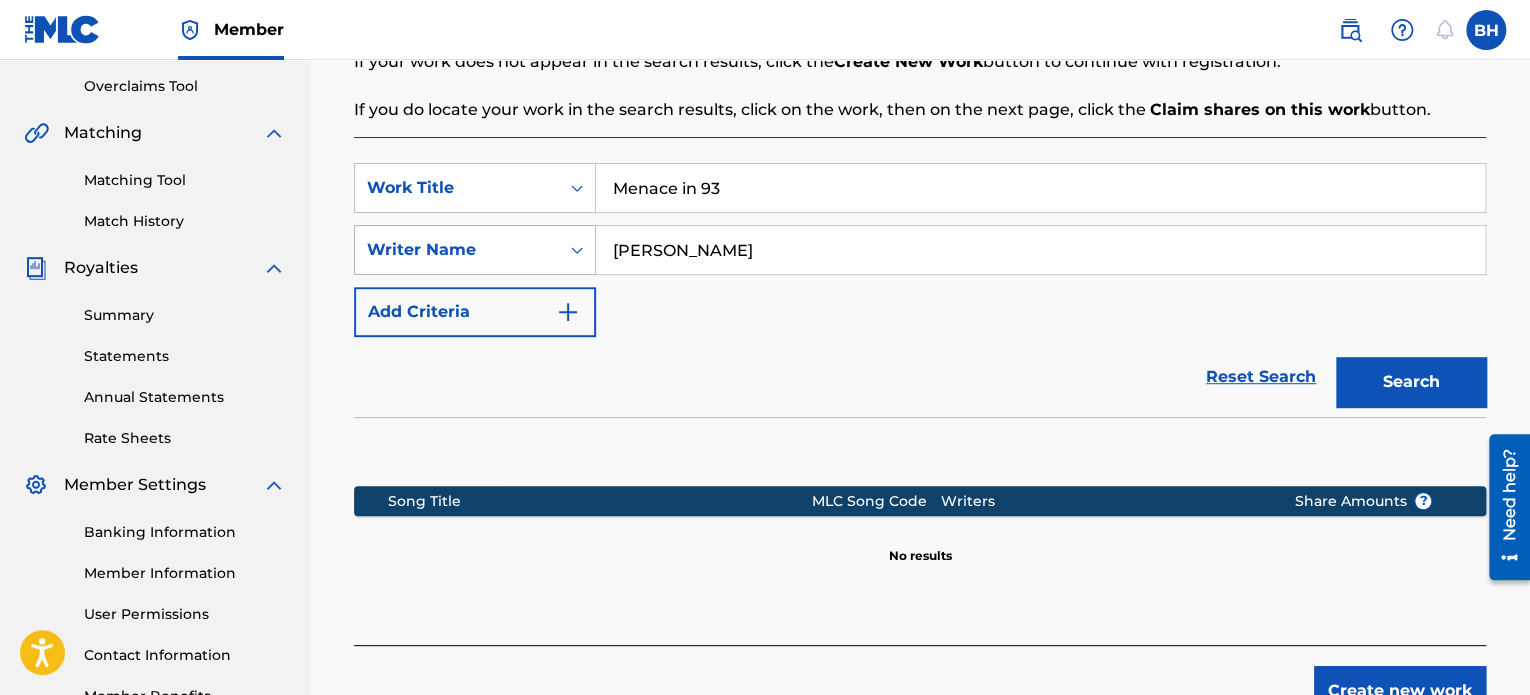 drag, startPoint x: 808, startPoint y: 252, endPoint x: 488, endPoint y: 247, distance: 320.03906 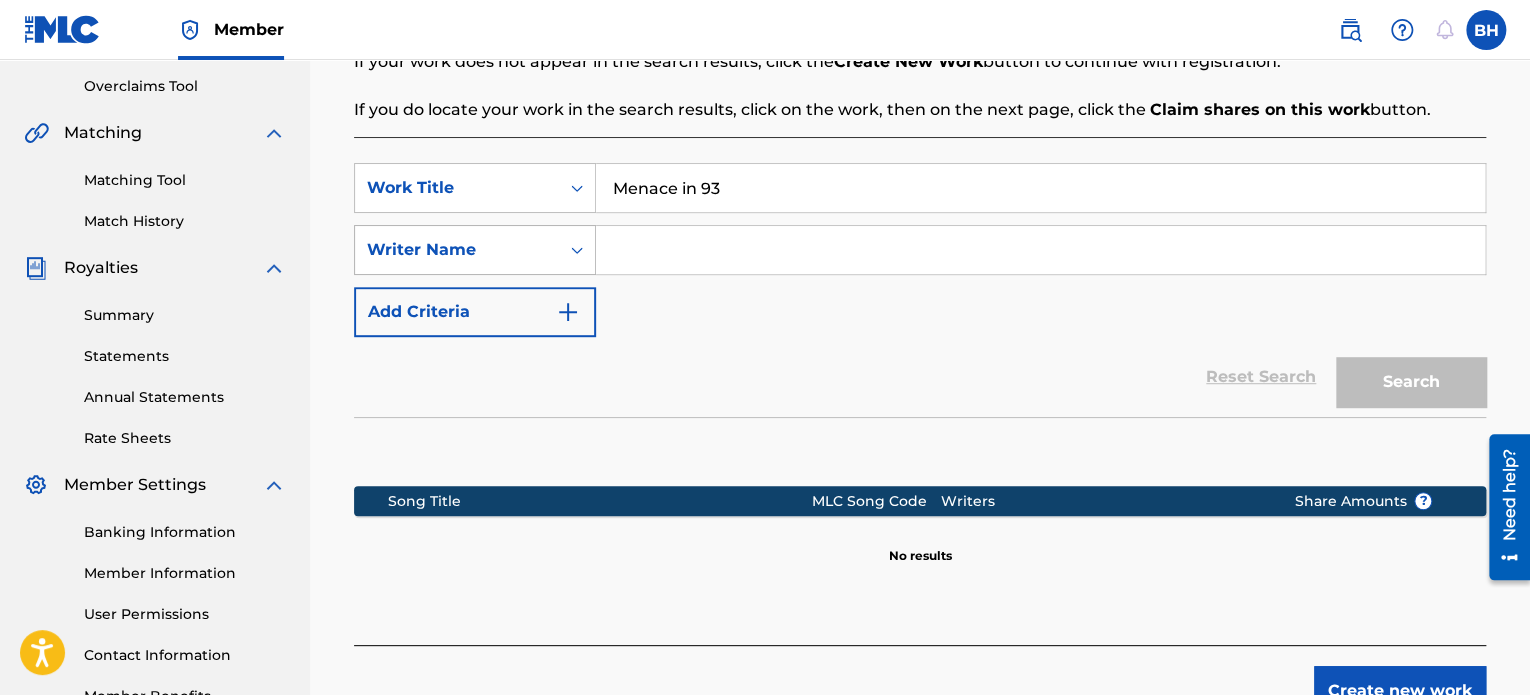 type 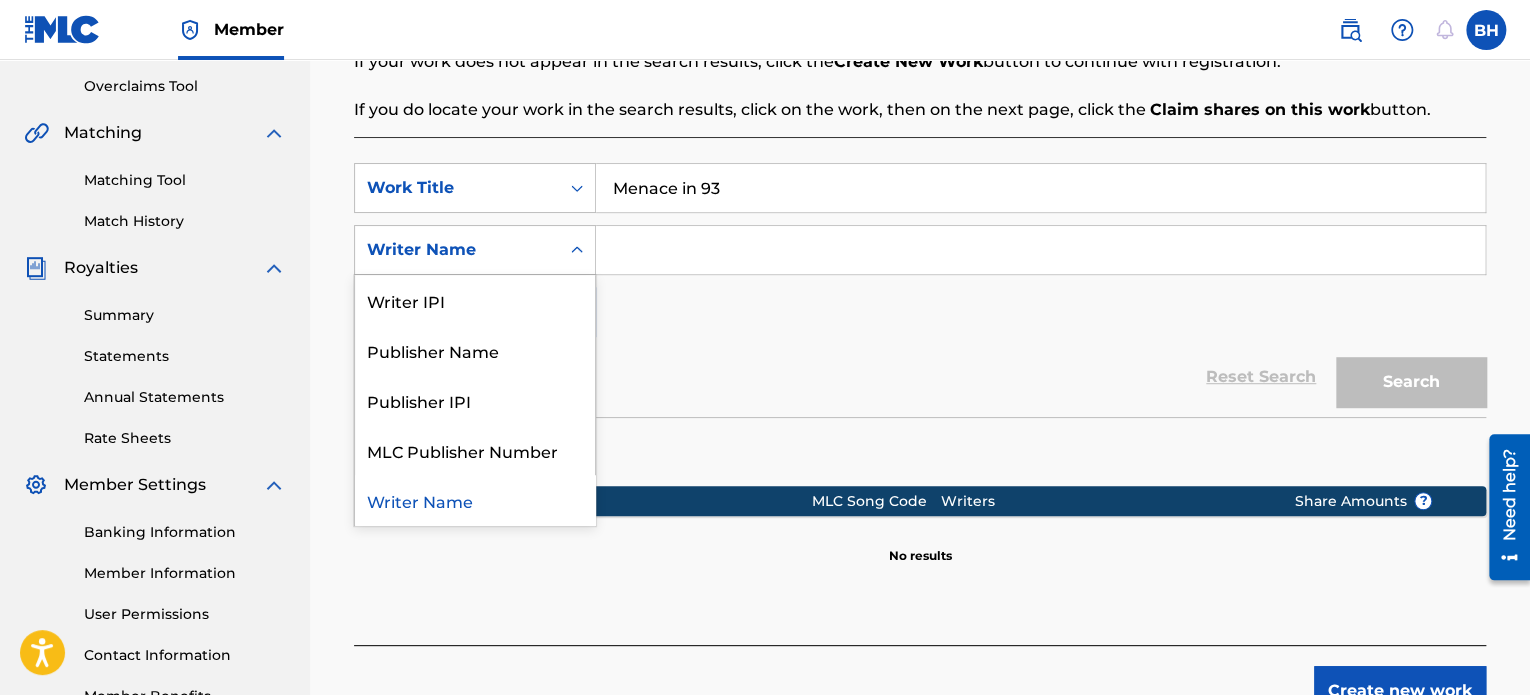 click 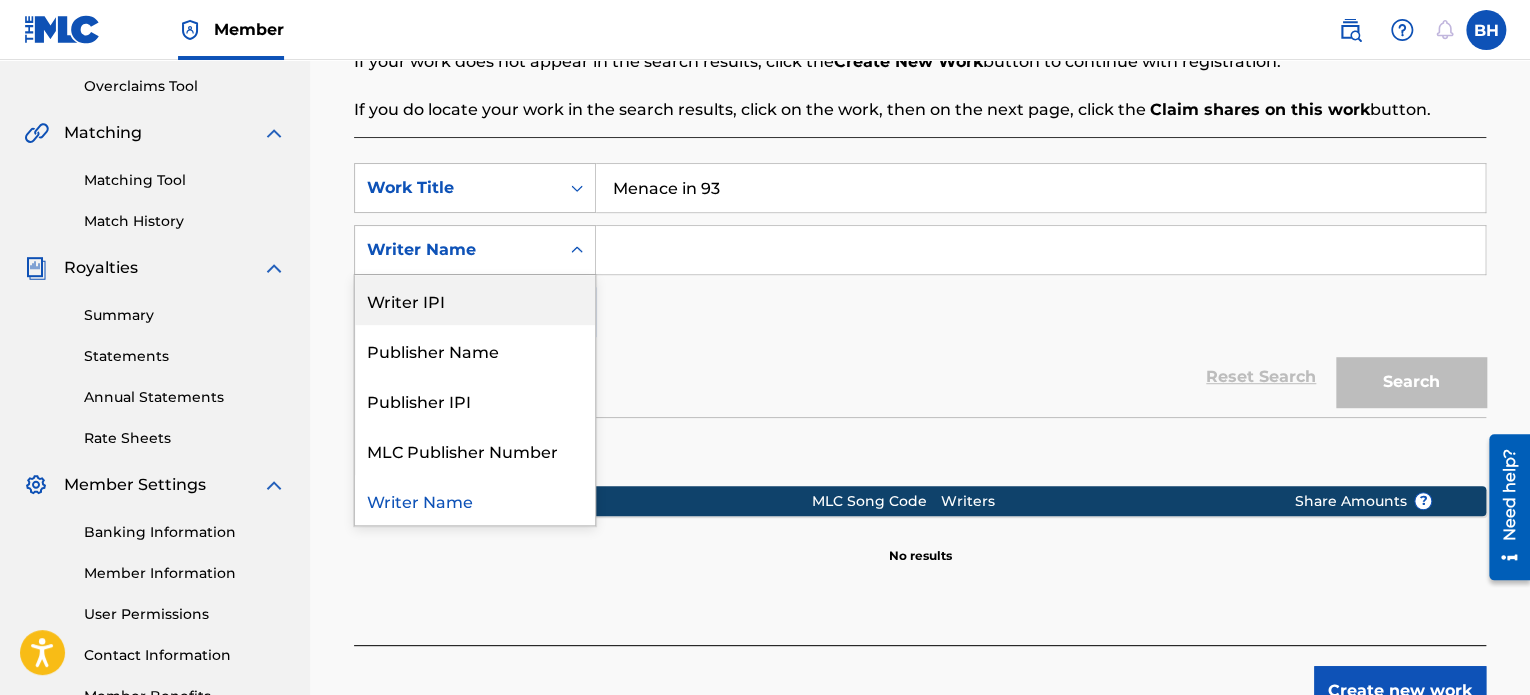 click on "Writer IPI" at bounding box center [475, 300] 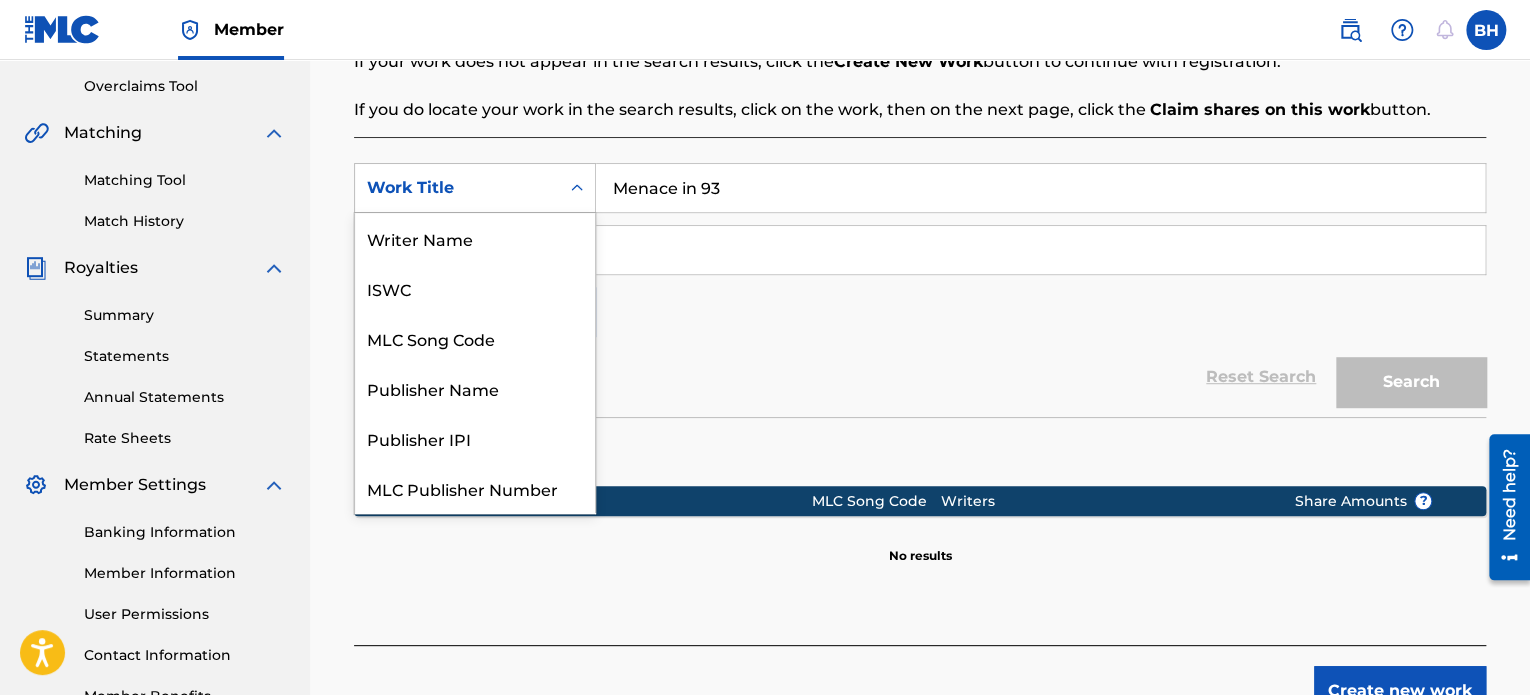 click 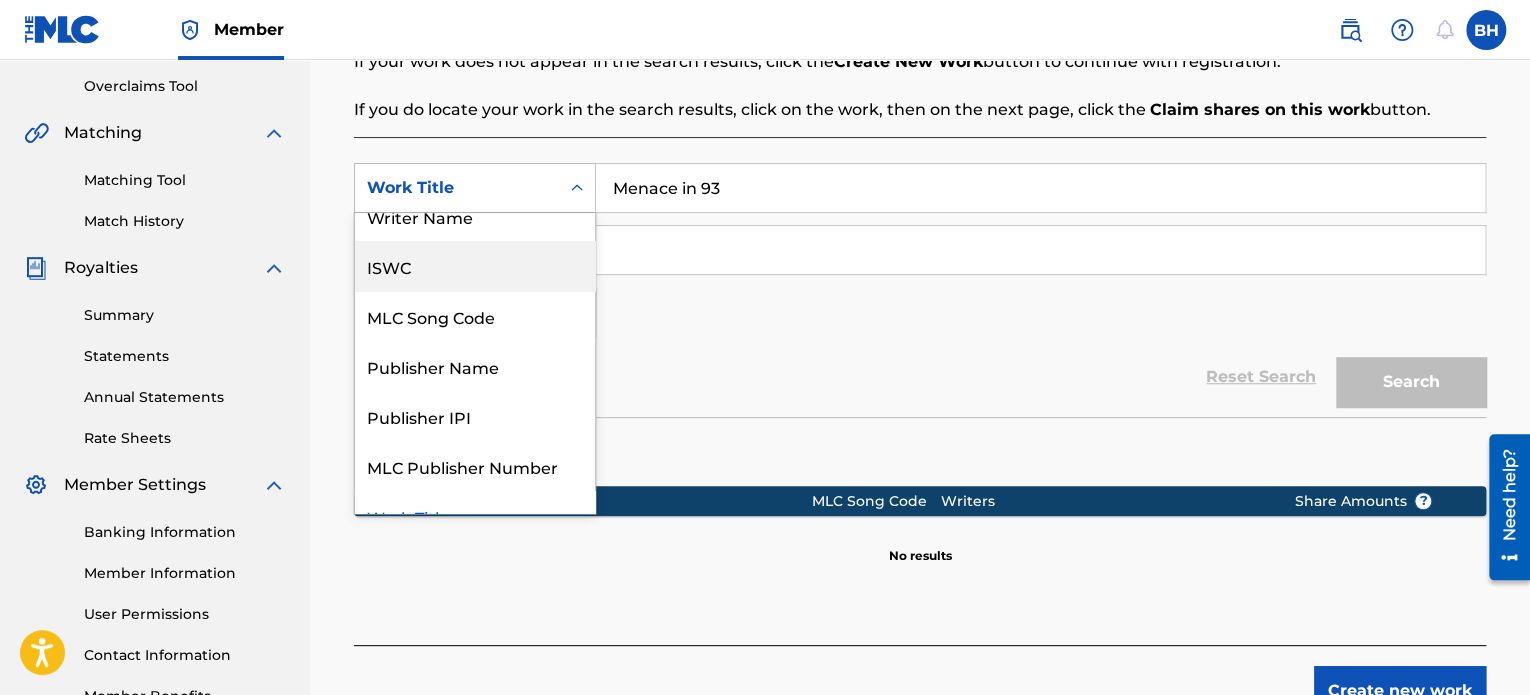 scroll, scrollTop: 0, scrollLeft: 0, axis: both 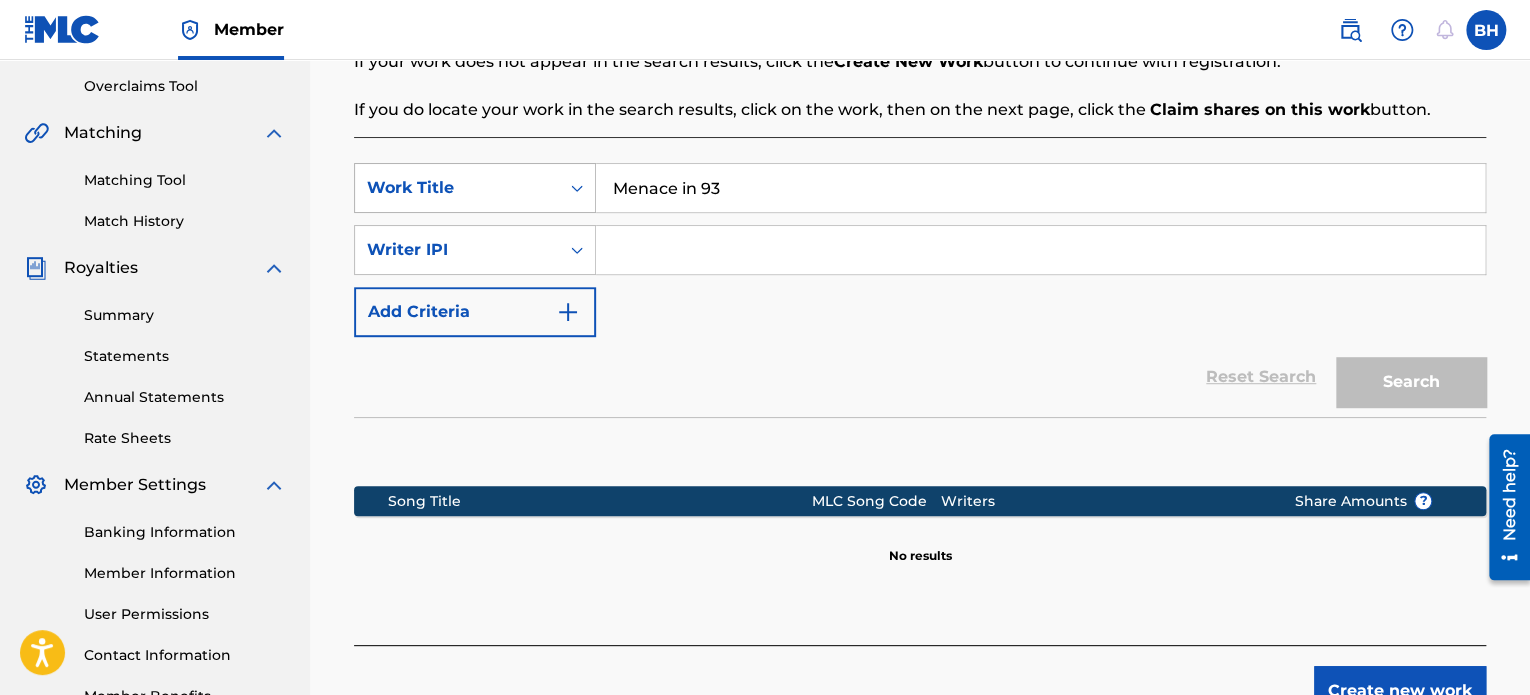 drag, startPoint x: 735, startPoint y: 191, endPoint x: 418, endPoint y: 189, distance: 317.00632 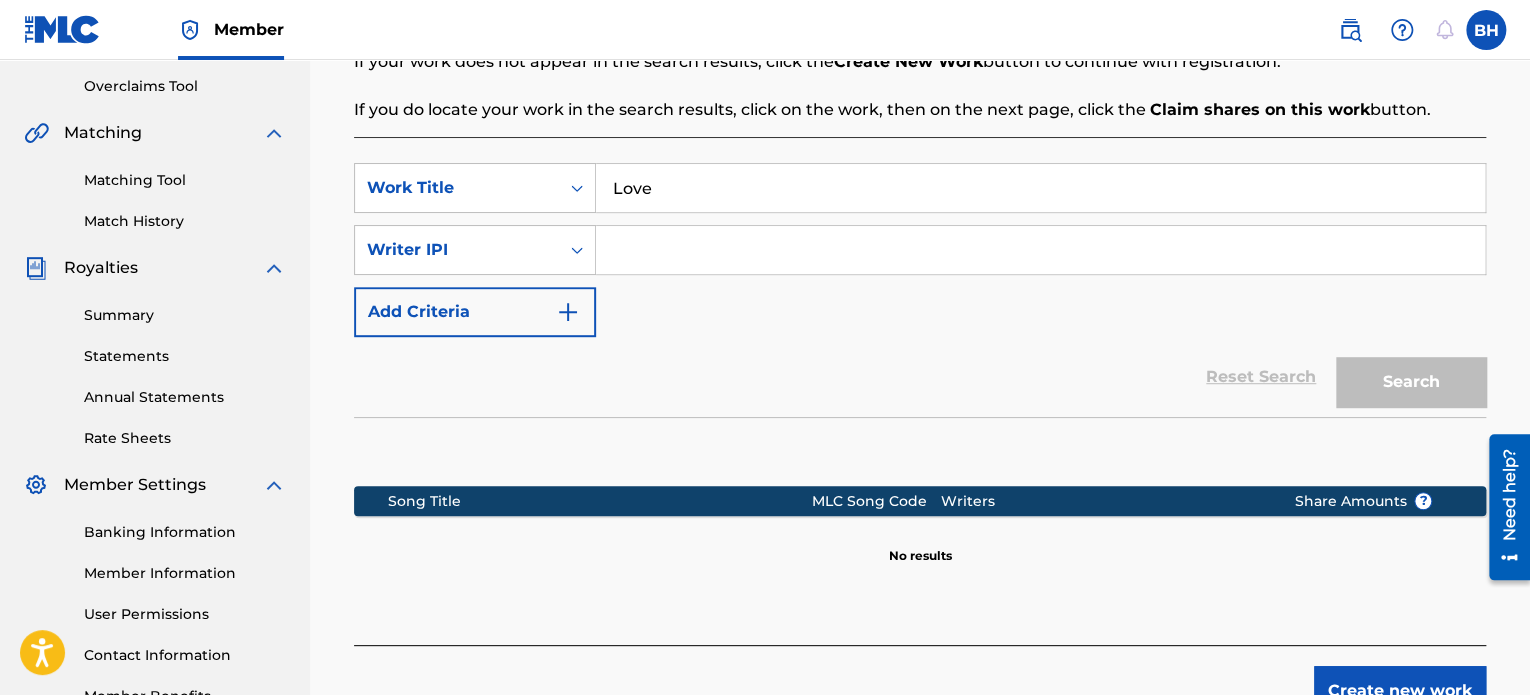 type on "Love" 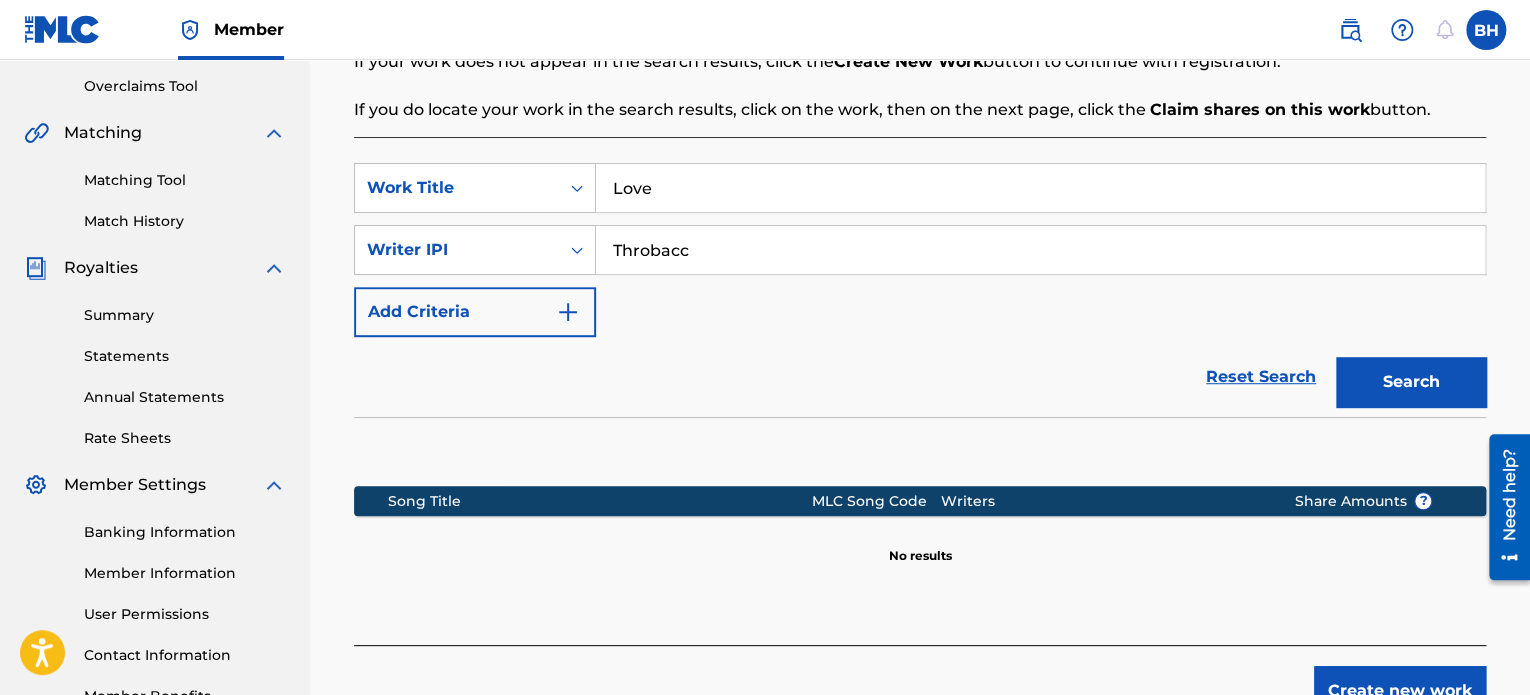 type on "Throbacc" 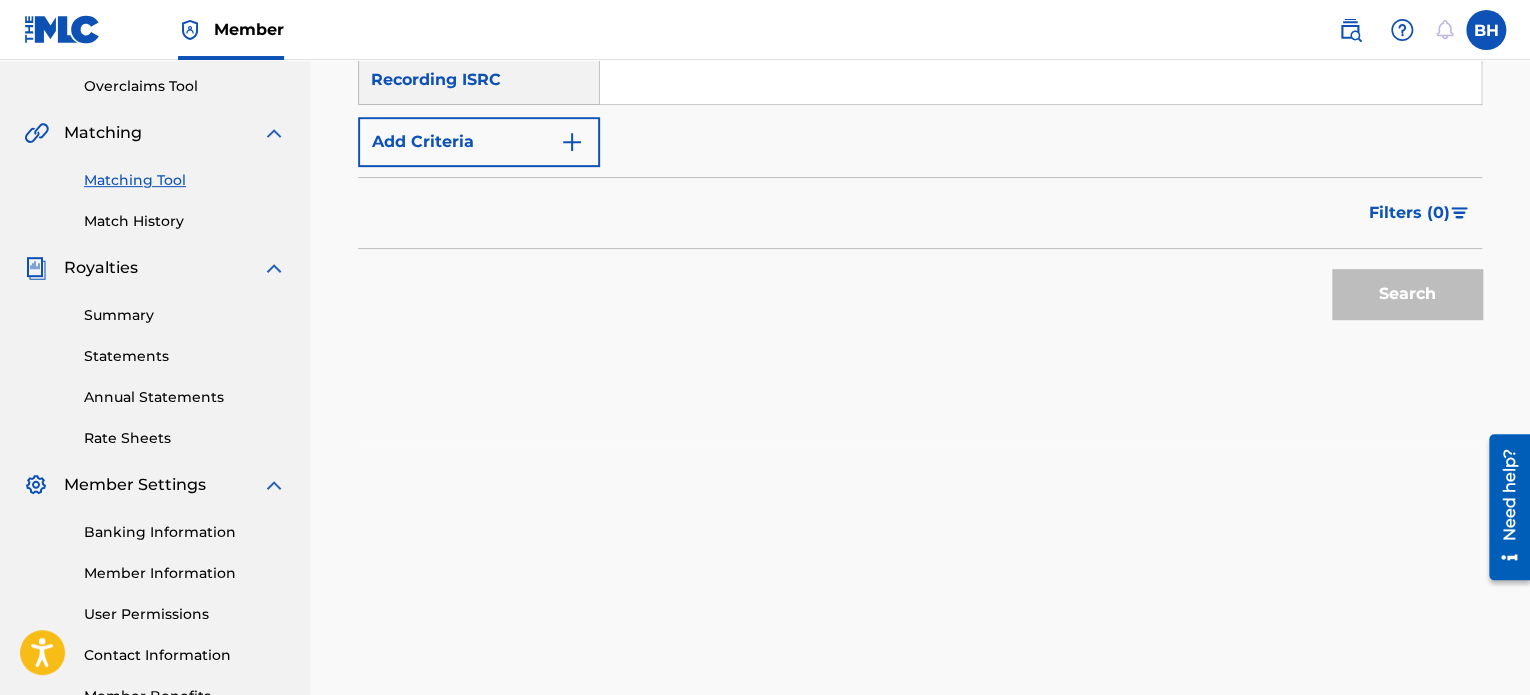 scroll, scrollTop: 0, scrollLeft: 0, axis: both 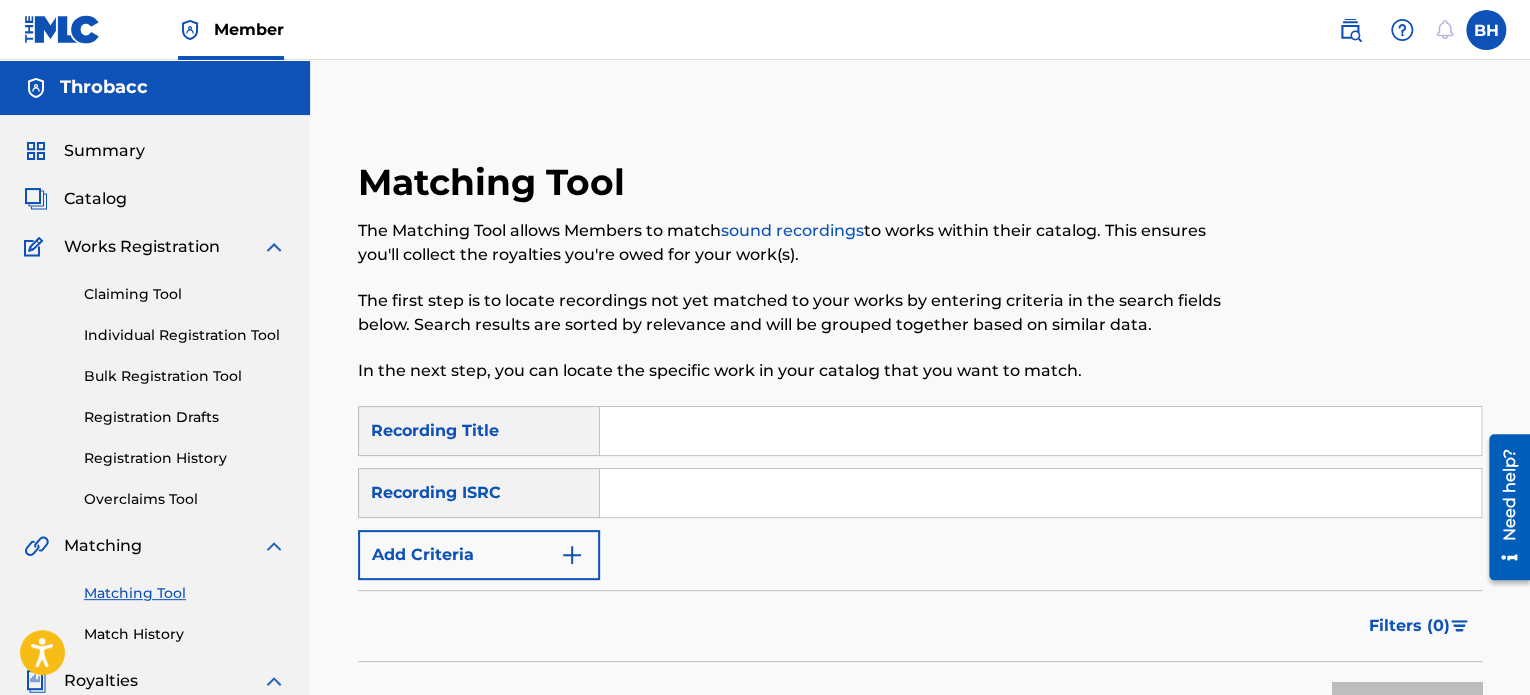 click at bounding box center [1040, 431] 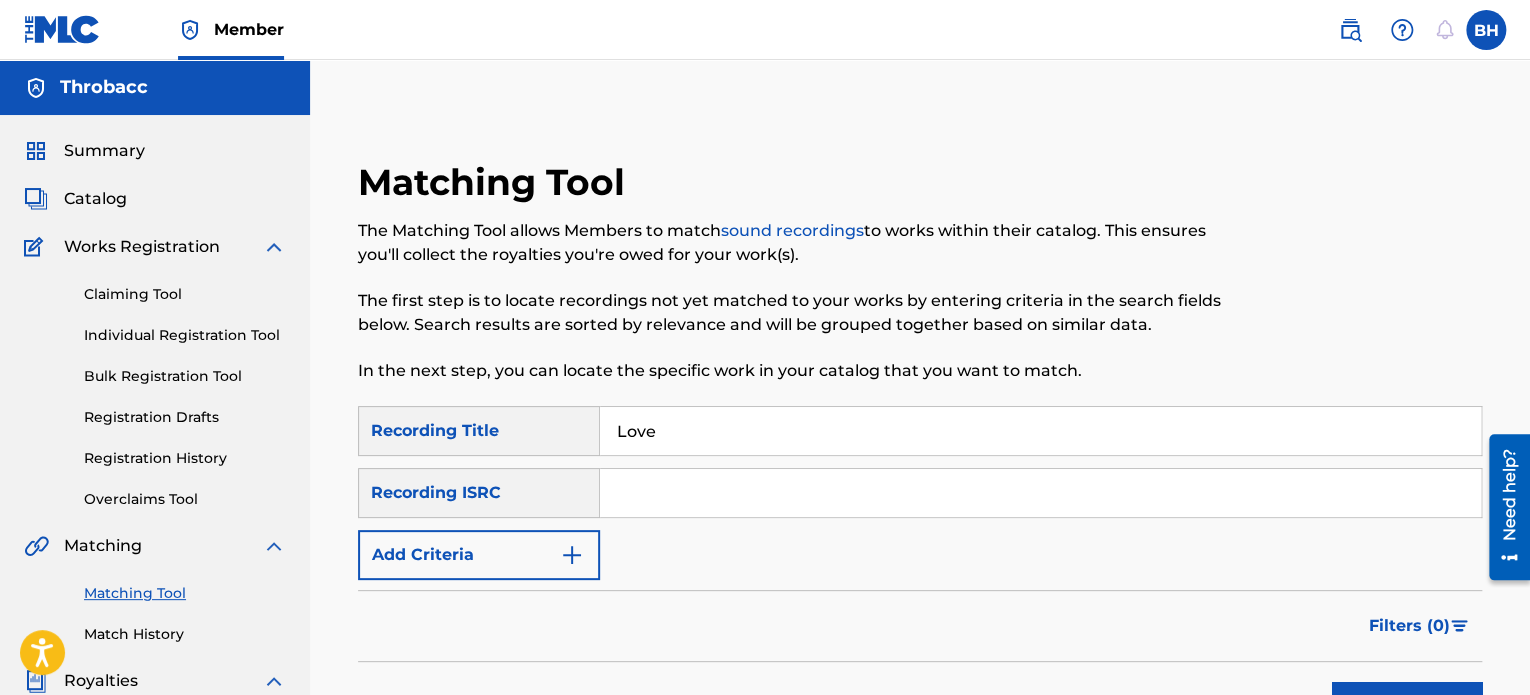 type on "Love" 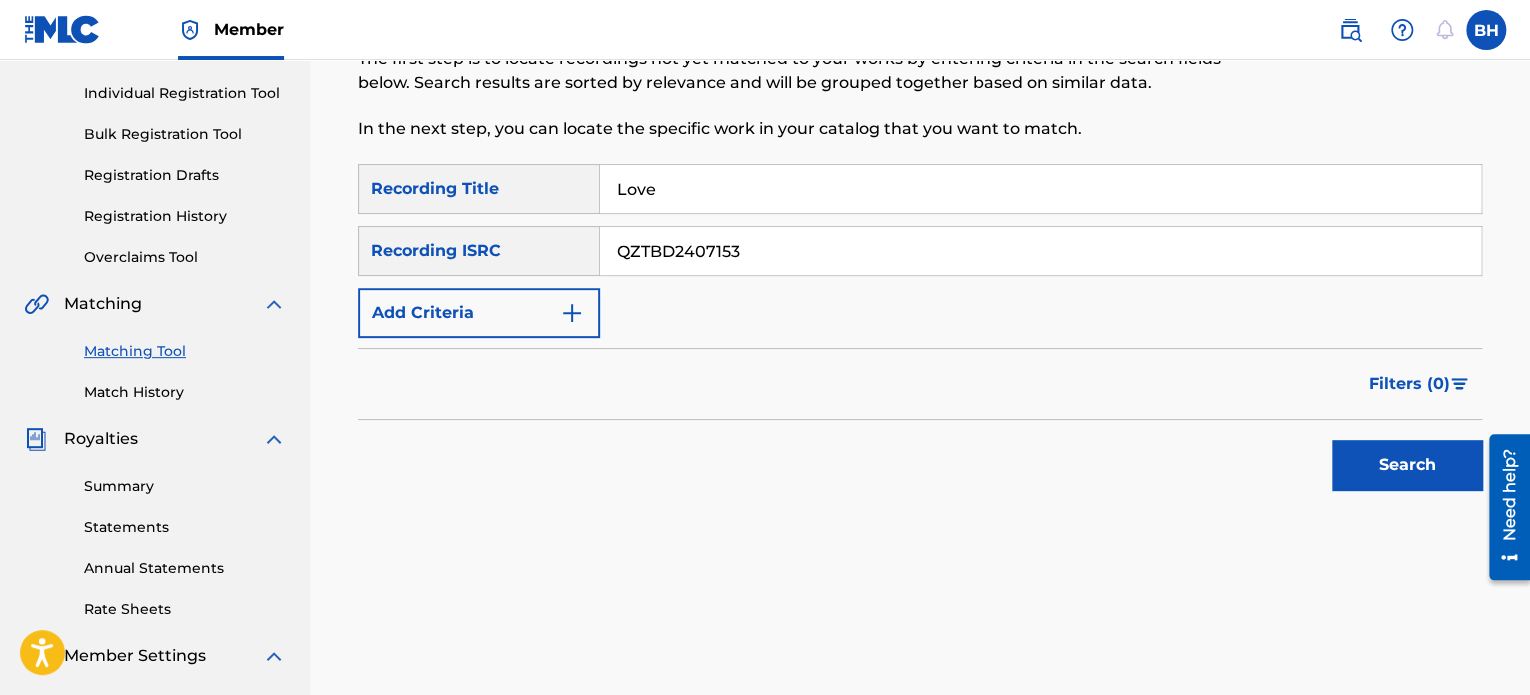scroll, scrollTop: 306, scrollLeft: 0, axis: vertical 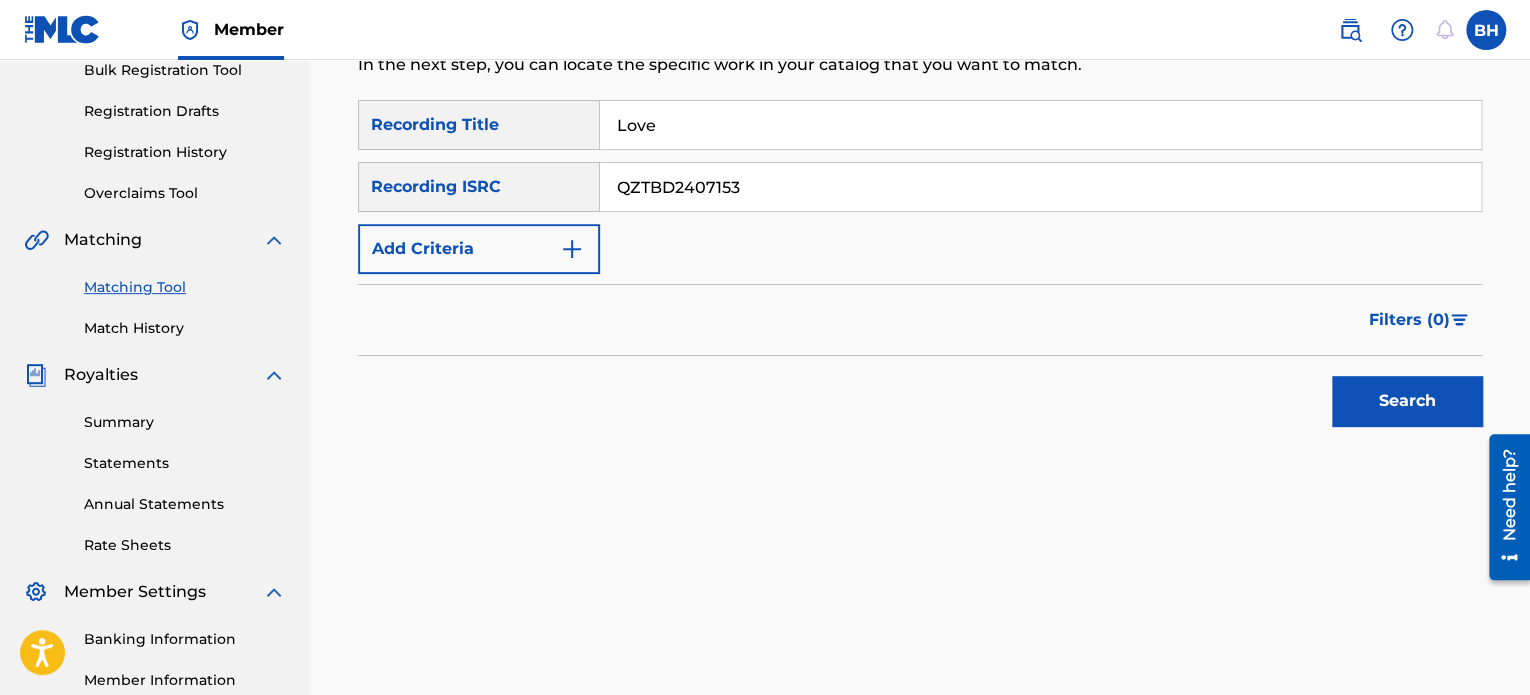 type on "QZTBD2407153" 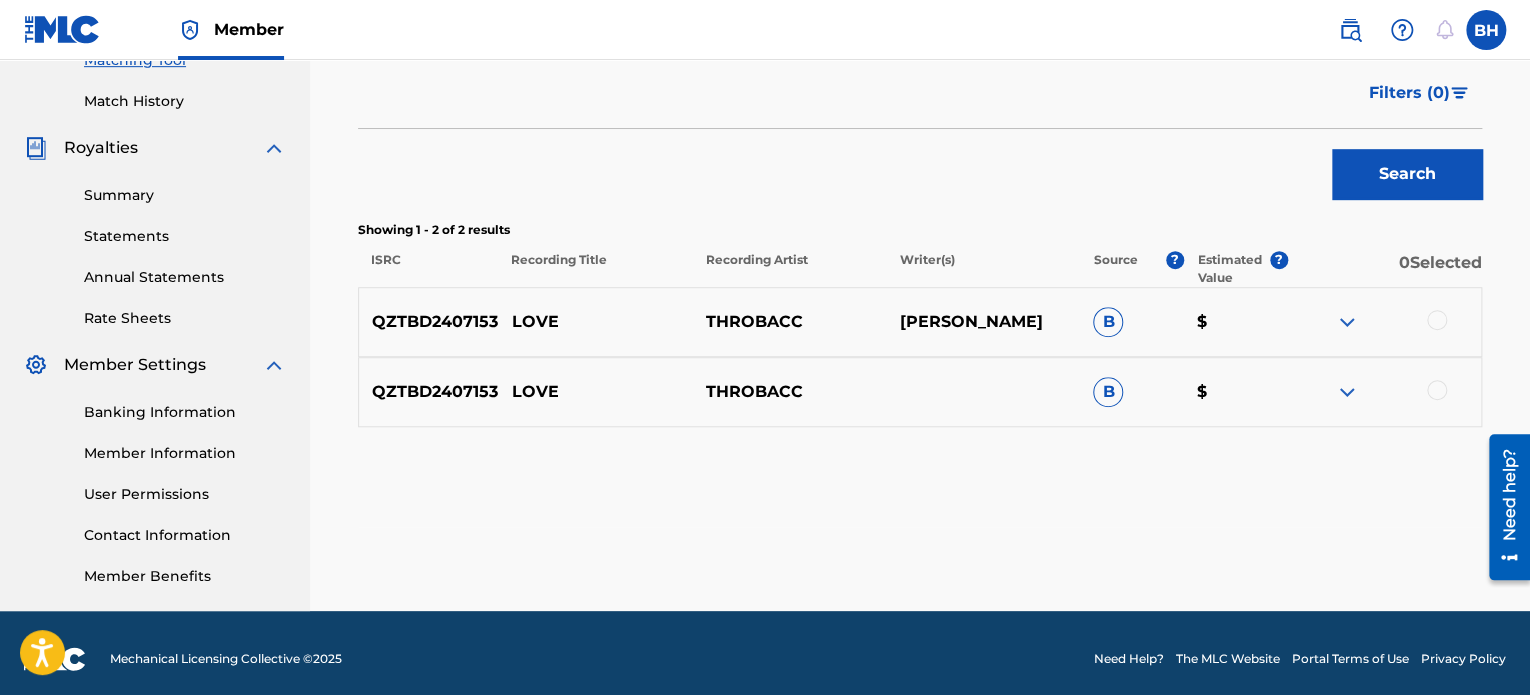 scroll, scrollTop: 544, scrollLeft: 0, axis: vertical 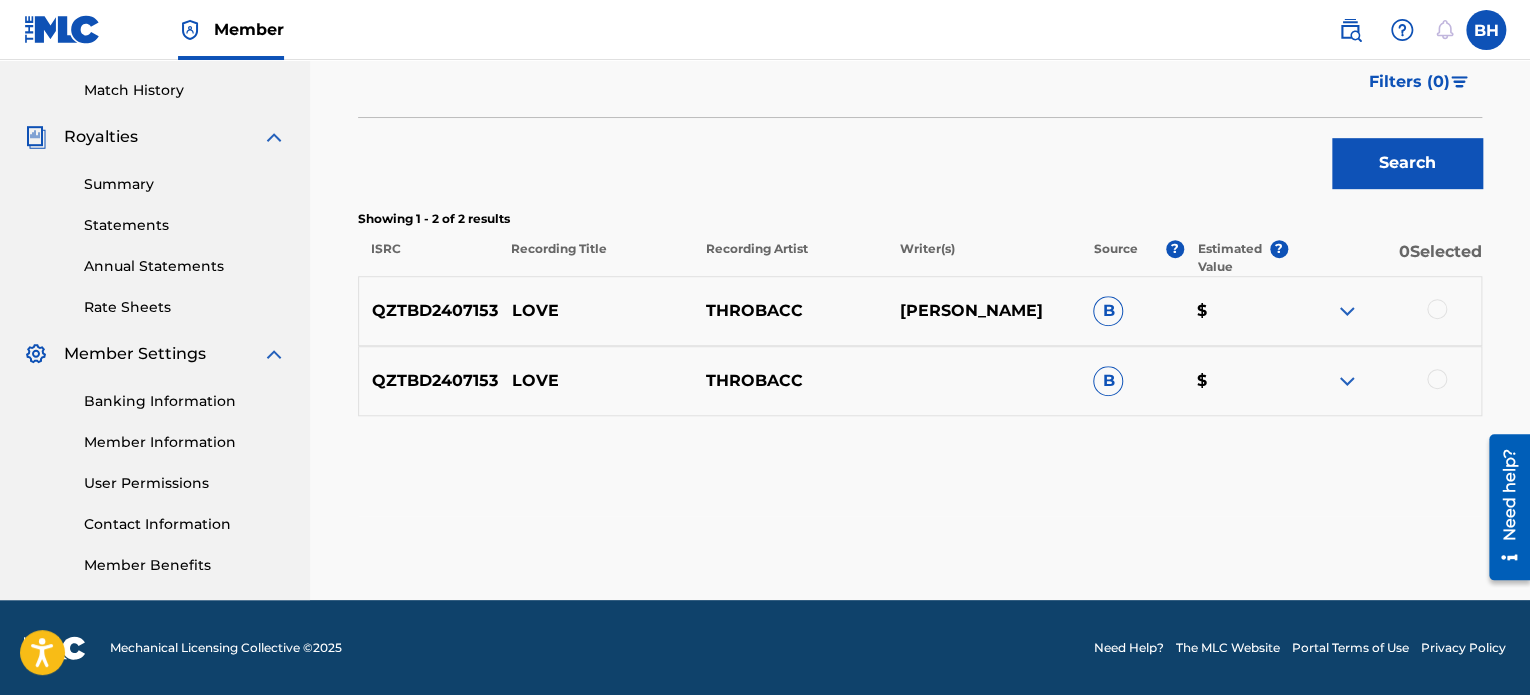 click at bounding box center [1347, 311] 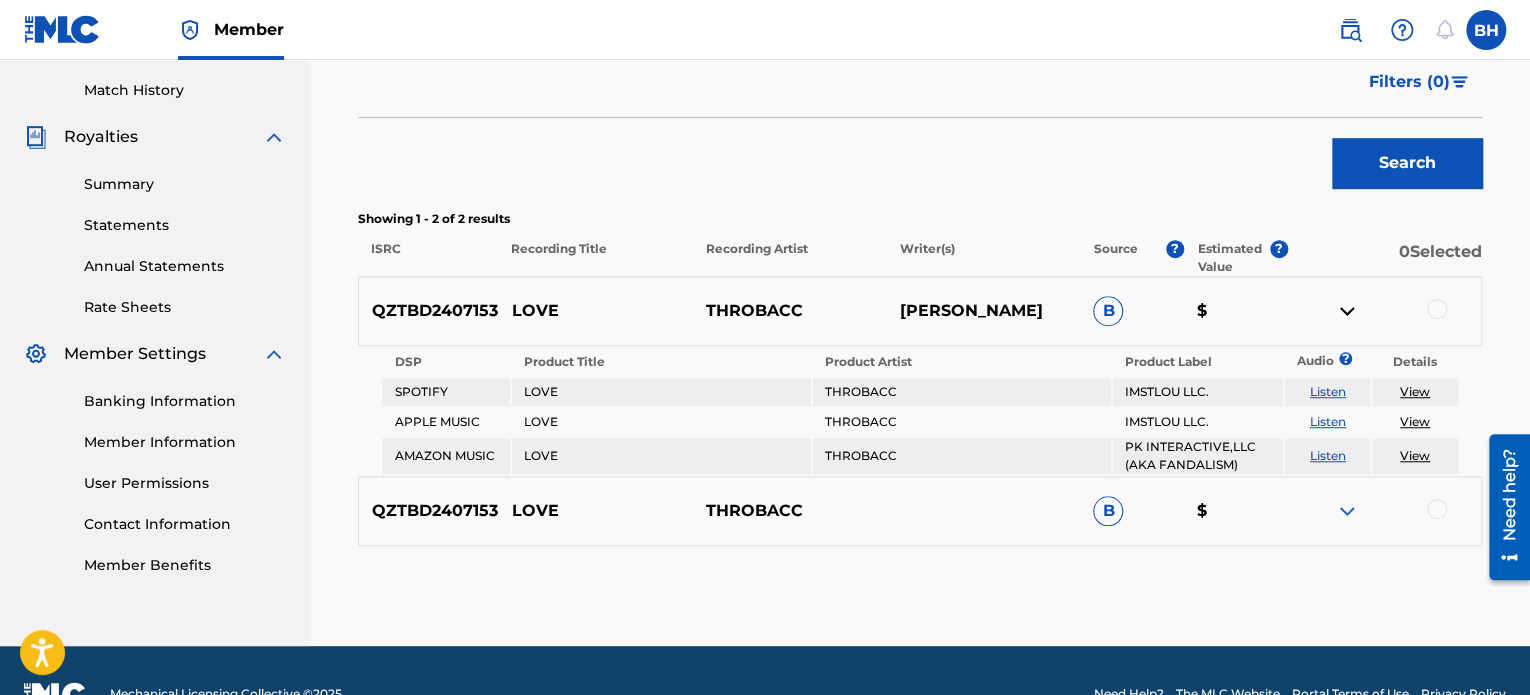 click at bounding box center [1347, 511] 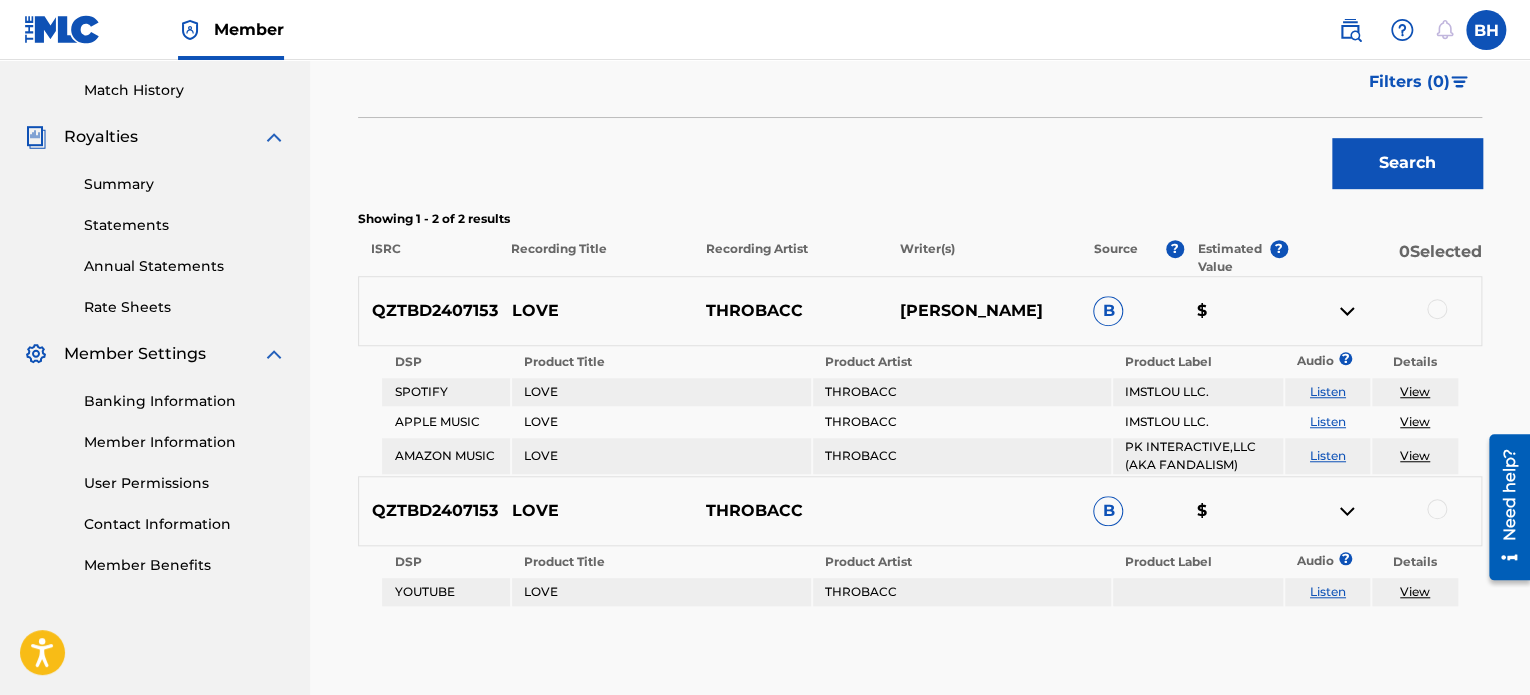 click on "B" at bounding box center (1108, 311) 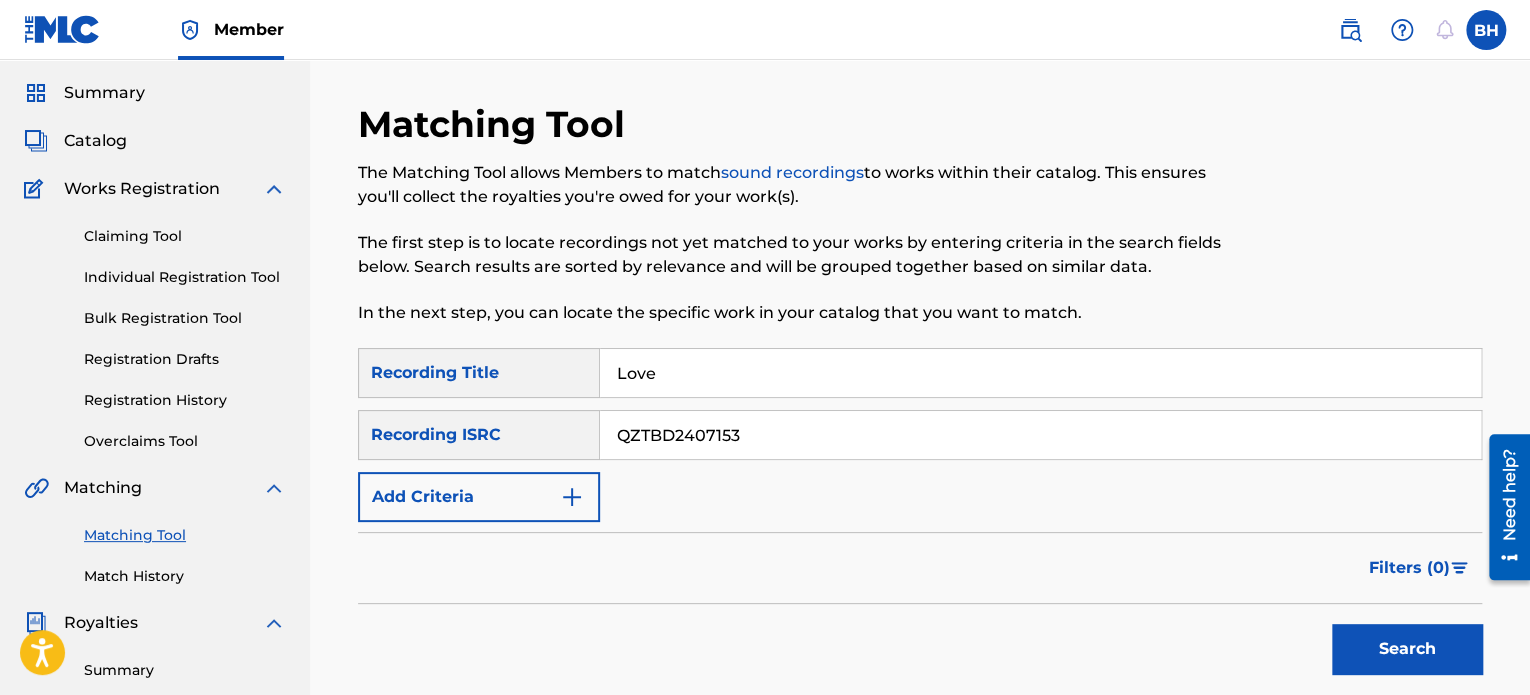 scroll, scrollTop: 56, scrollLeft: 0, axis: vertical 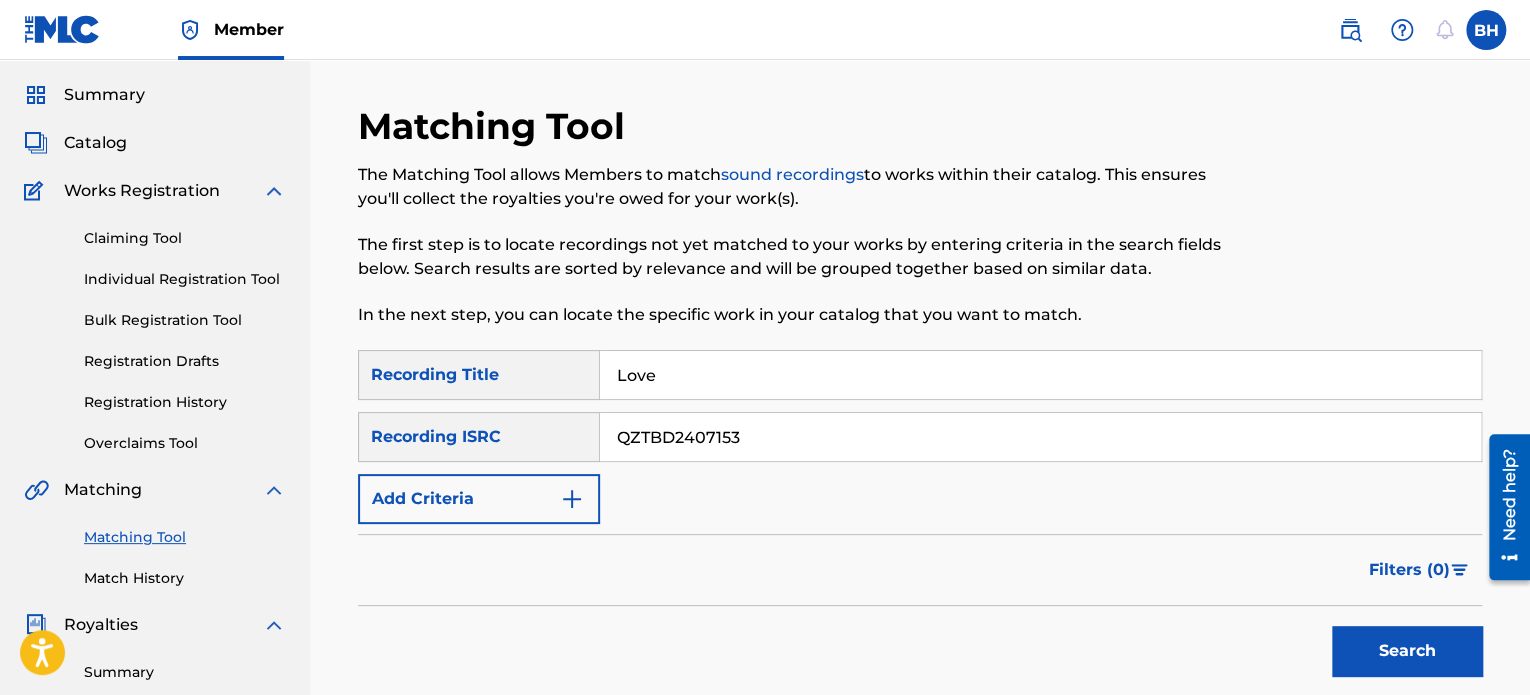 click on "Claiming Tool" at bounding box center [185, 238] 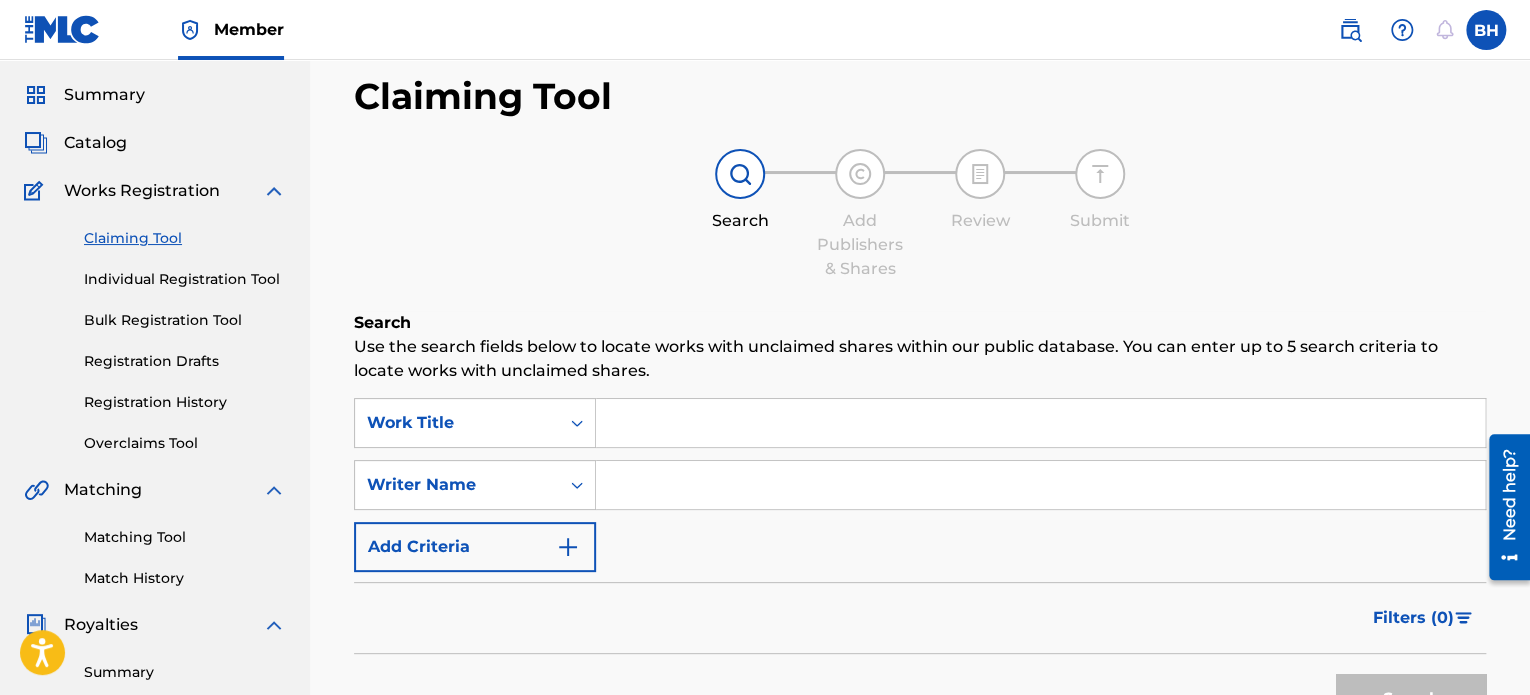 scroll, scrollTop: 0, scrollLeft: 0, axis: both 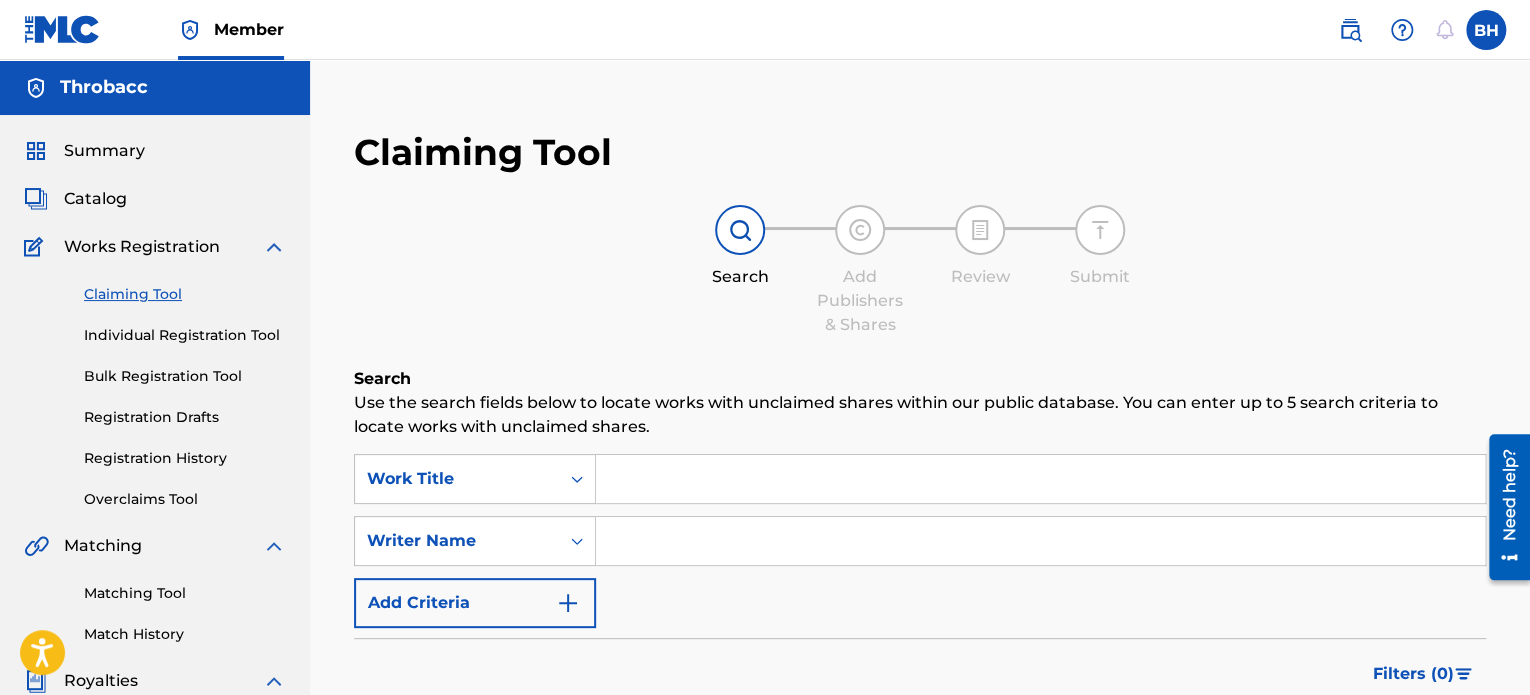 click at bounding box center (1040, 541) 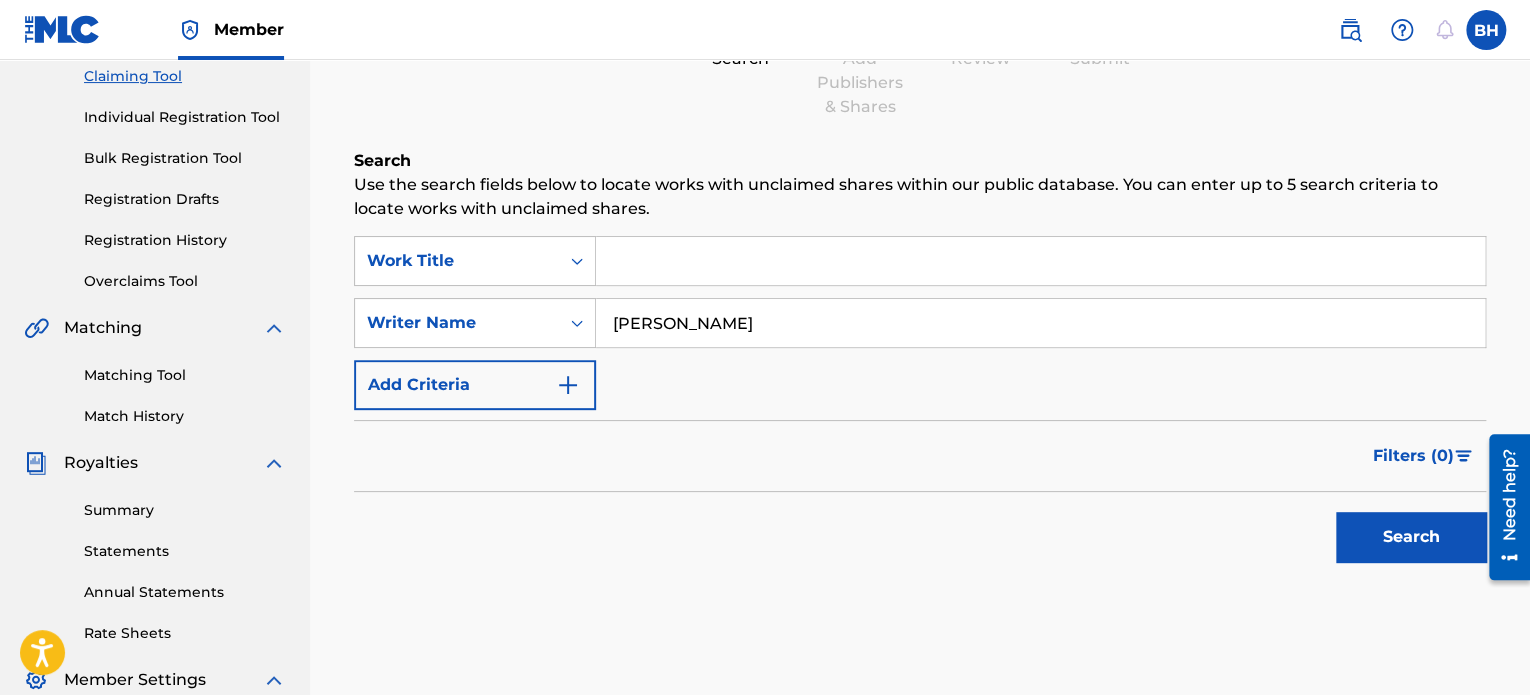 scroll, scrollTop: 244, scrollLeft: 0, axis: vertical 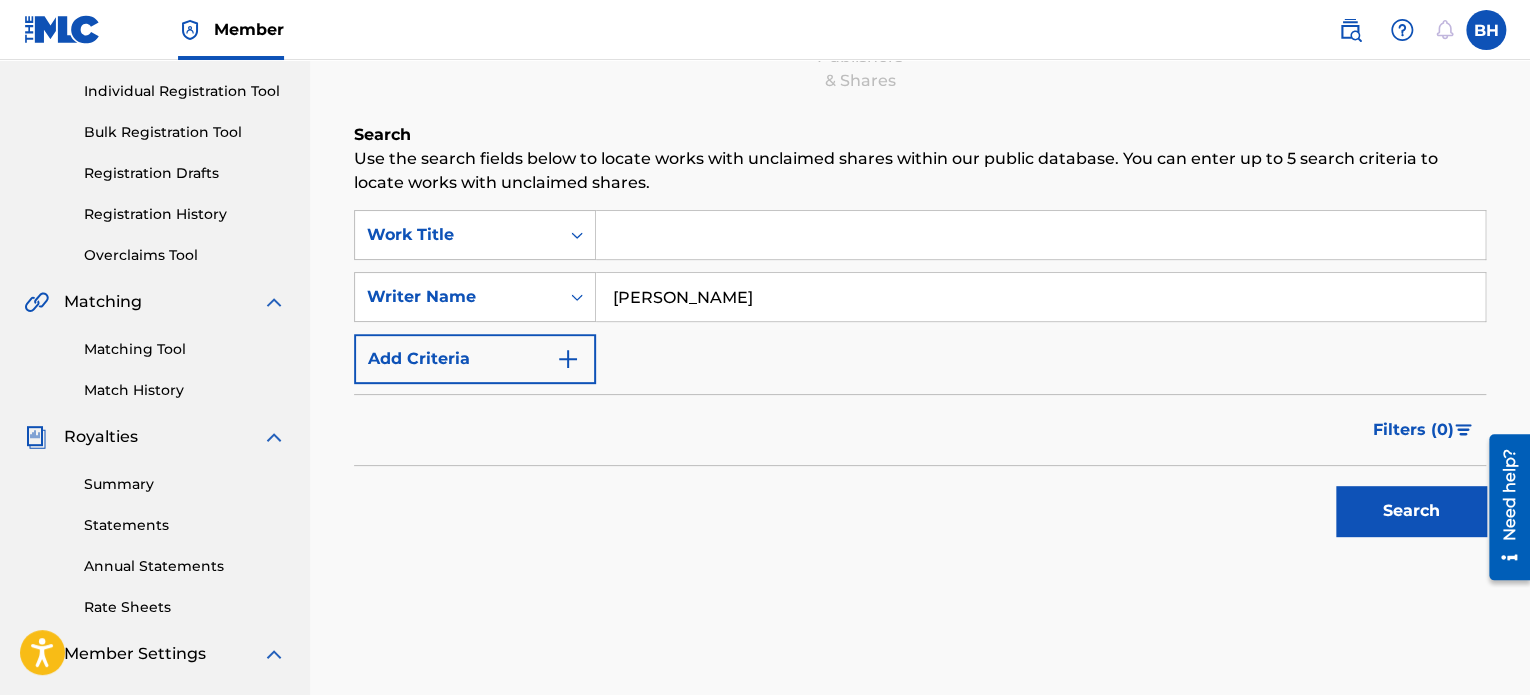 type on "BYRON EUGENE HAMS II" 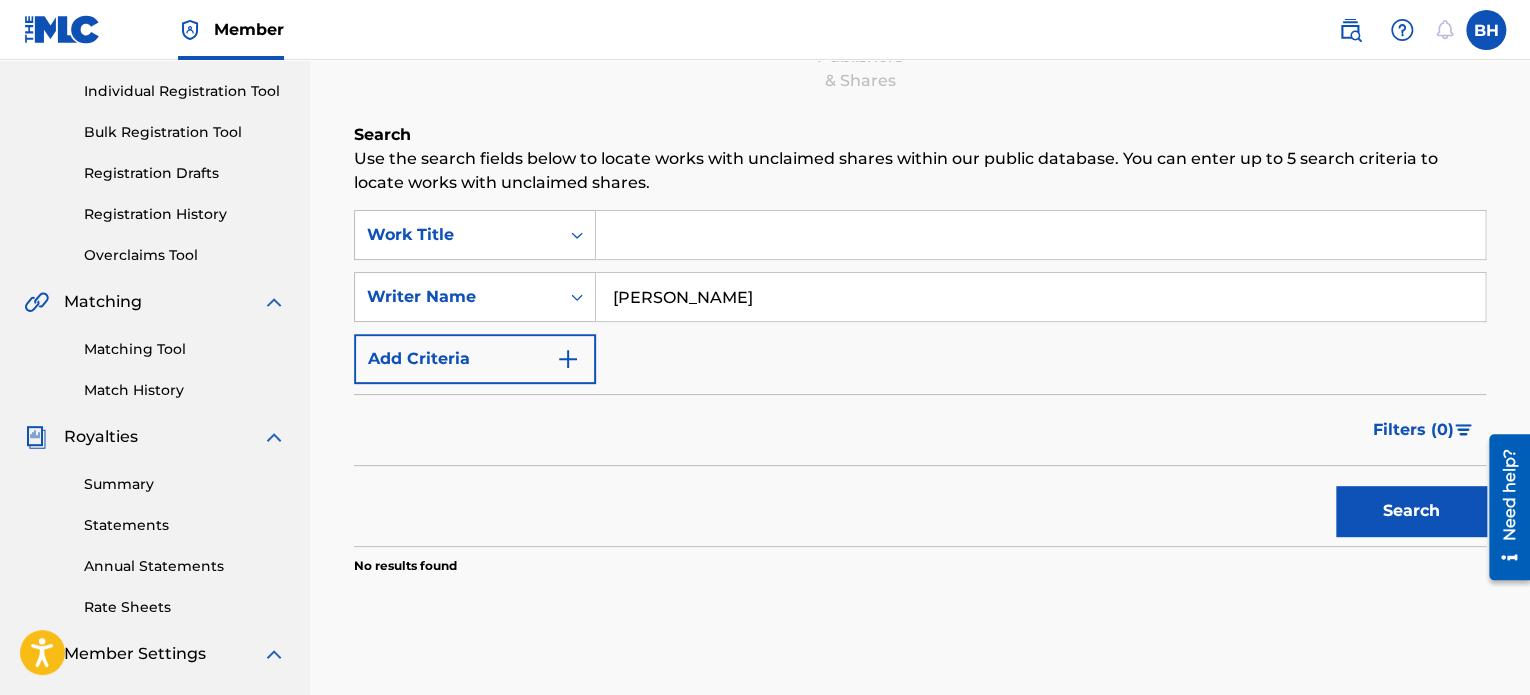 click at bounding box center (1040, 235) 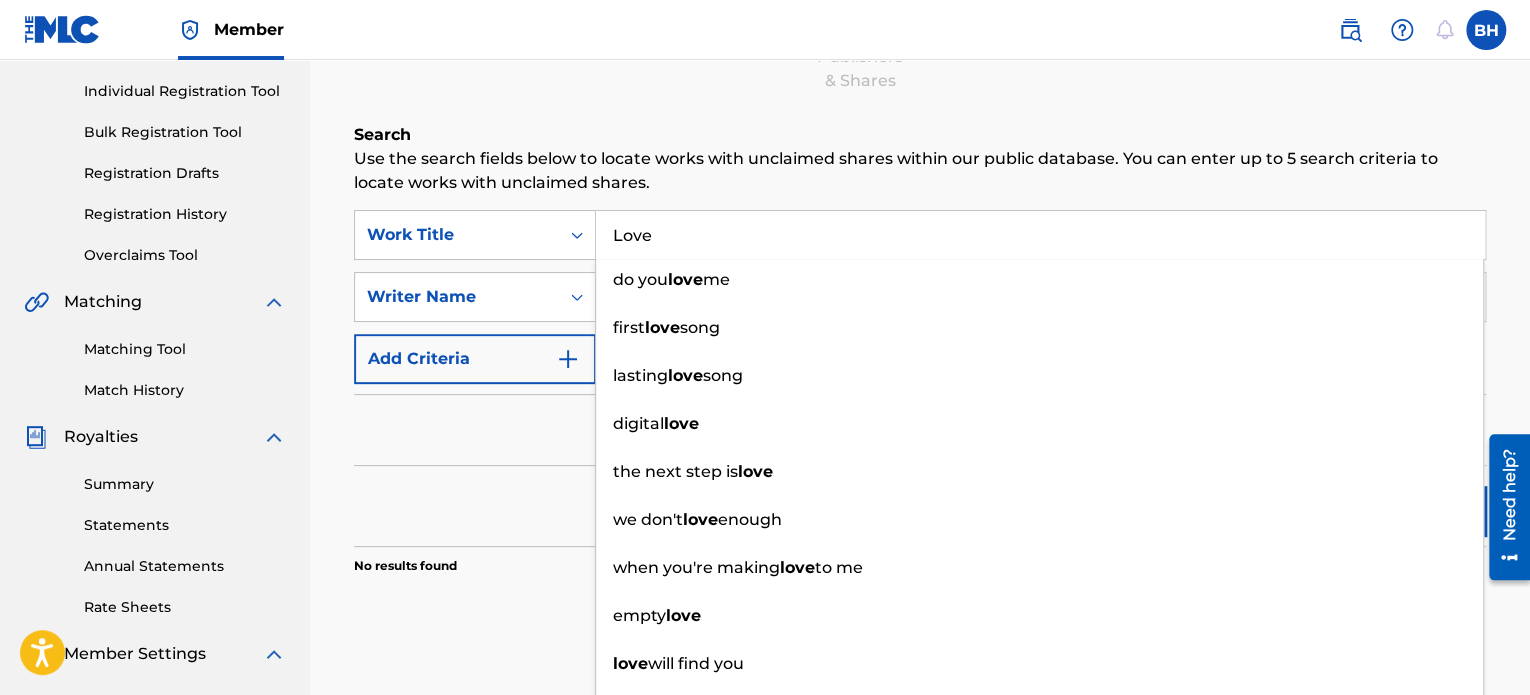 type on "Love" 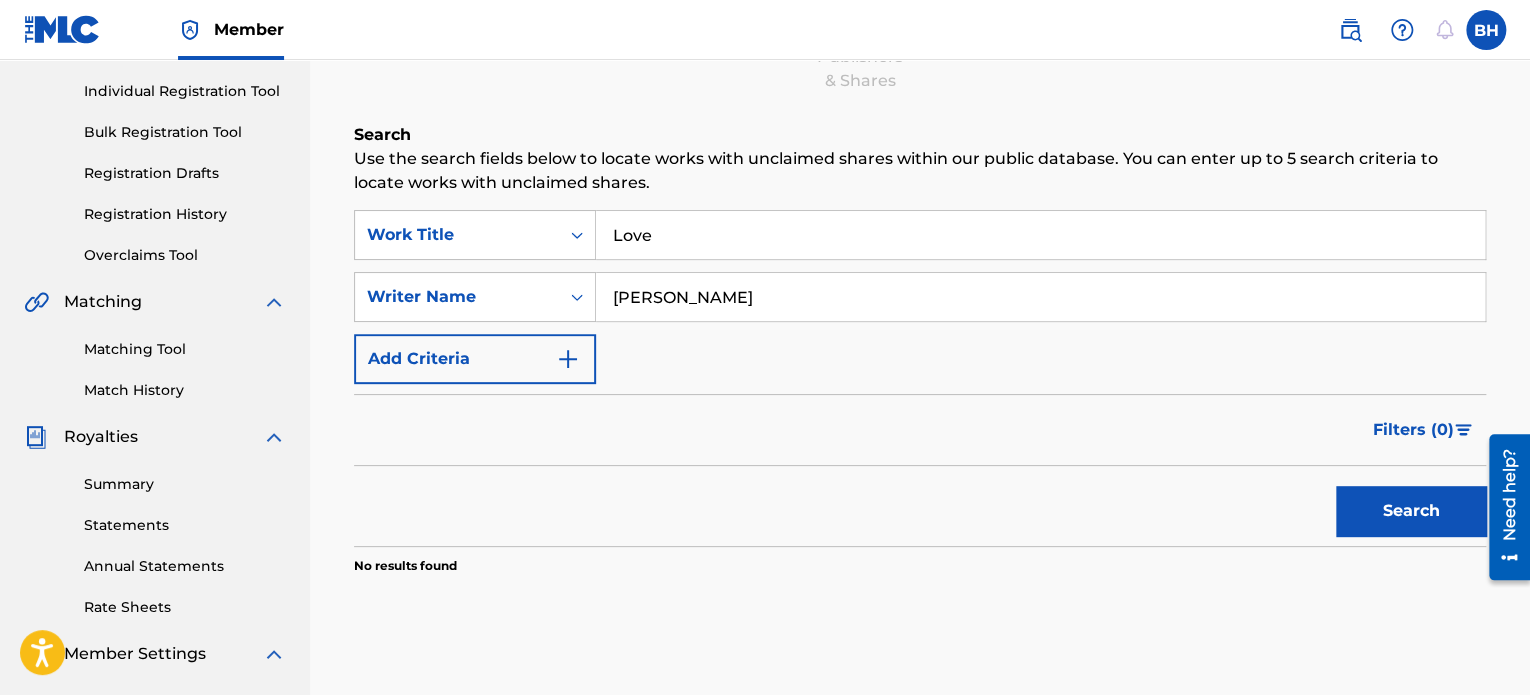 click on "Search" at bounding box center [920, 506] 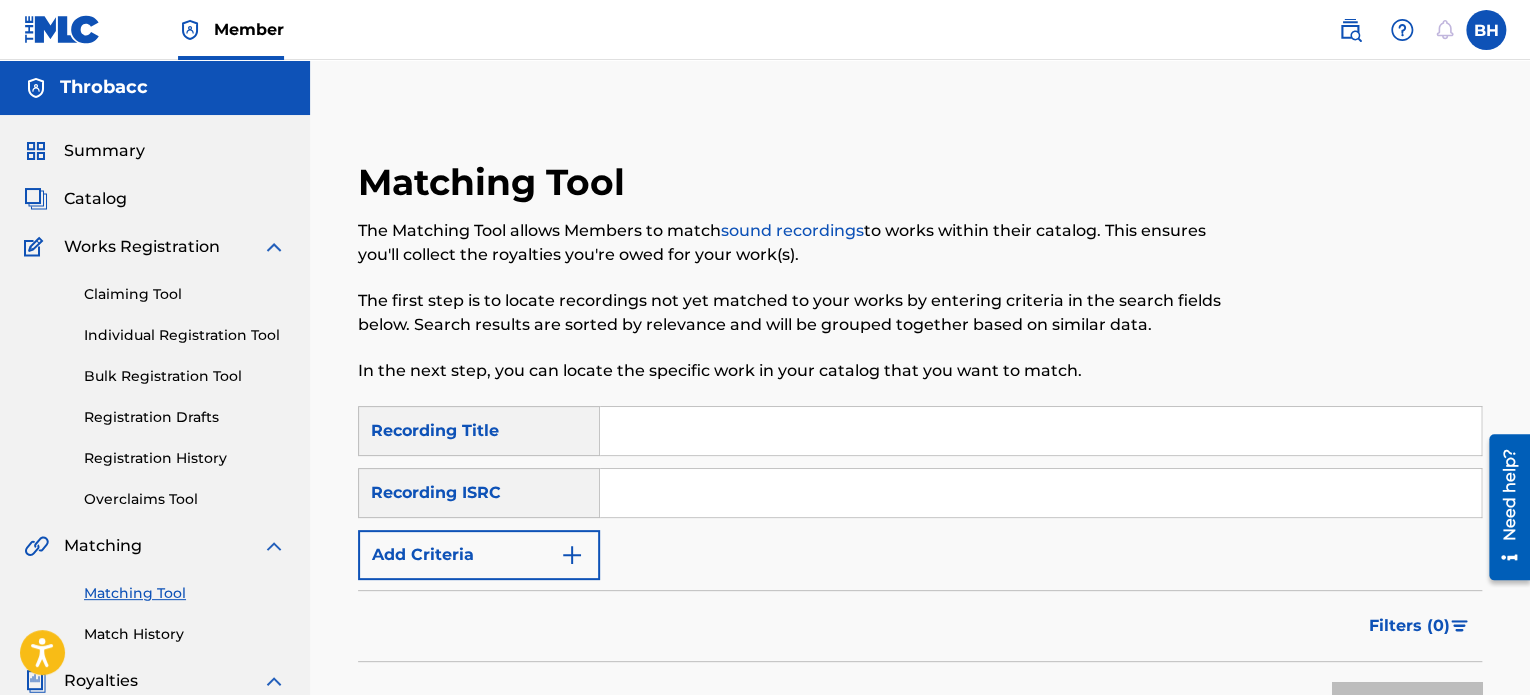 click at bounding box center [1040, 431] 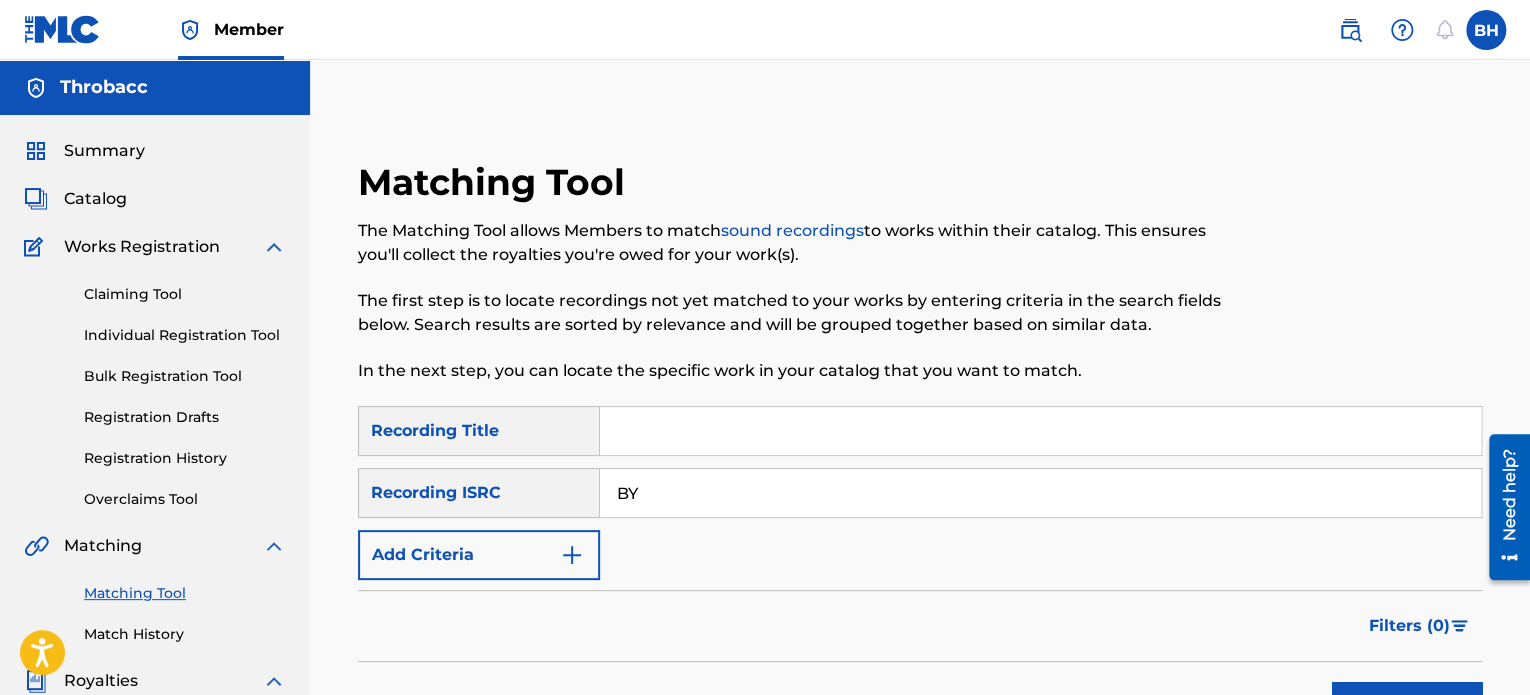 type on "B" 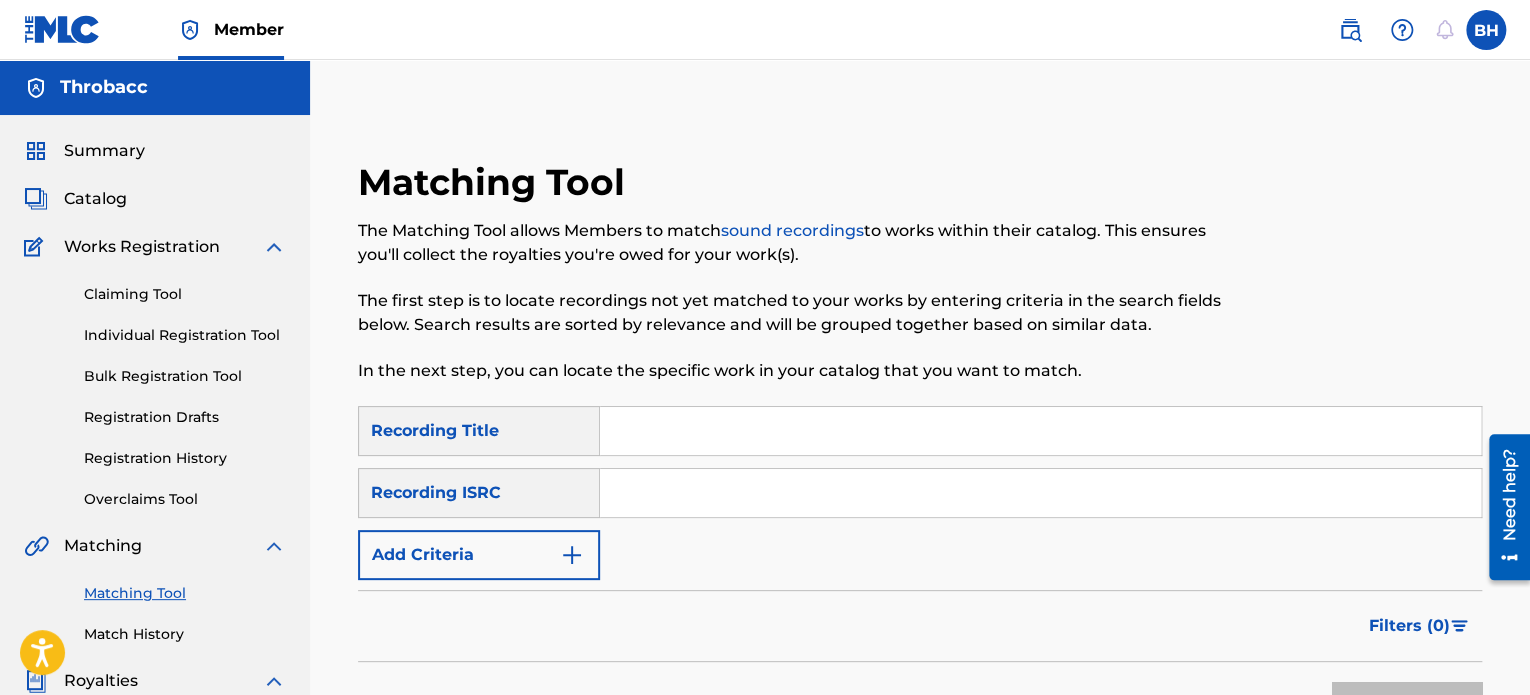 paste on "QZTBD2407153" 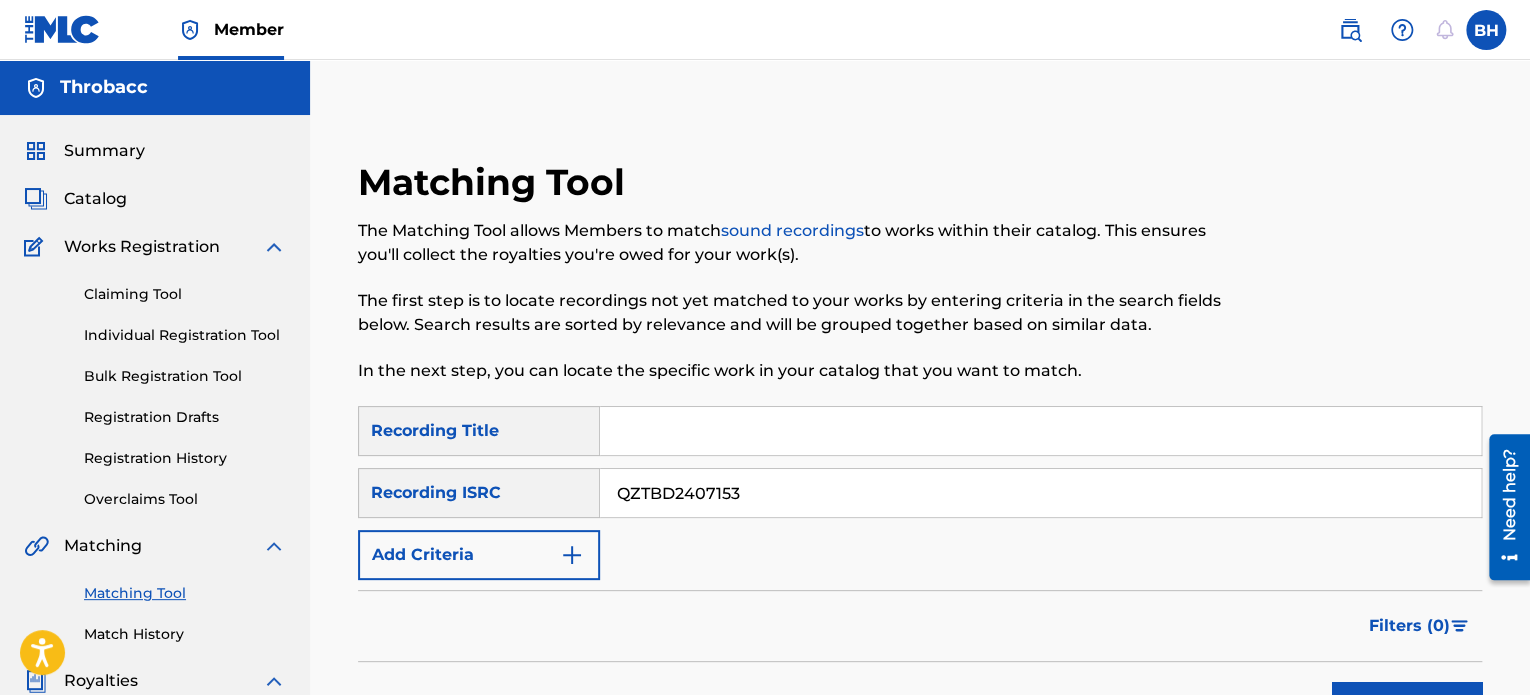 type on "QZTBD2407153" 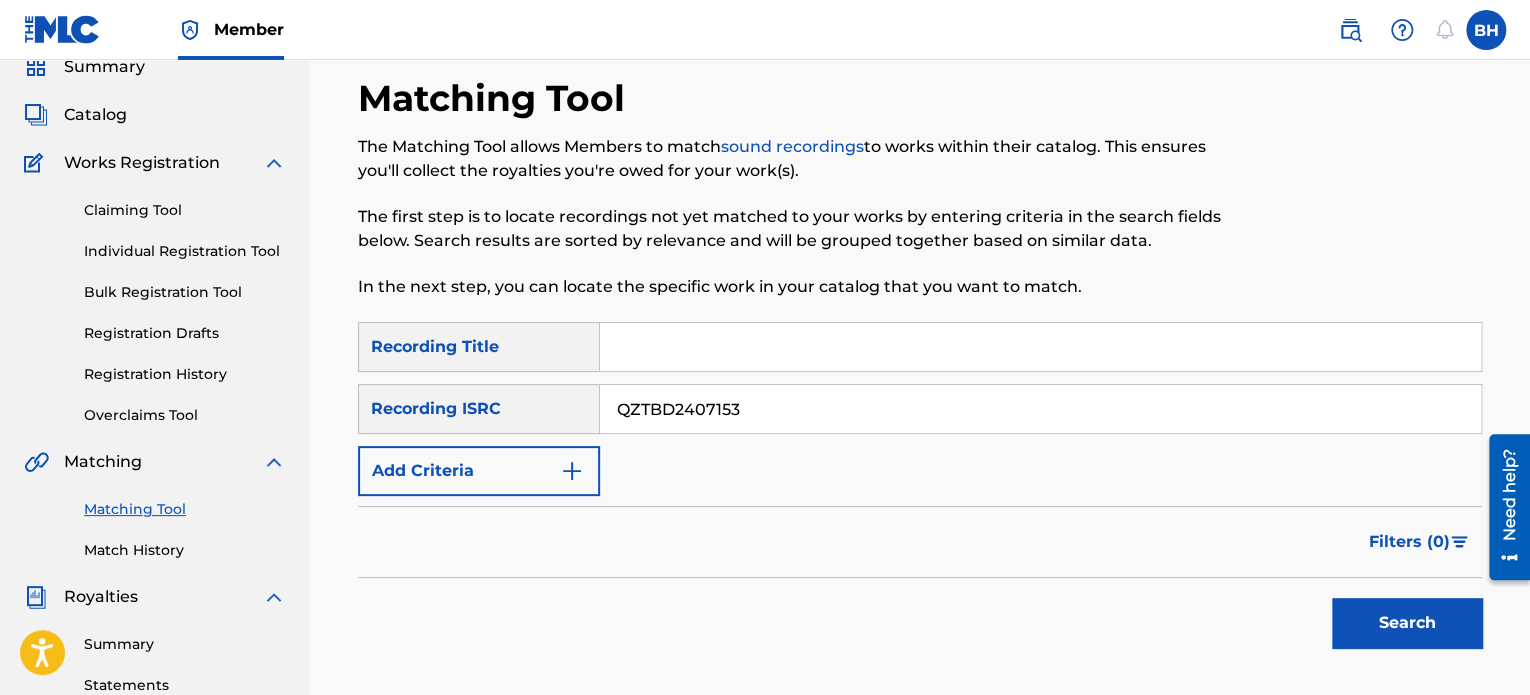 scroll, scrollTop: 158, scrollLeft: 0, axis: vertical 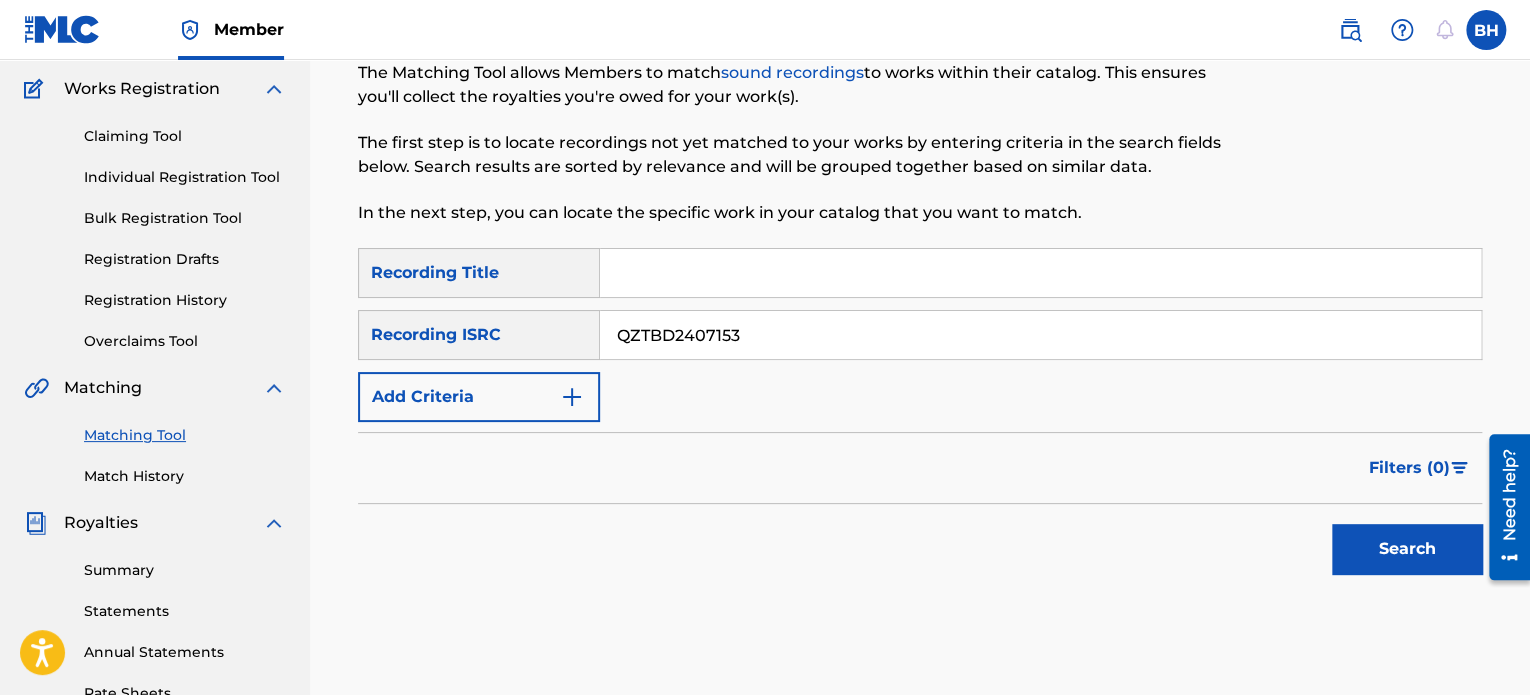 click on "Search" at bounding box center [1407, 549] 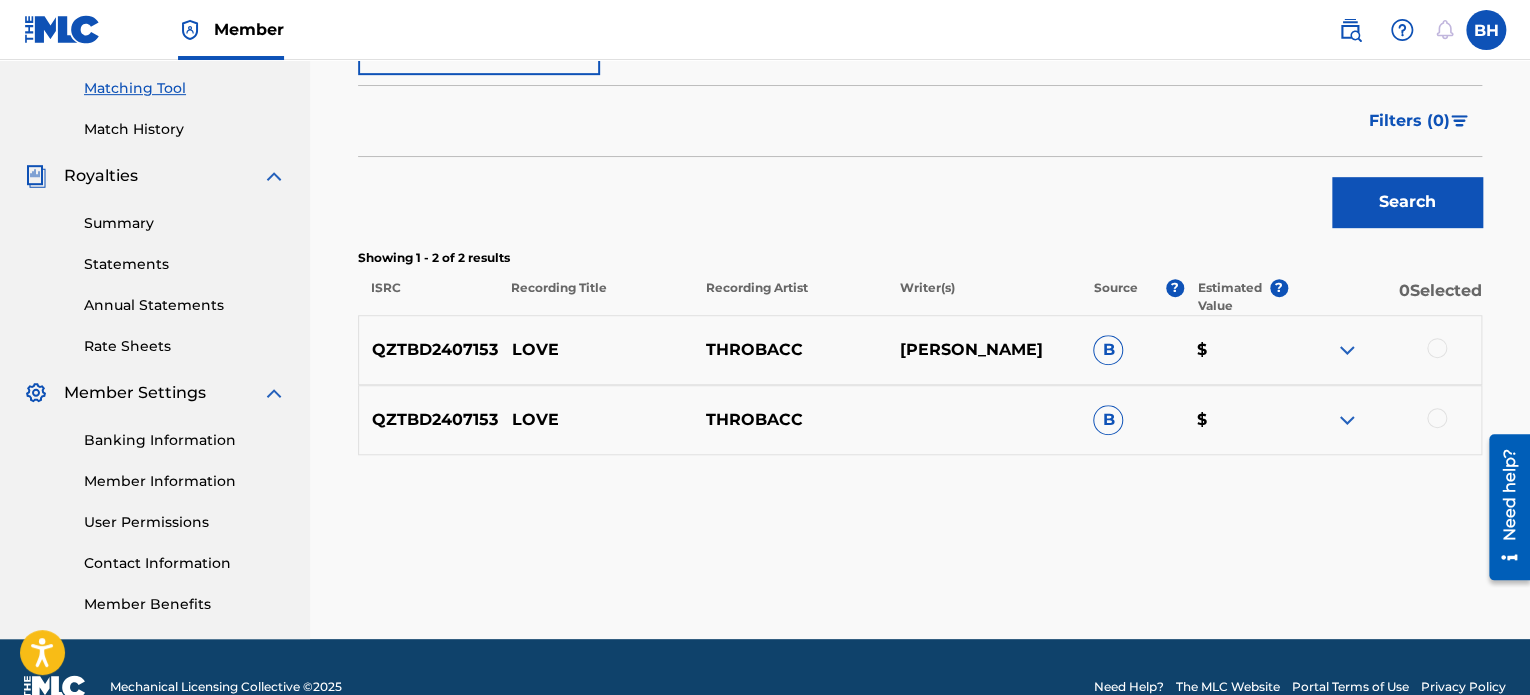 scroll, scrollTop: 512, scrollLeft: 0, axis: vertical 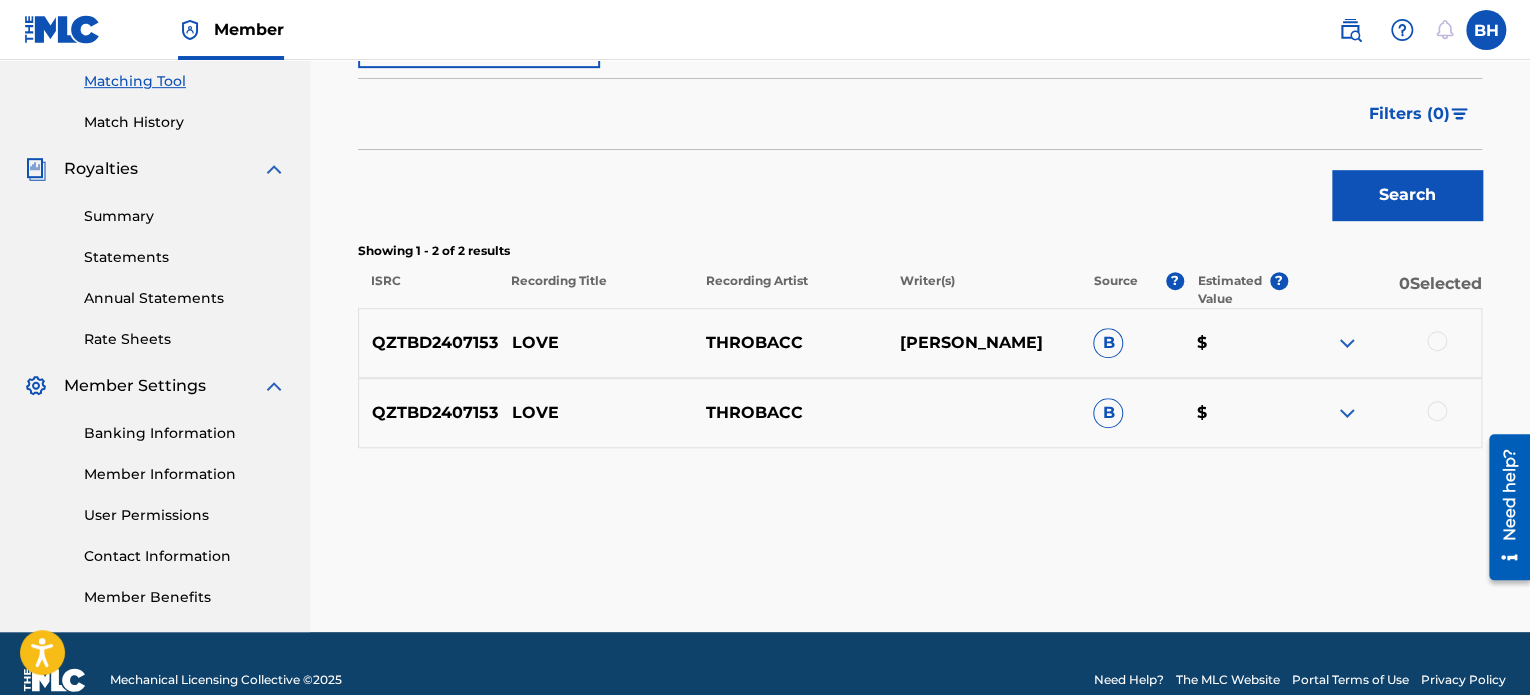 click at bounding box center (1437, 341) 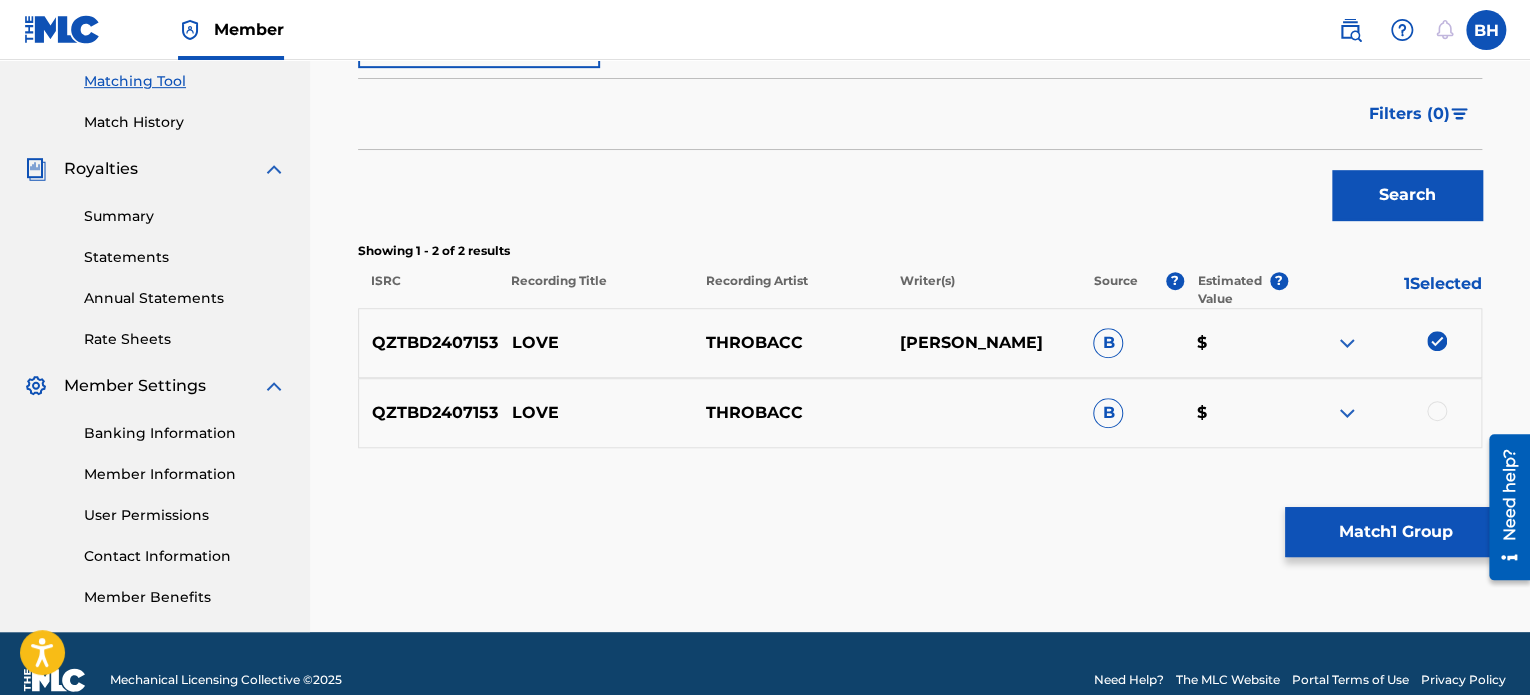 click at bounding box center [1437, 411] 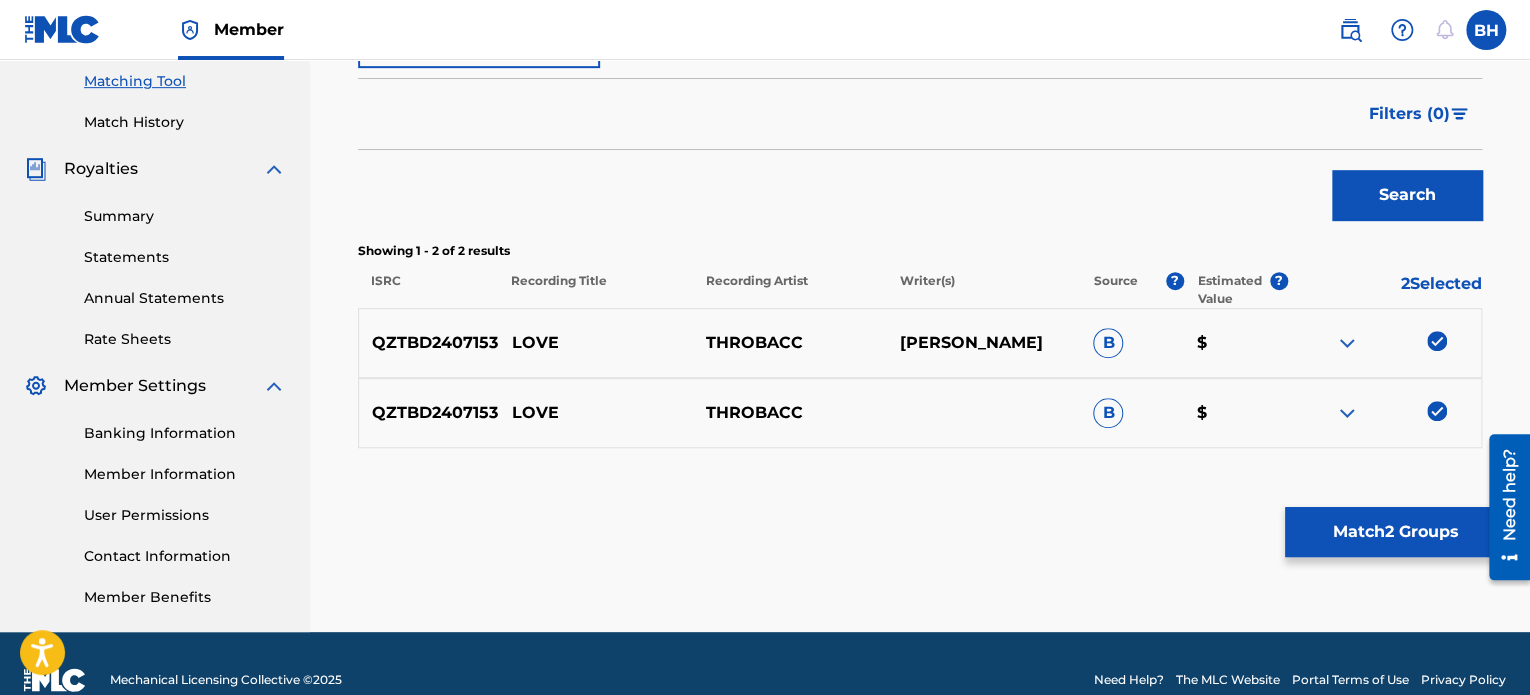 click on "Match  2 Groups" at bounding box center [1395, 532] 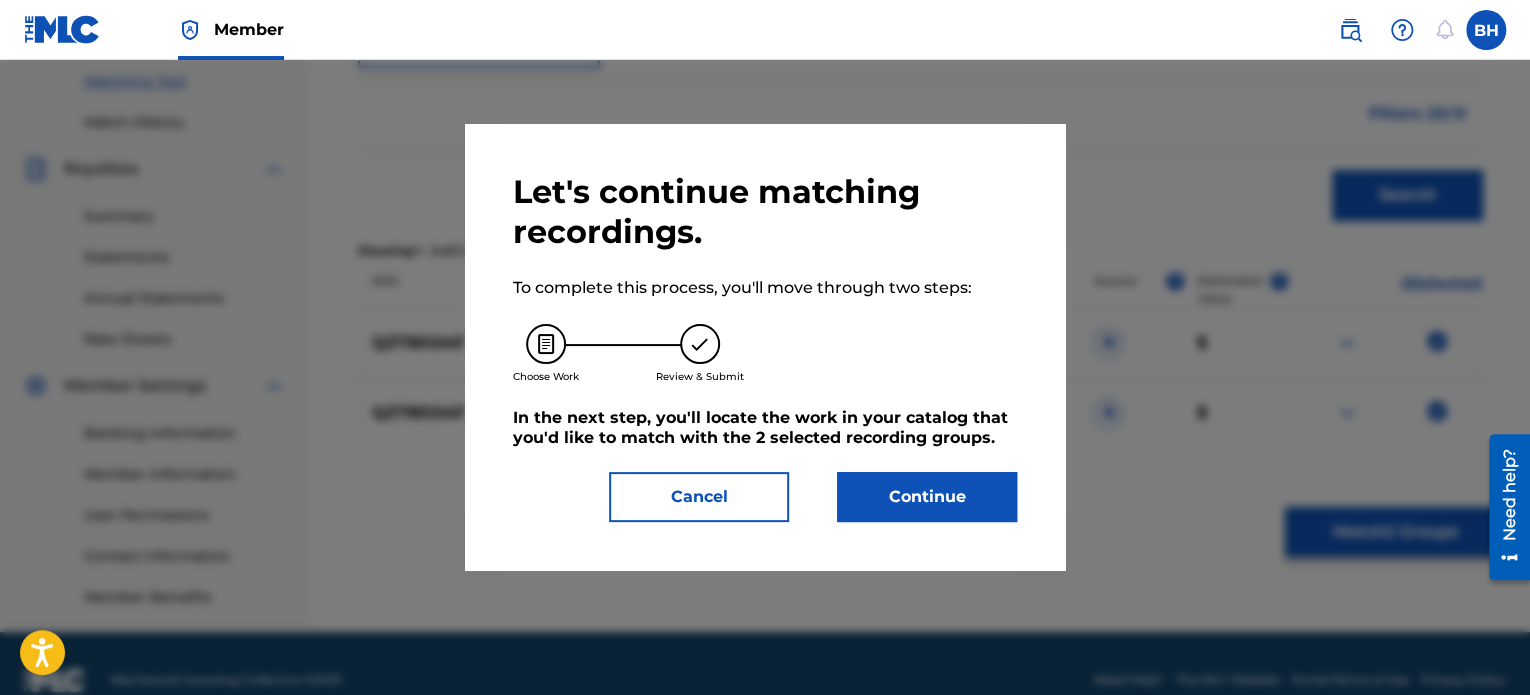 click on "Continue" at bounding box center [927, 497] 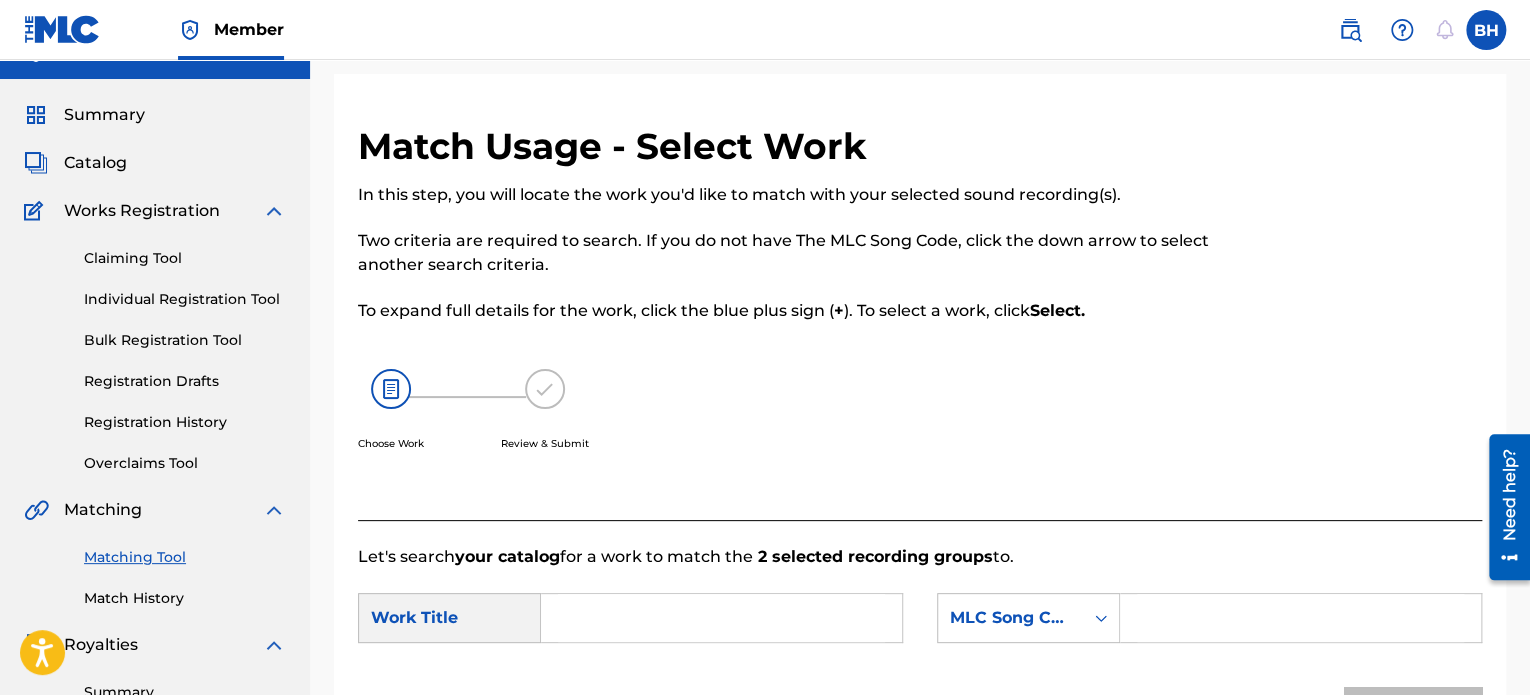 scroll, scrollTop: 34, scrollLeft: 0, axis: vertical 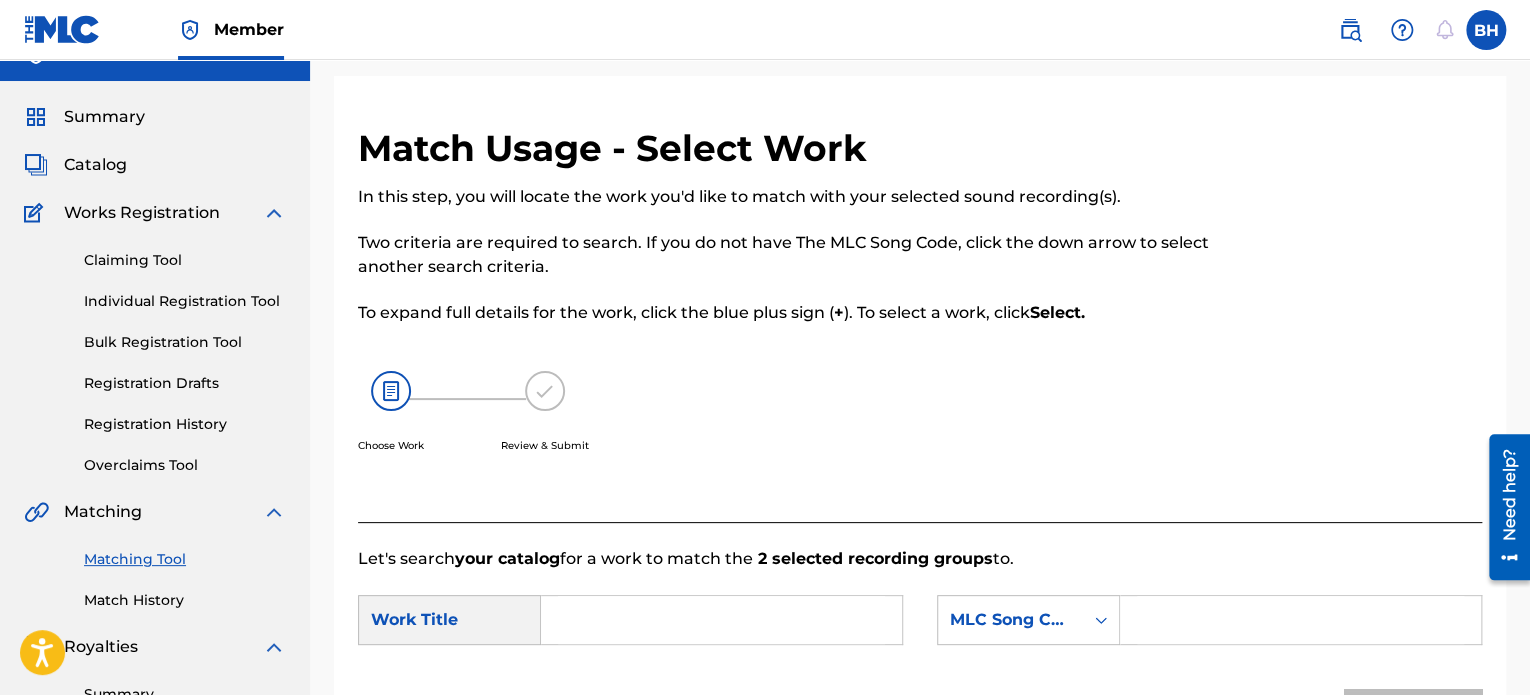 click on "Claiming Tool" at bounding box center (185, 260) 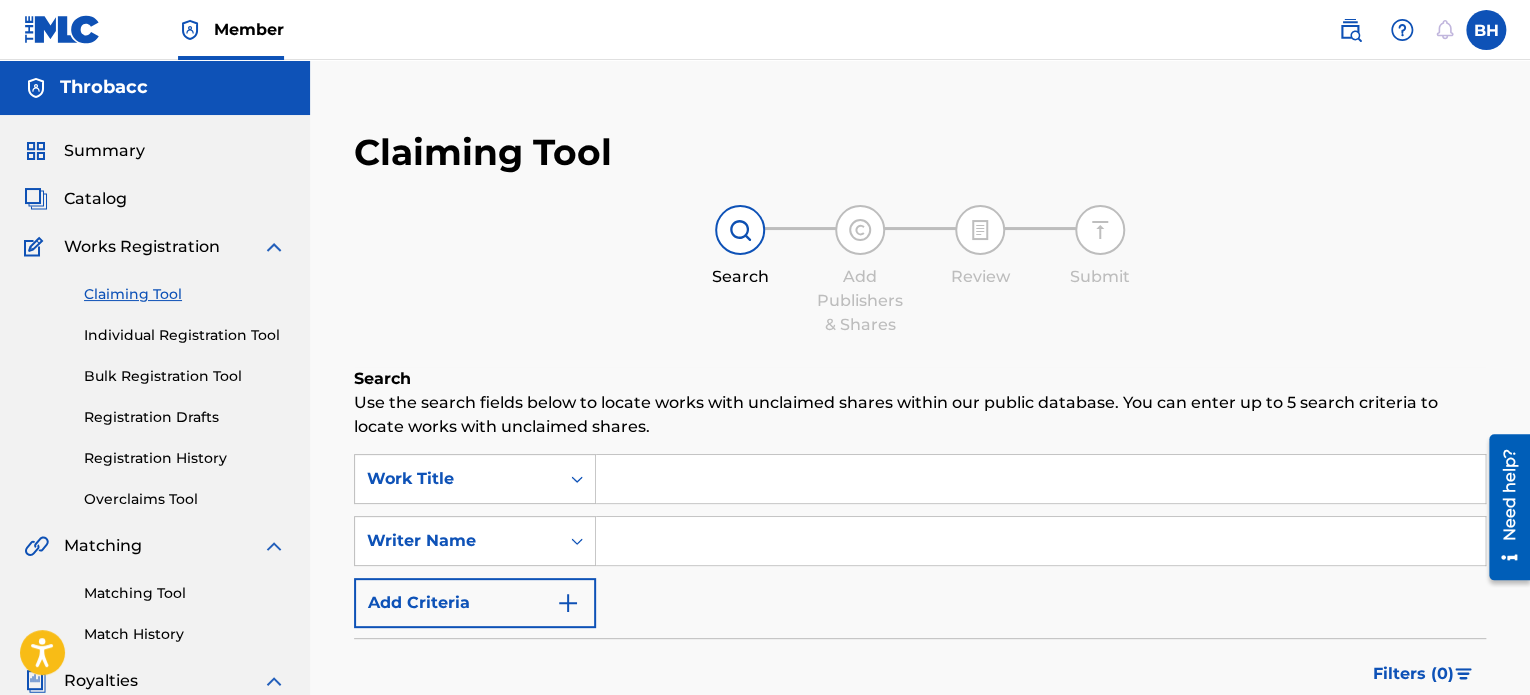 click on "Individual Registration Tool" at bounding box center (185, 335) 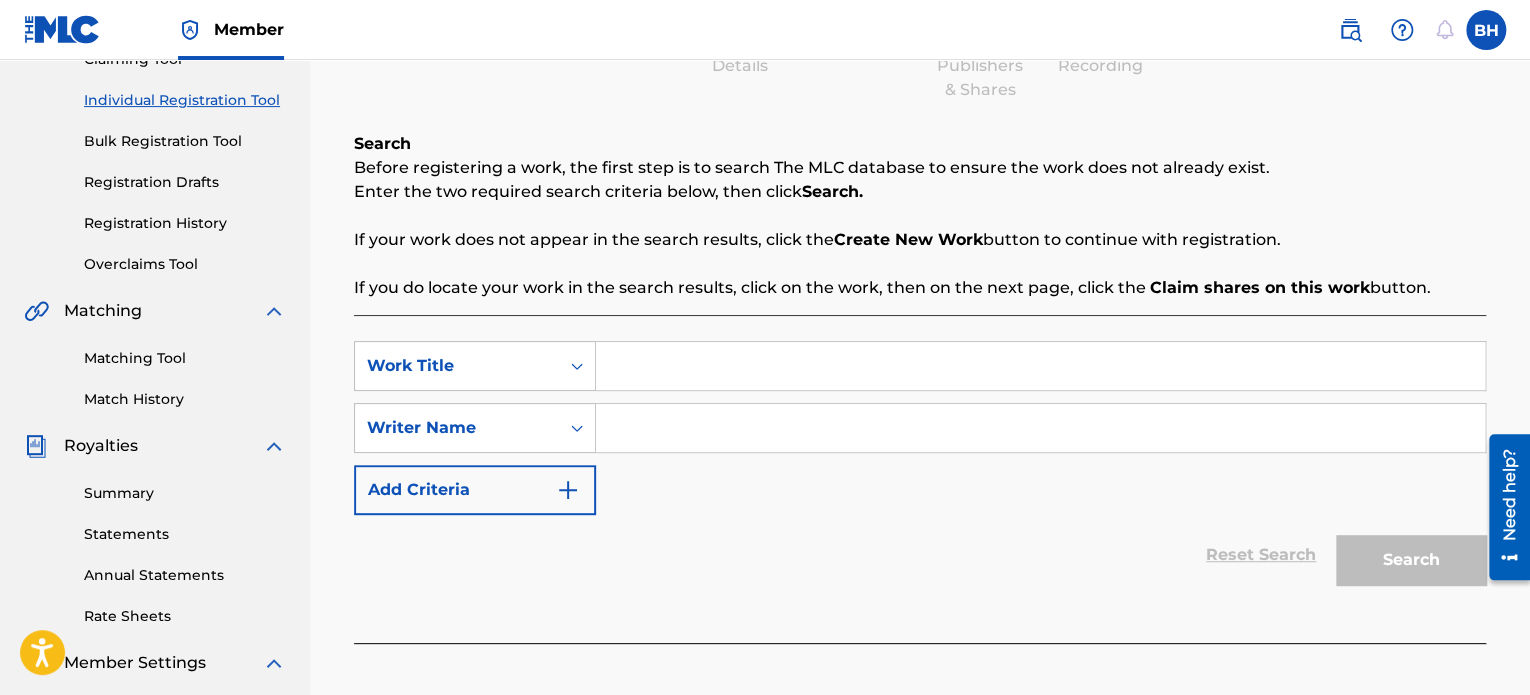 scroll, scrollTop: 232, scrollLeft: 0, axis: vertical 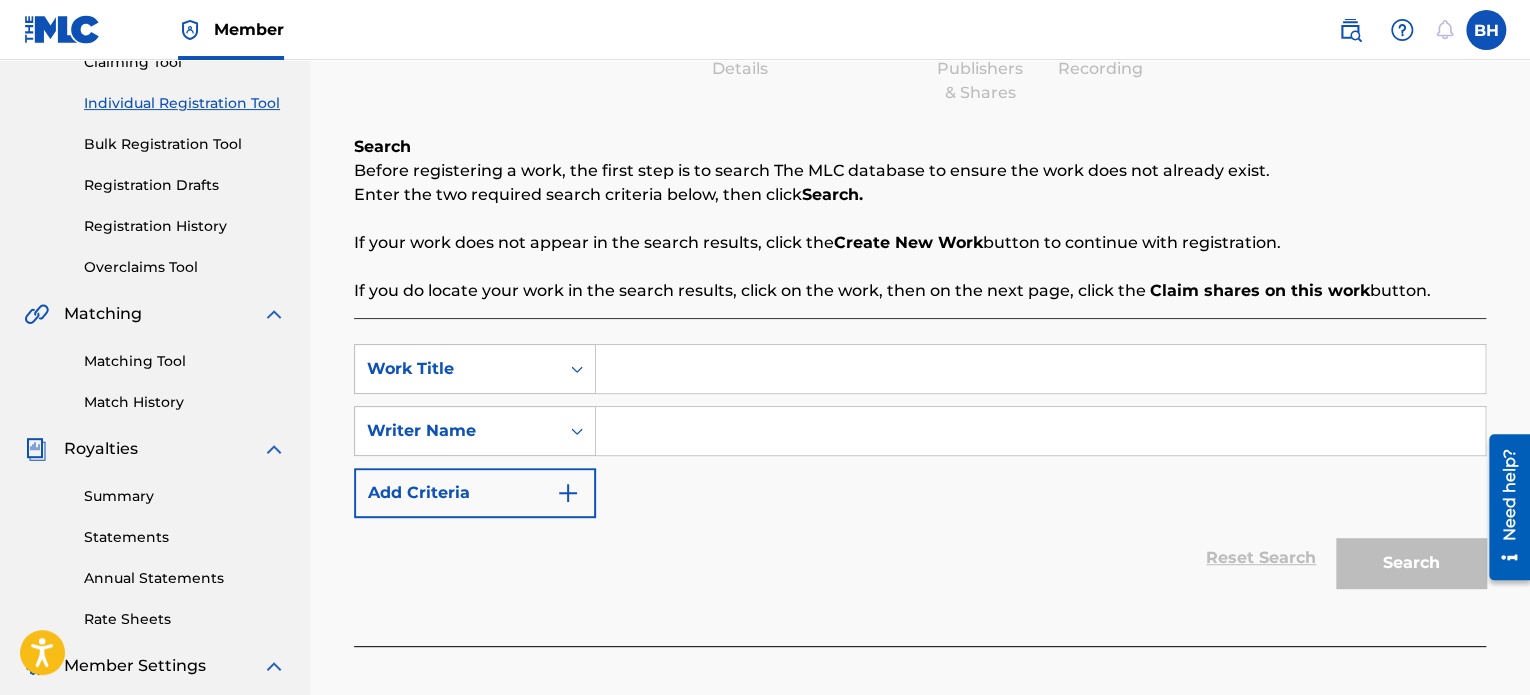 click at bounding box center [1040, 369] 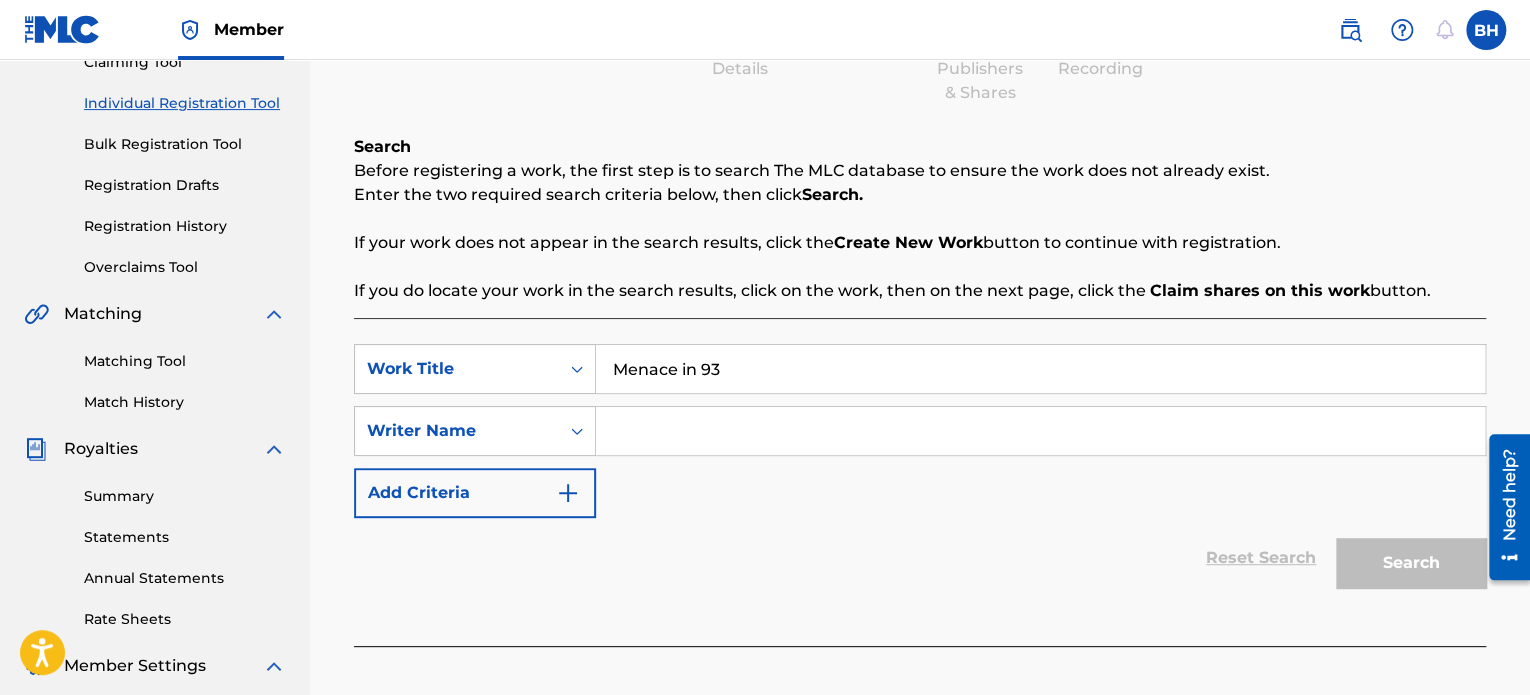 type on "Menace in 93" 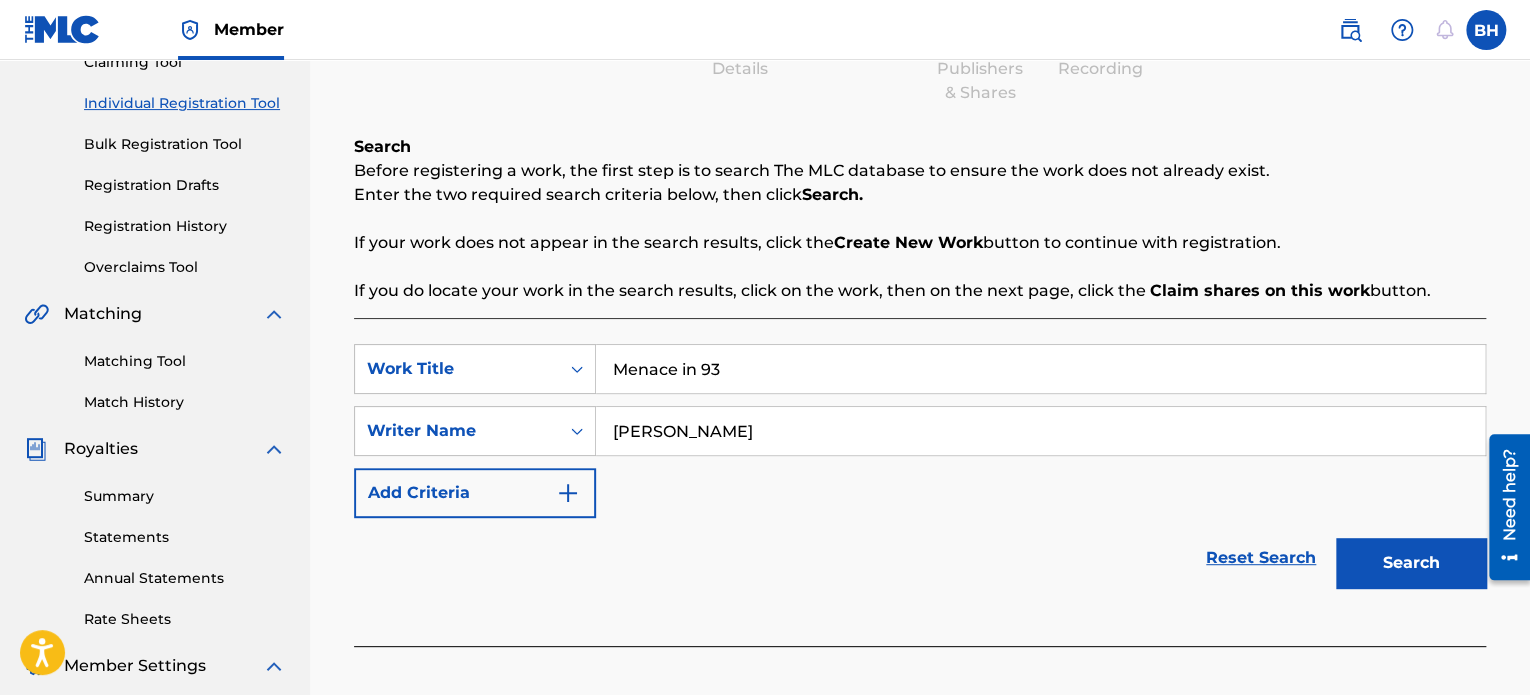 click on "Search" at bounding box center [1411, 563] 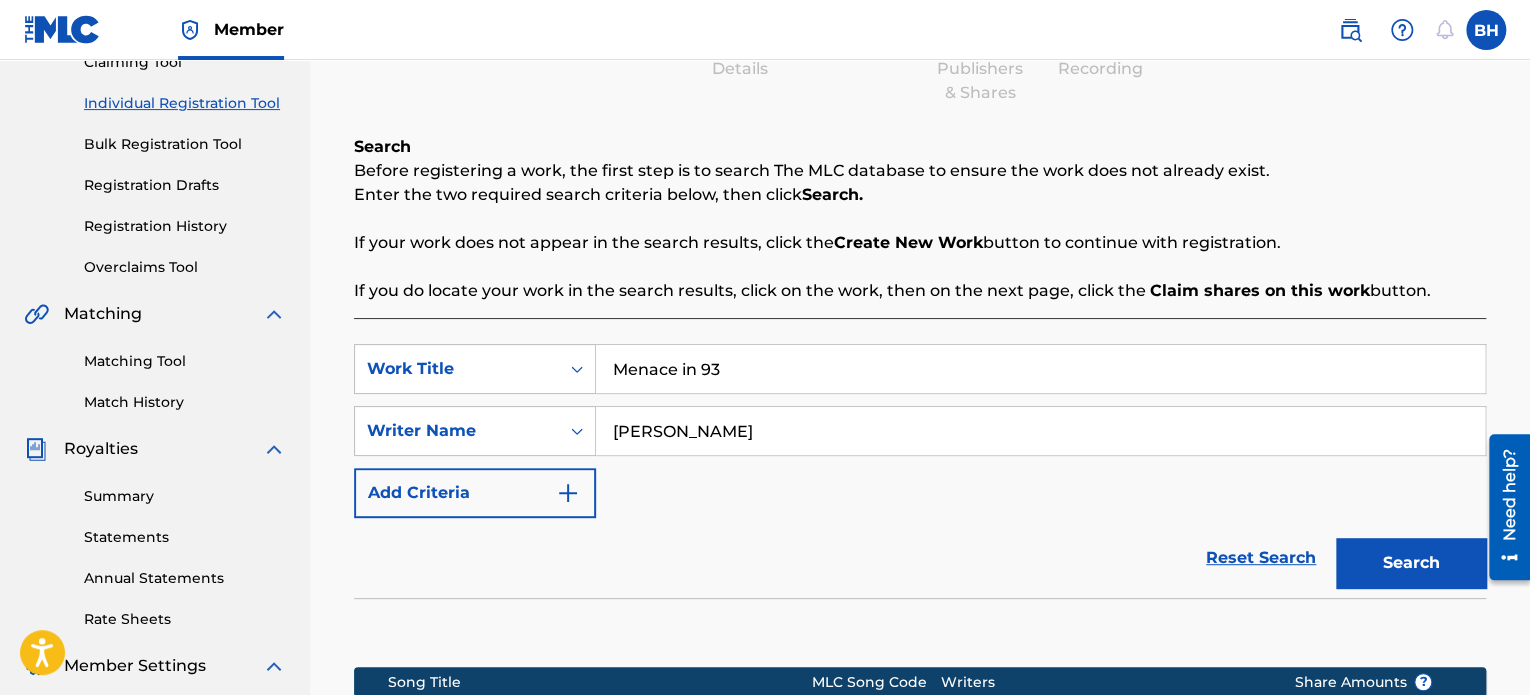 drag, startPoint x: 1527, startPoint y: 298, endPoint x: 1535, endPoint y: 379, distance: 81.394104 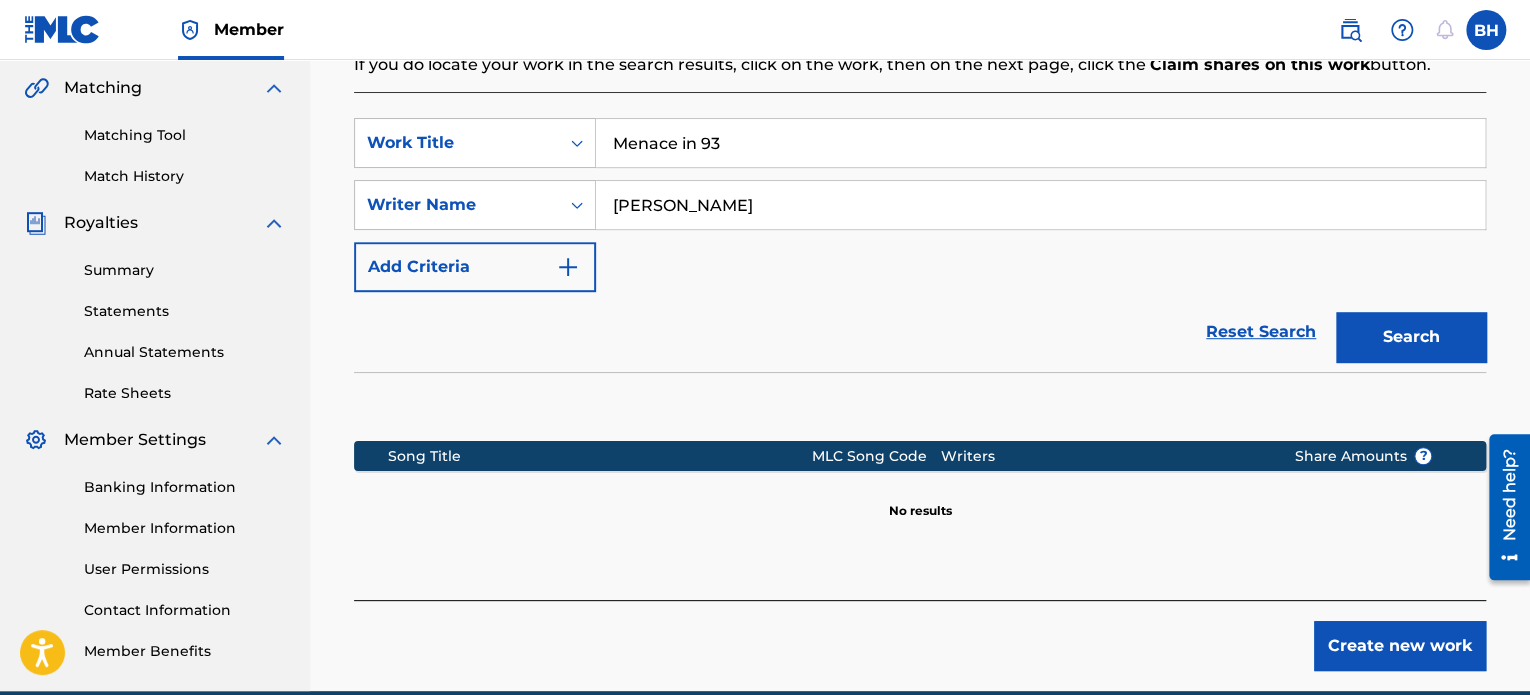 scroll, scrollTop: 460, scrollLeft: 0, axis: vertical 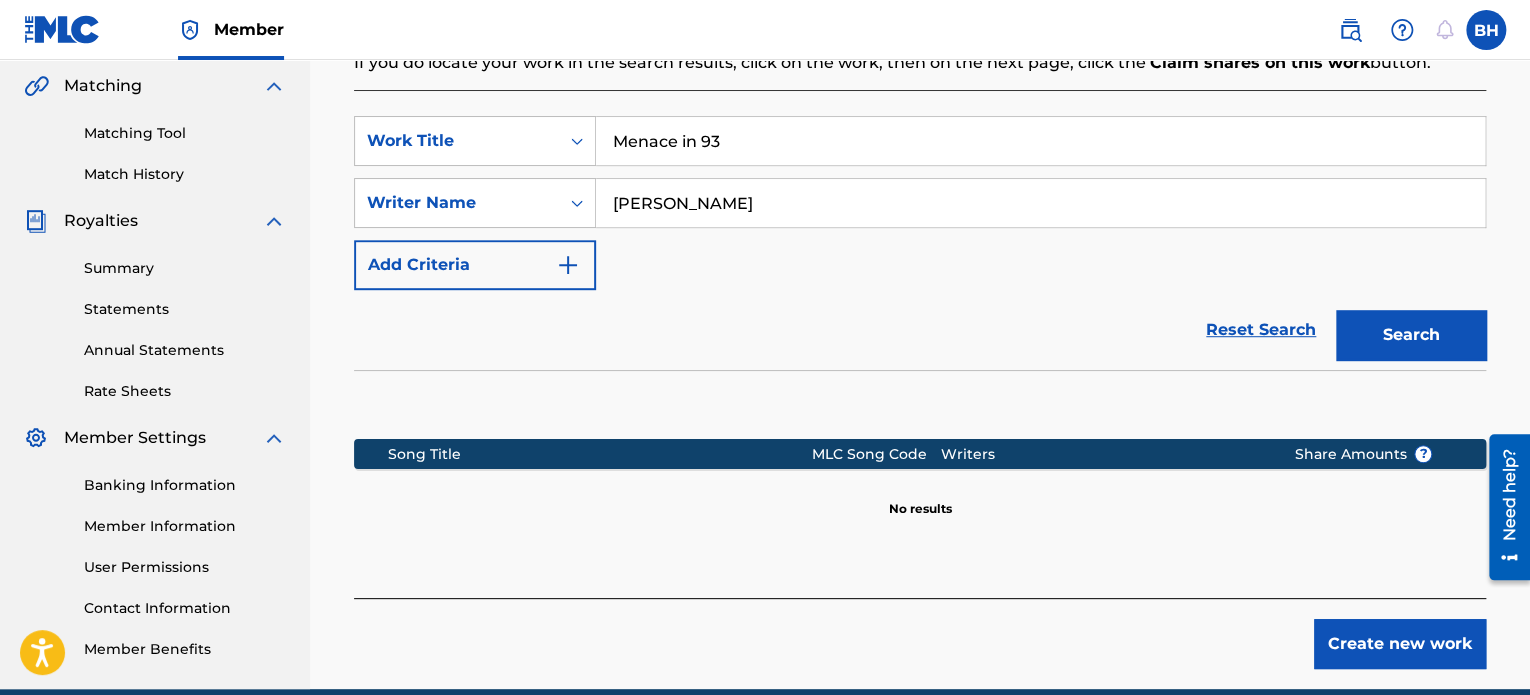 click on "Byron Eugene Hams II" at bounding box center [1040, 203] 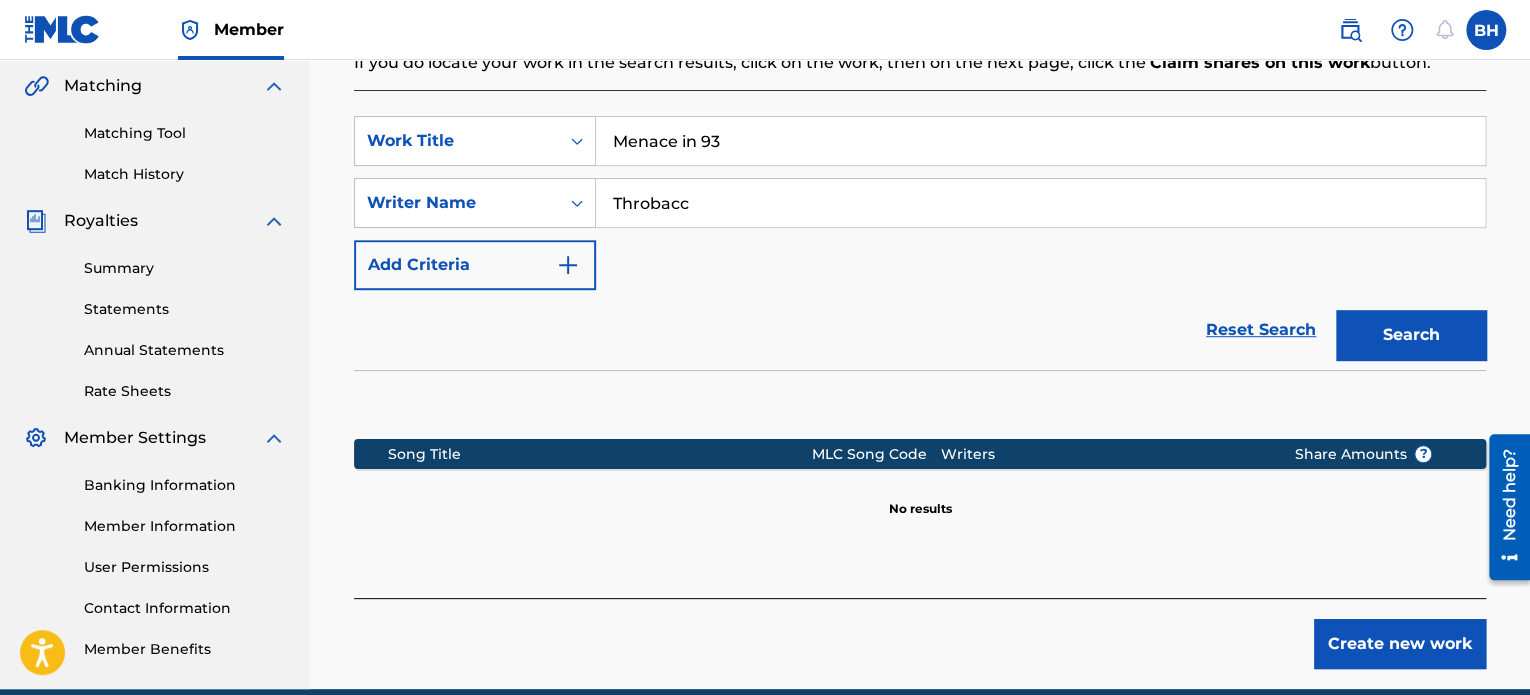type on "Throbacc" 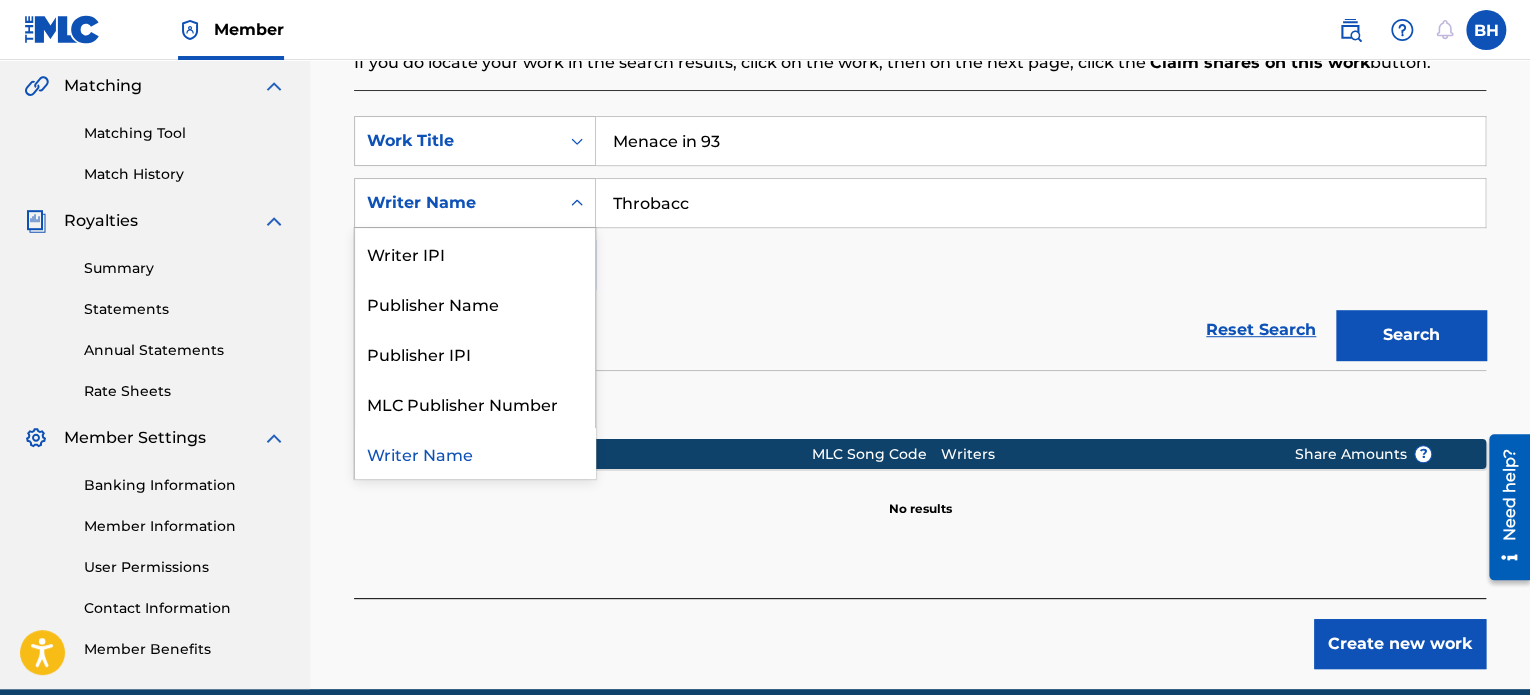 click 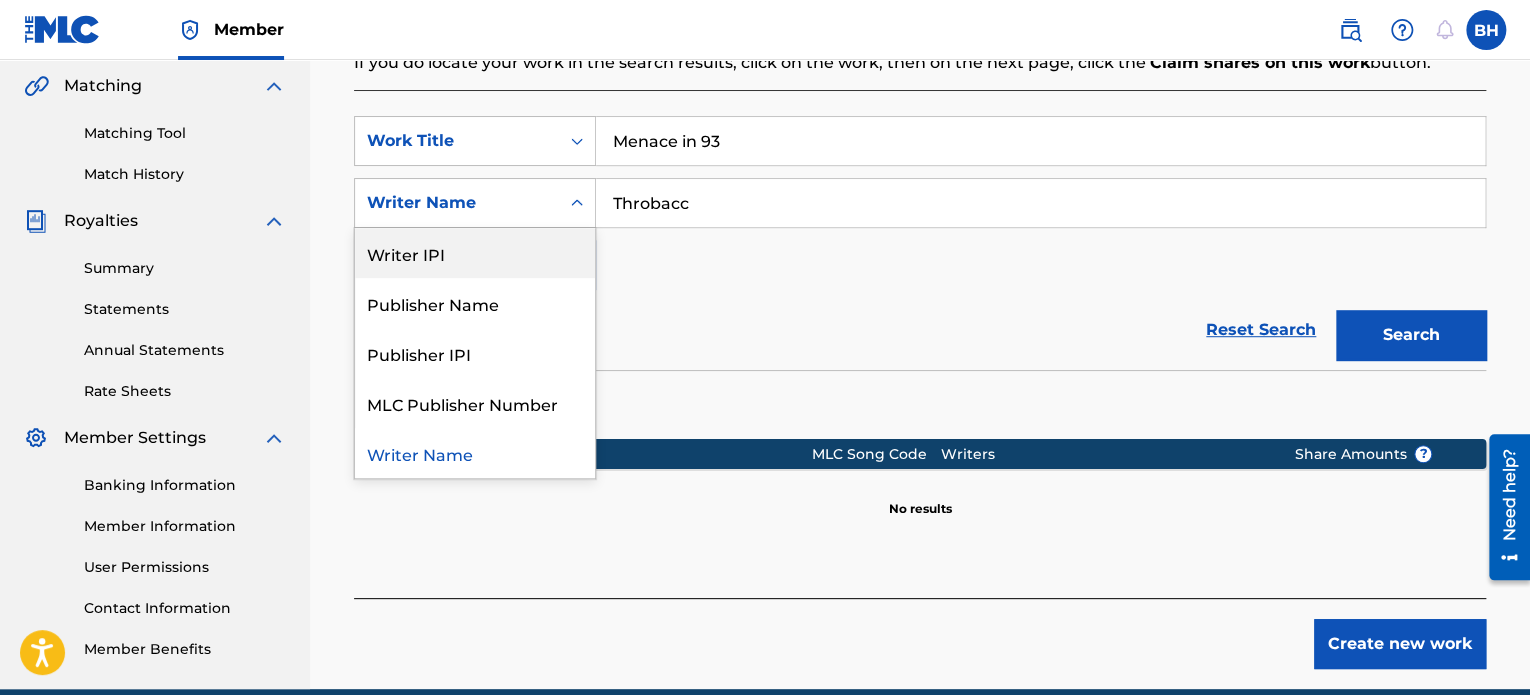 click on "Writer IPI" at bounding box center (475, 253) 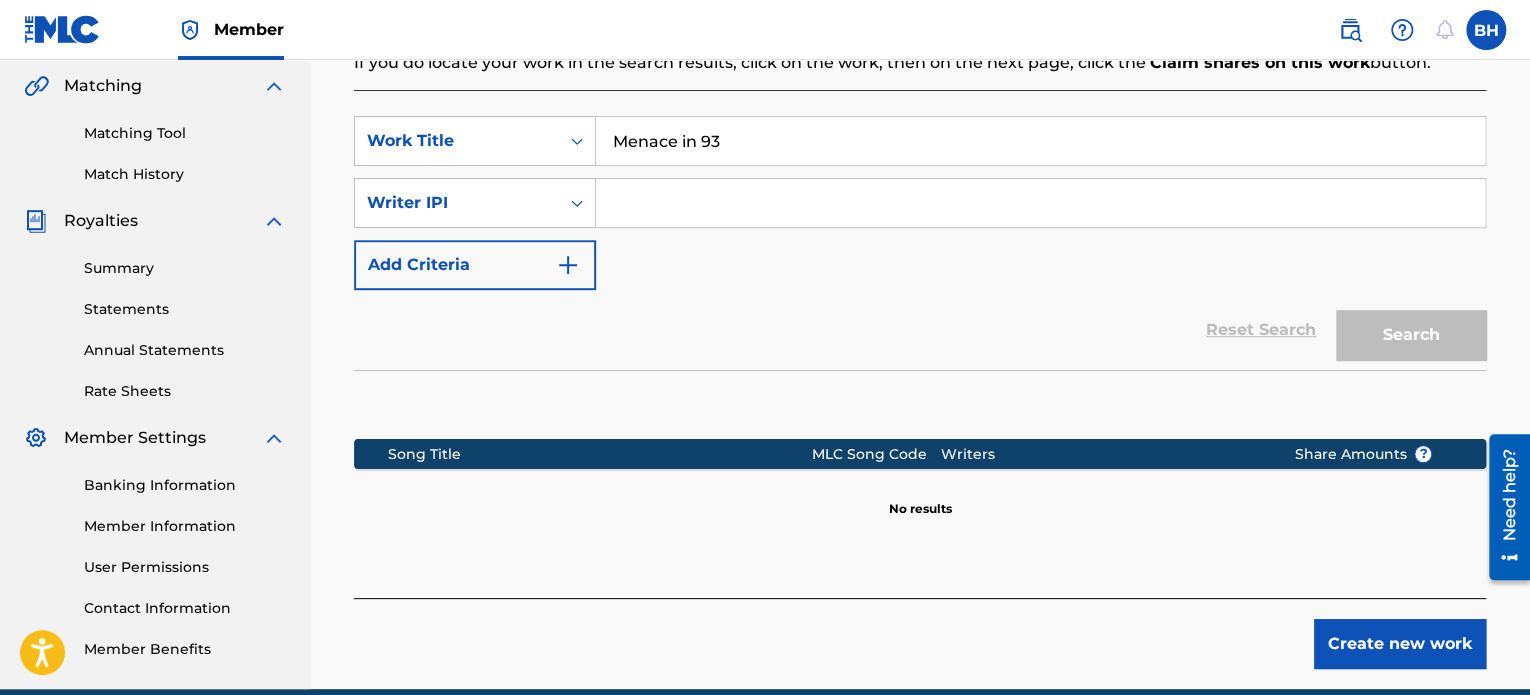 click at bounding box center [1040, 203] 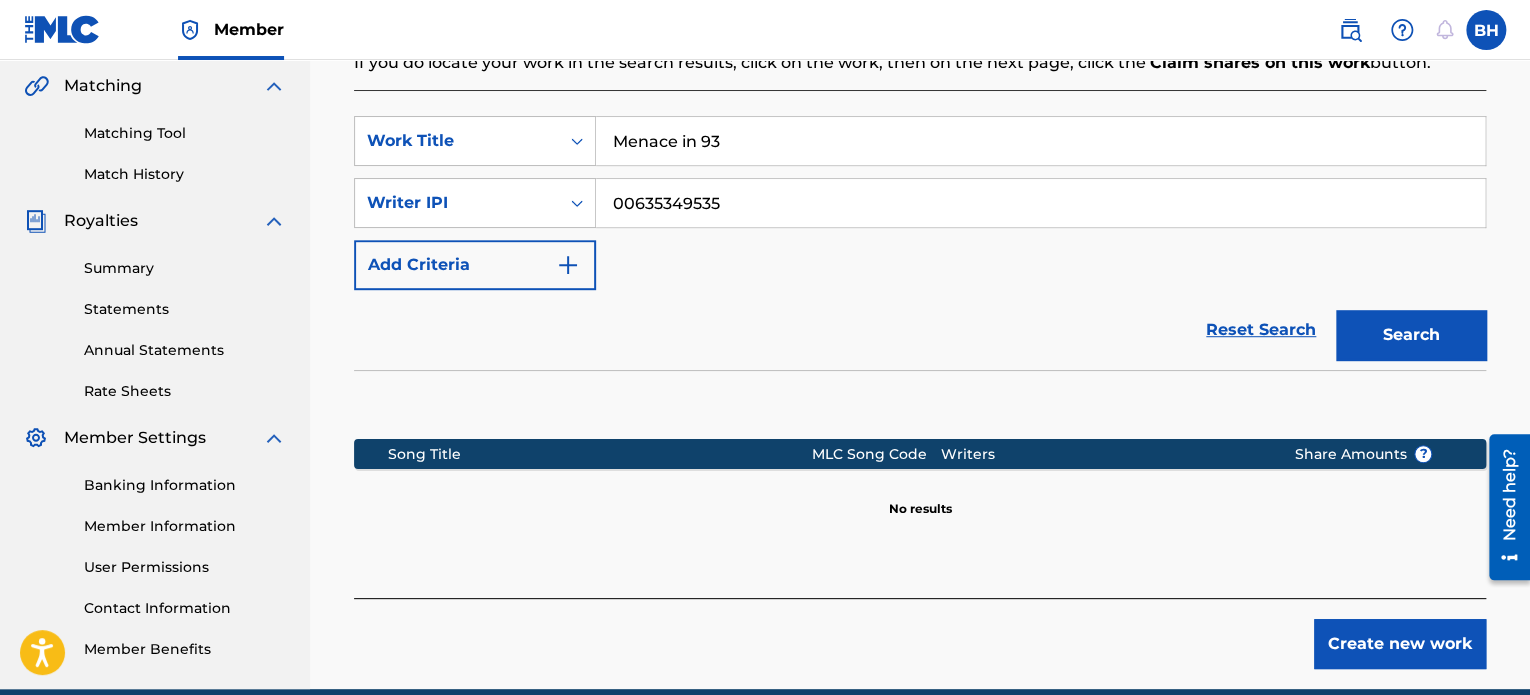 click on "00635349535" at bounding box center [1040, 203] 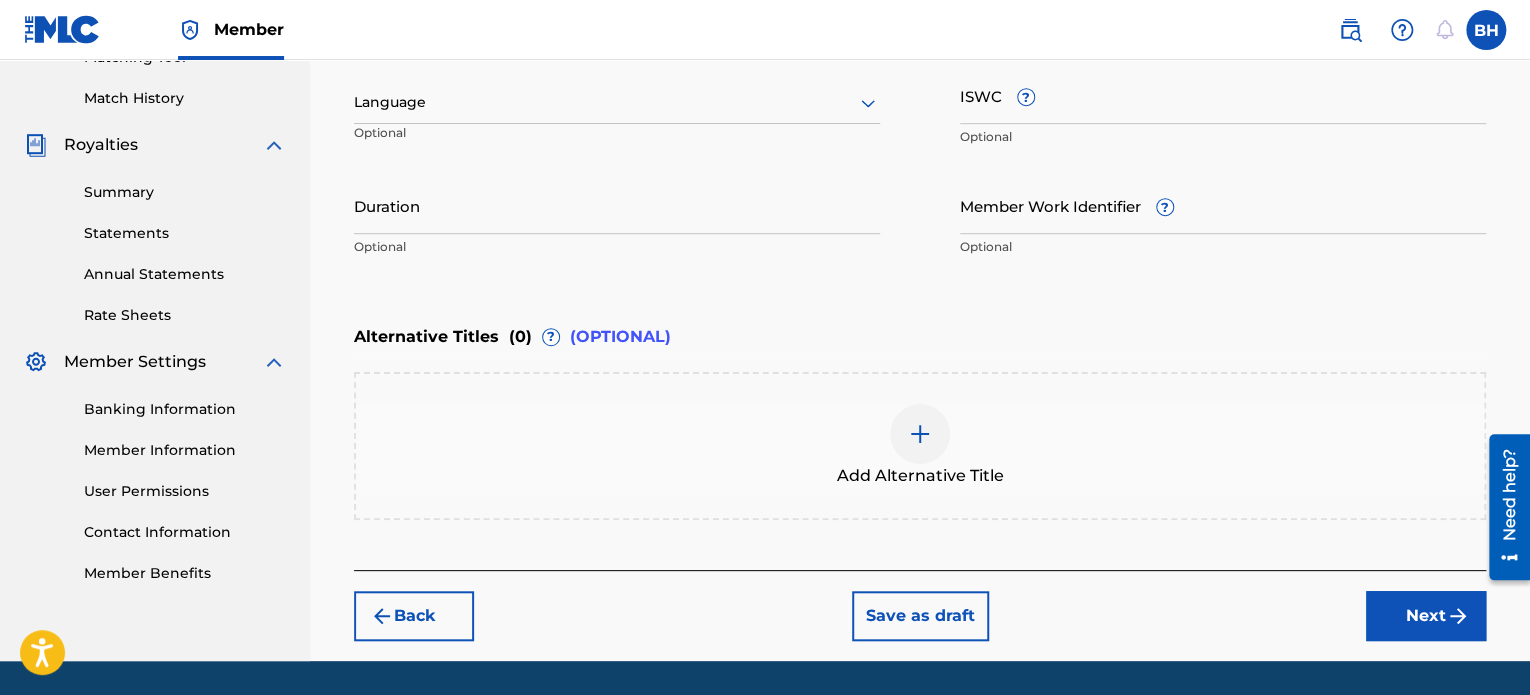 scroll, scrollTop: 542, scrollLeft: 0, axis: vertical 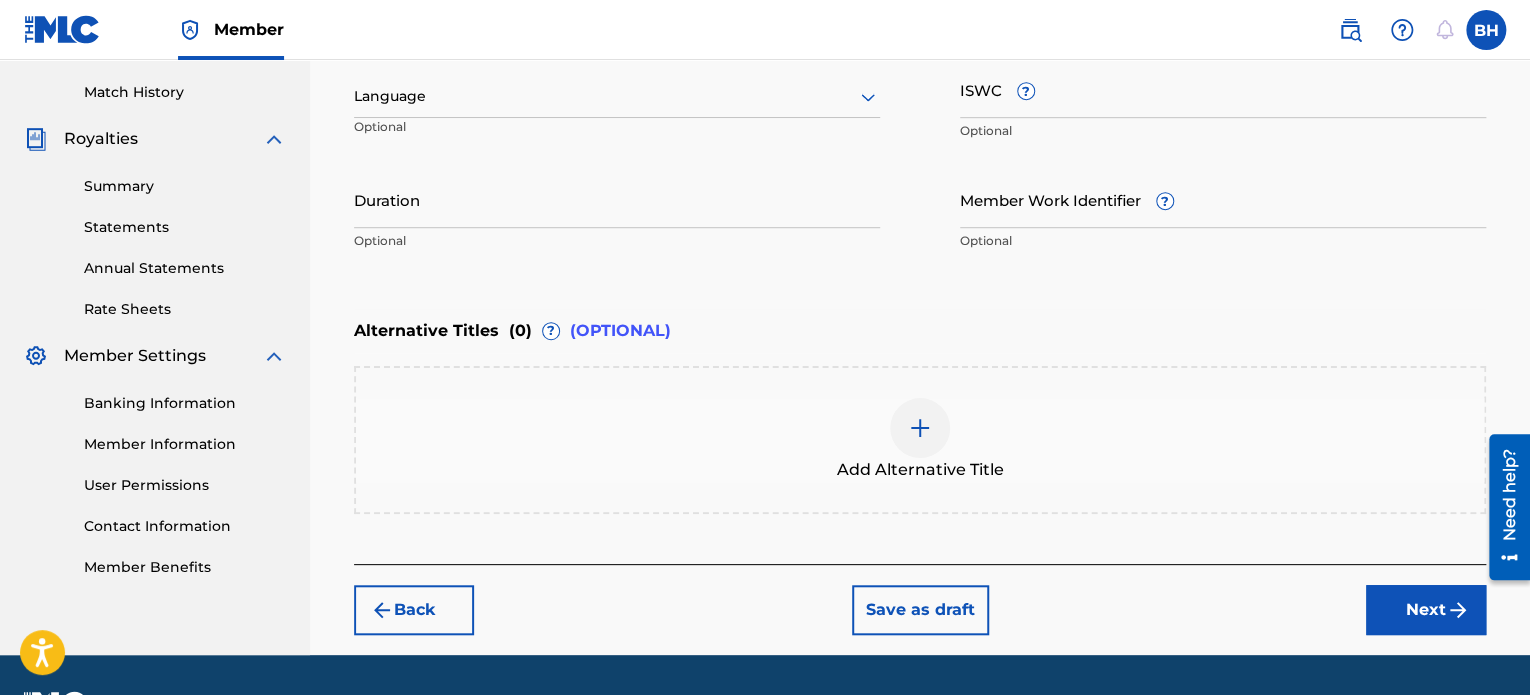 click at bounding box center (920, 428) 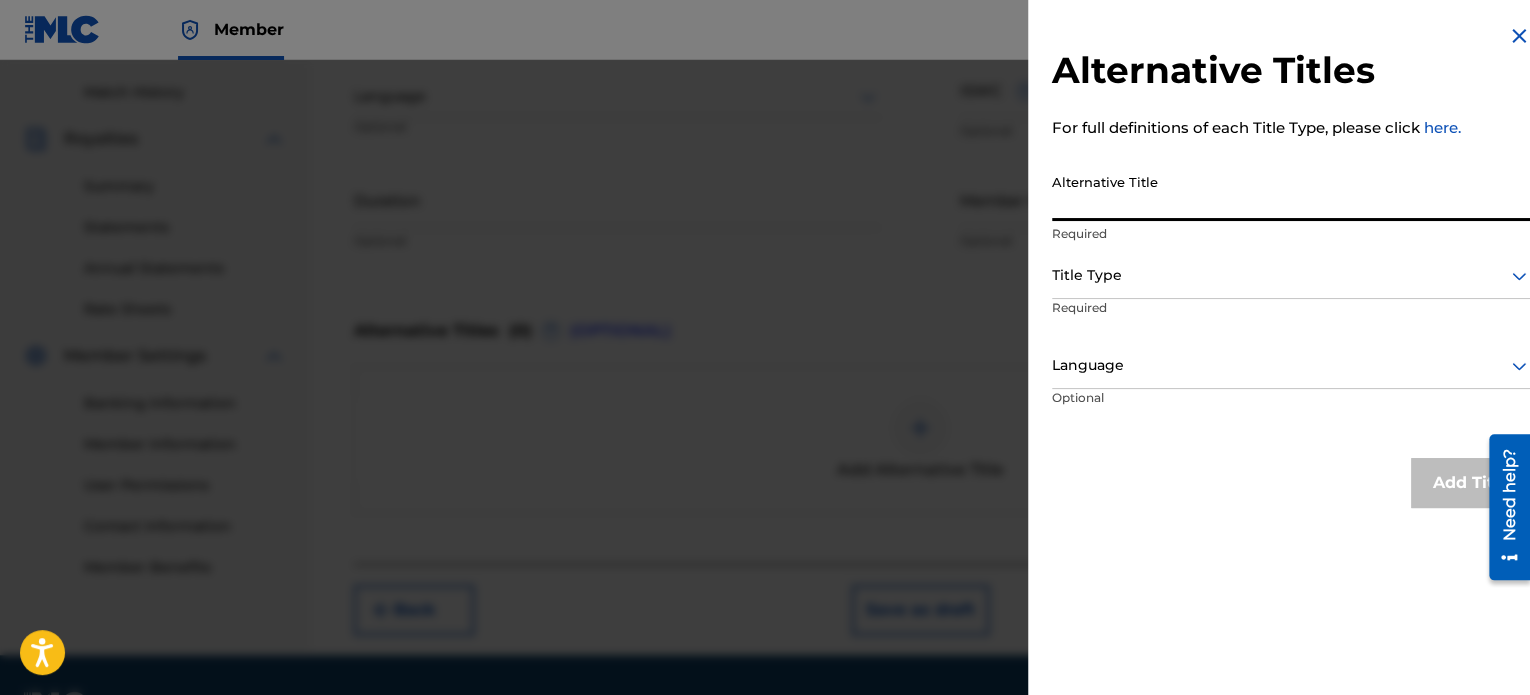 click on "Alternative Title" at bounding box center [1291, 192] 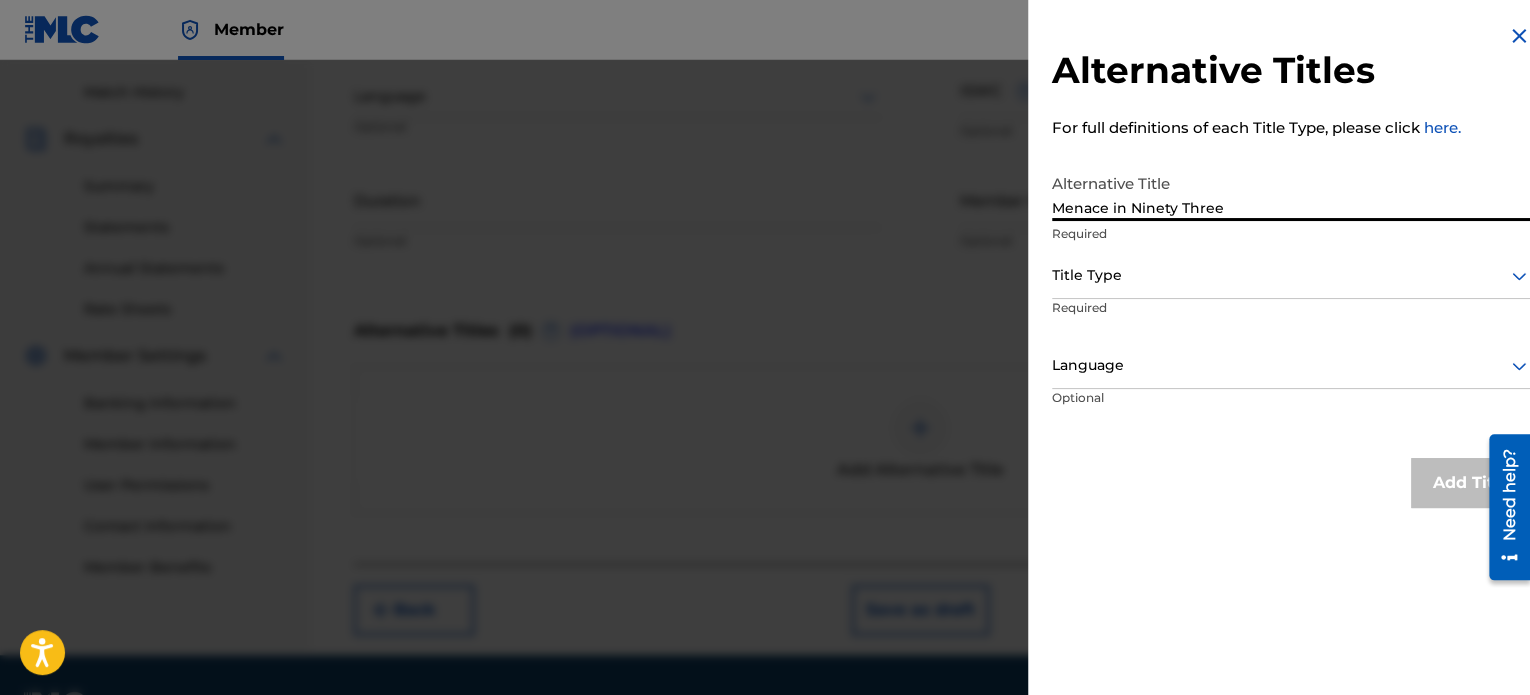 type on "Menace in Ninety Three" 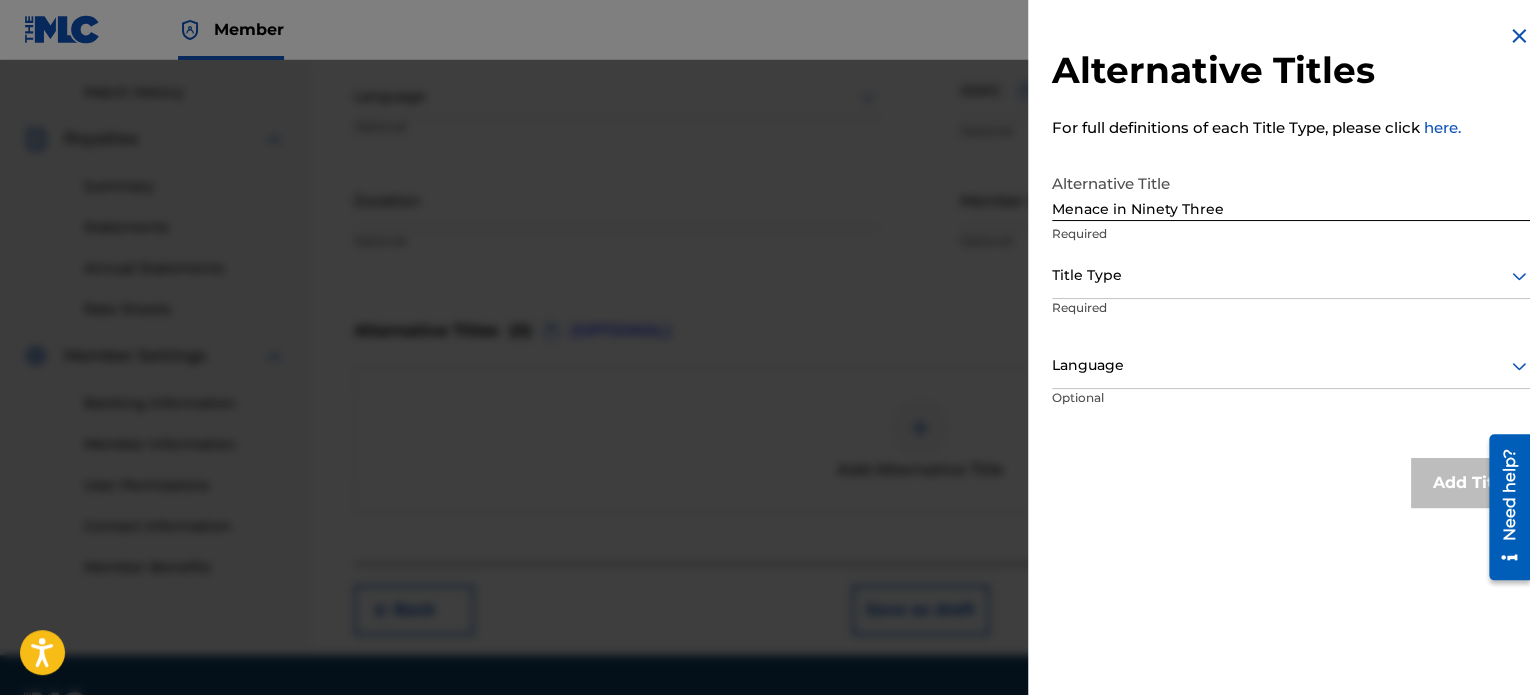 click at bounding box center [1519, 36] 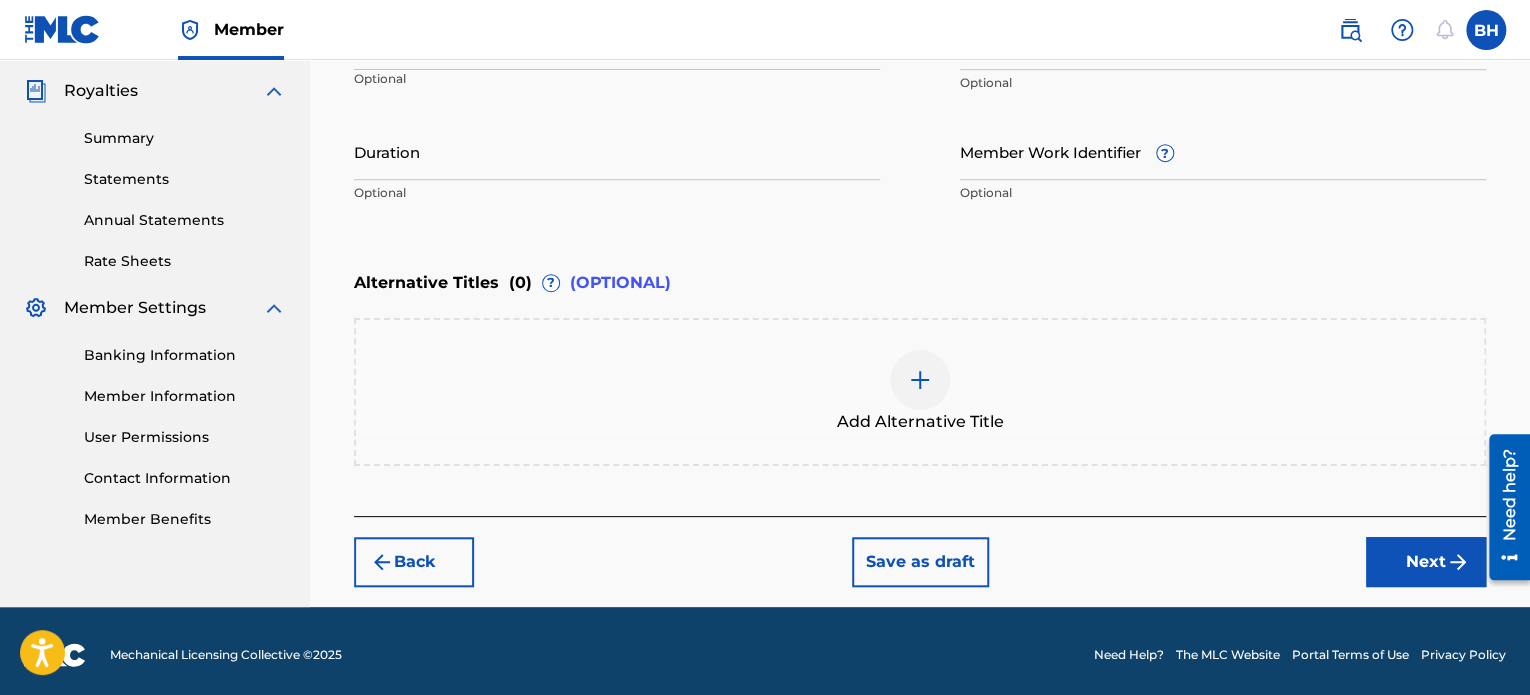 scroll, scrollTop: 596, scrollLeft: 0, axis: vertical 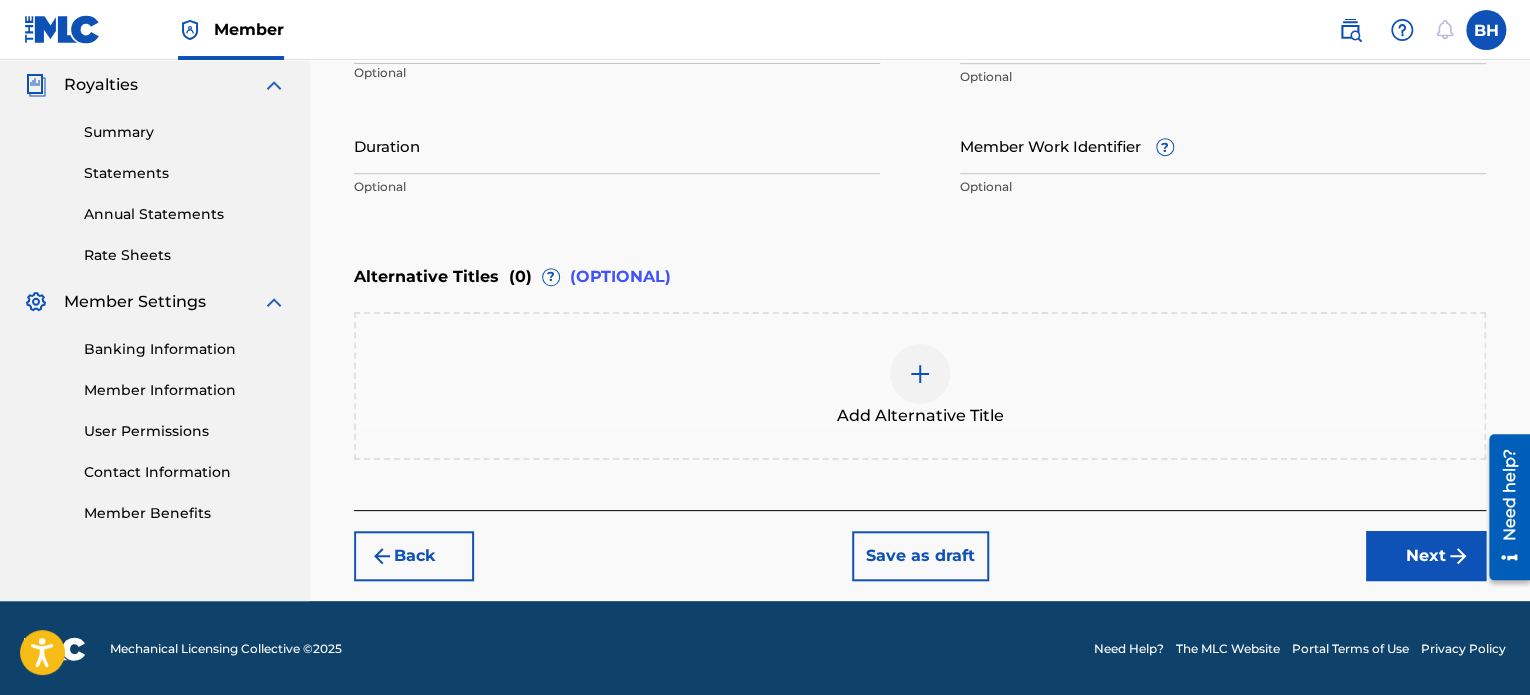 click on "Next" at bounding box center [1426, 556] 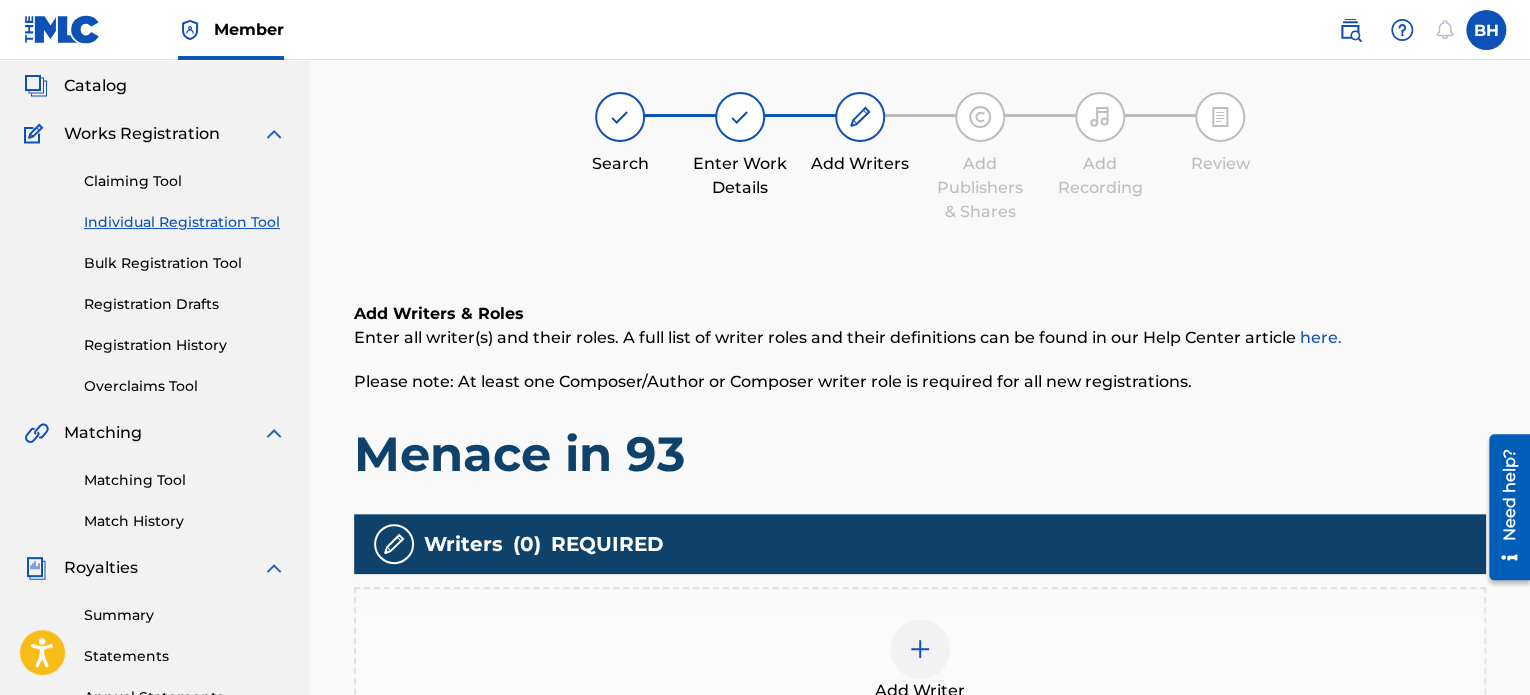 scroll, scrollTop: 90, scrollLeft: 0, axis: vertical 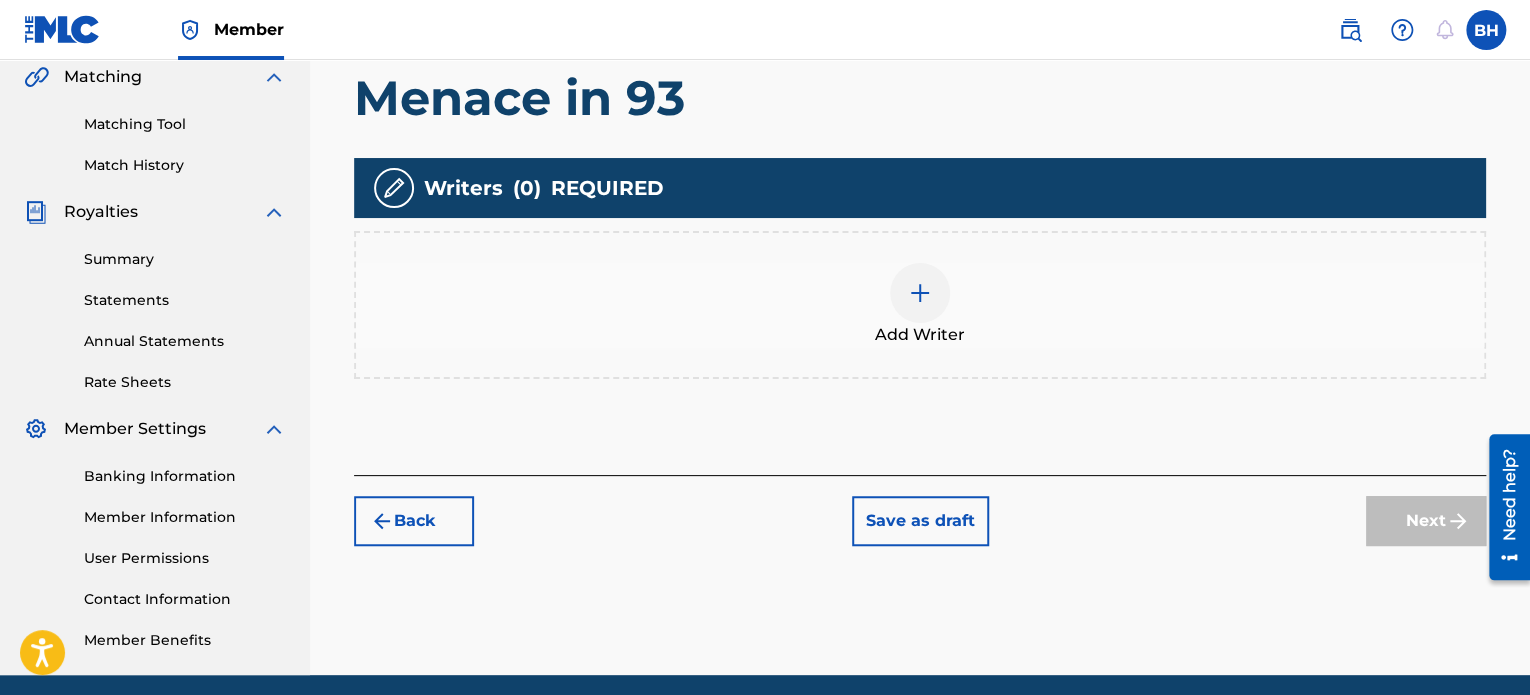 click on "Add Writer" at bounding box center [920, 305] 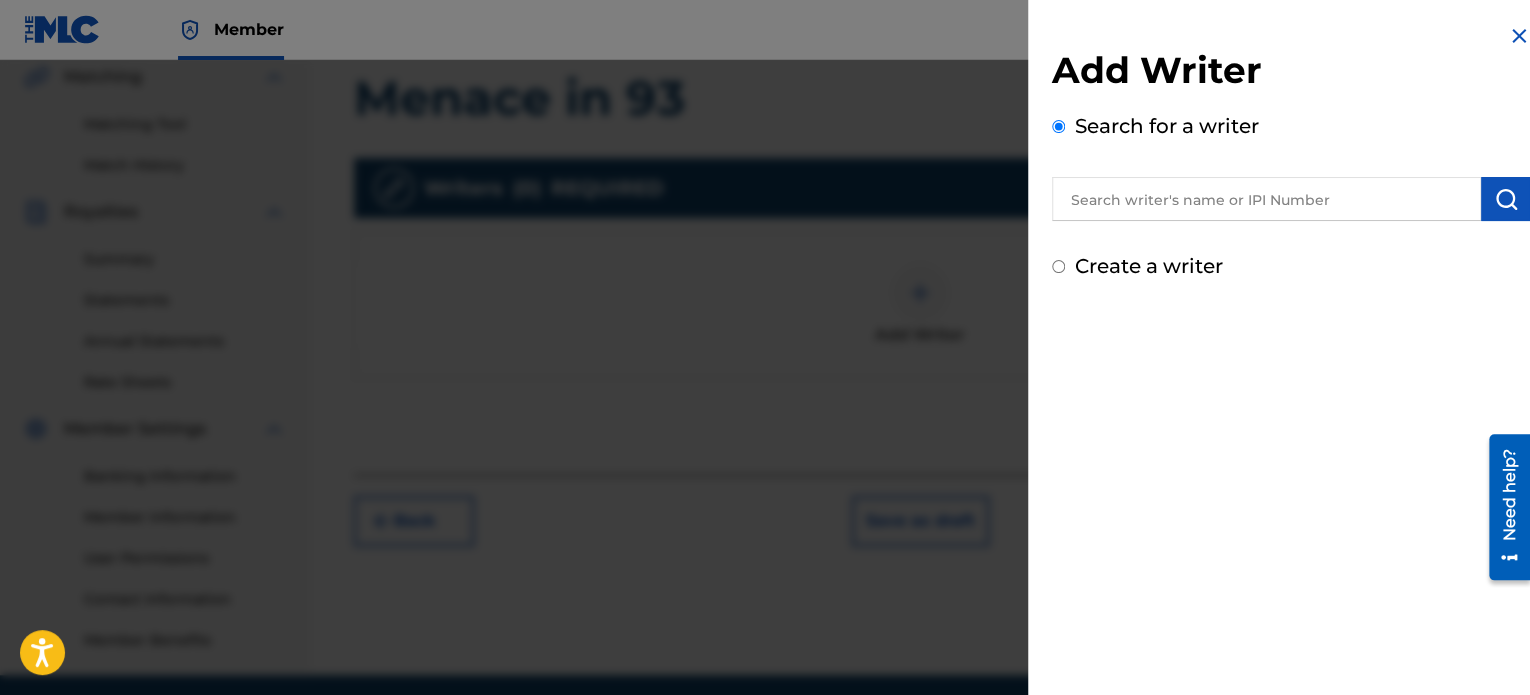 click at bounding box center [1266, 199] 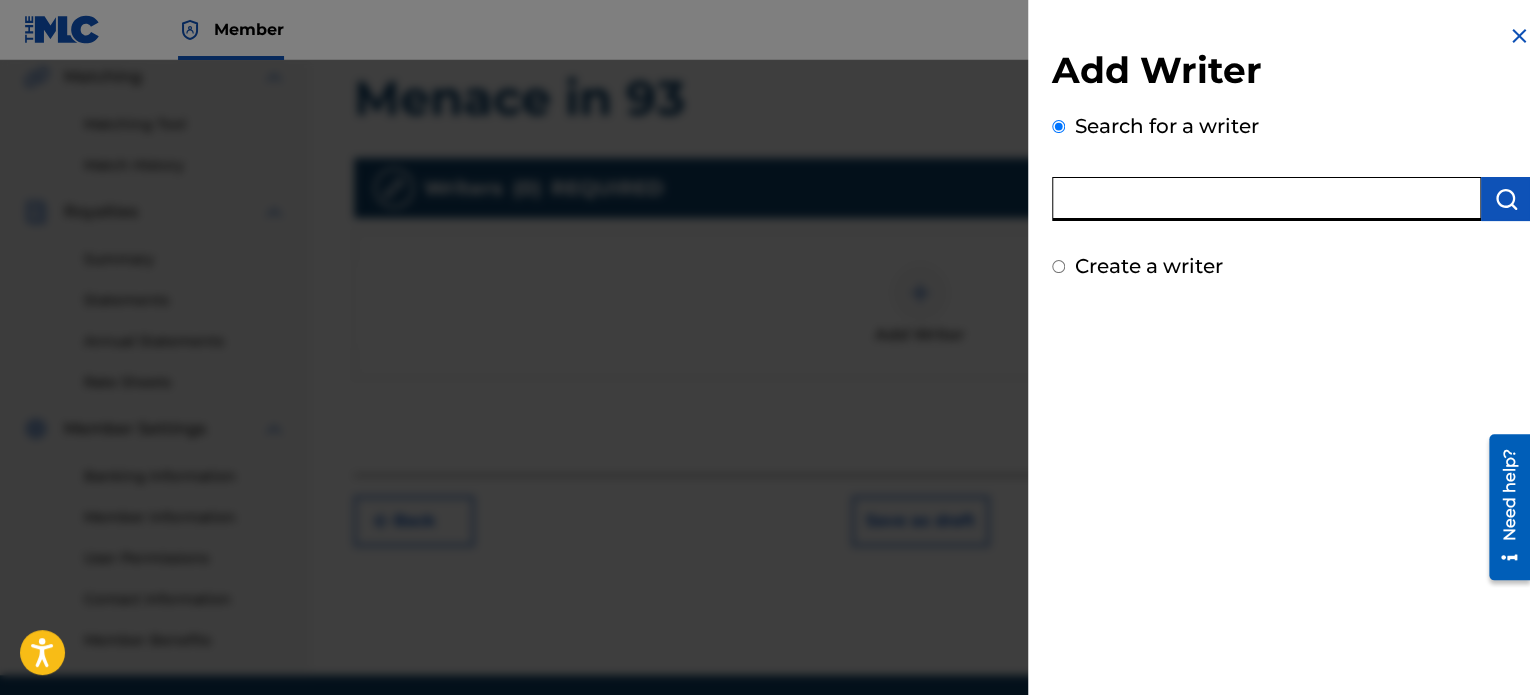 paste on "00635349535" 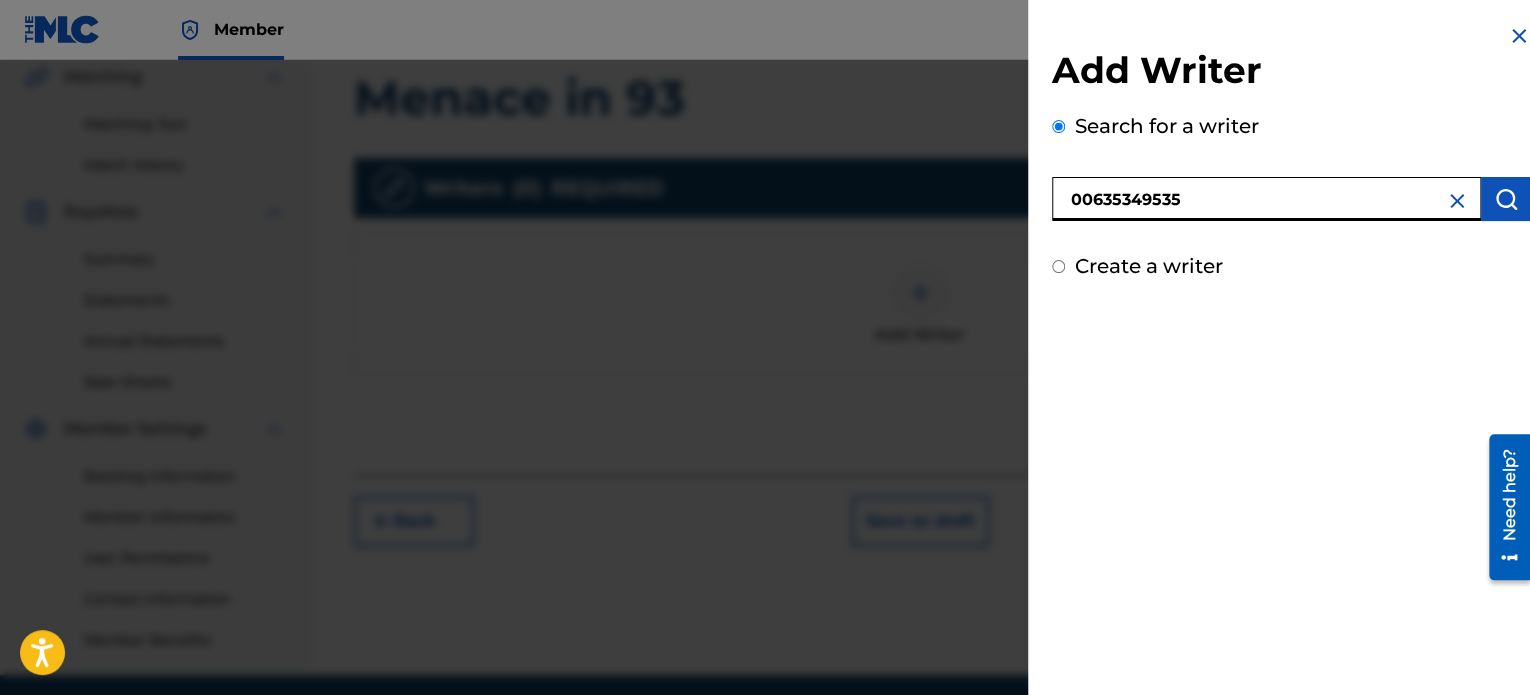 click on "00635349535" at bounding box center (1266, 199) 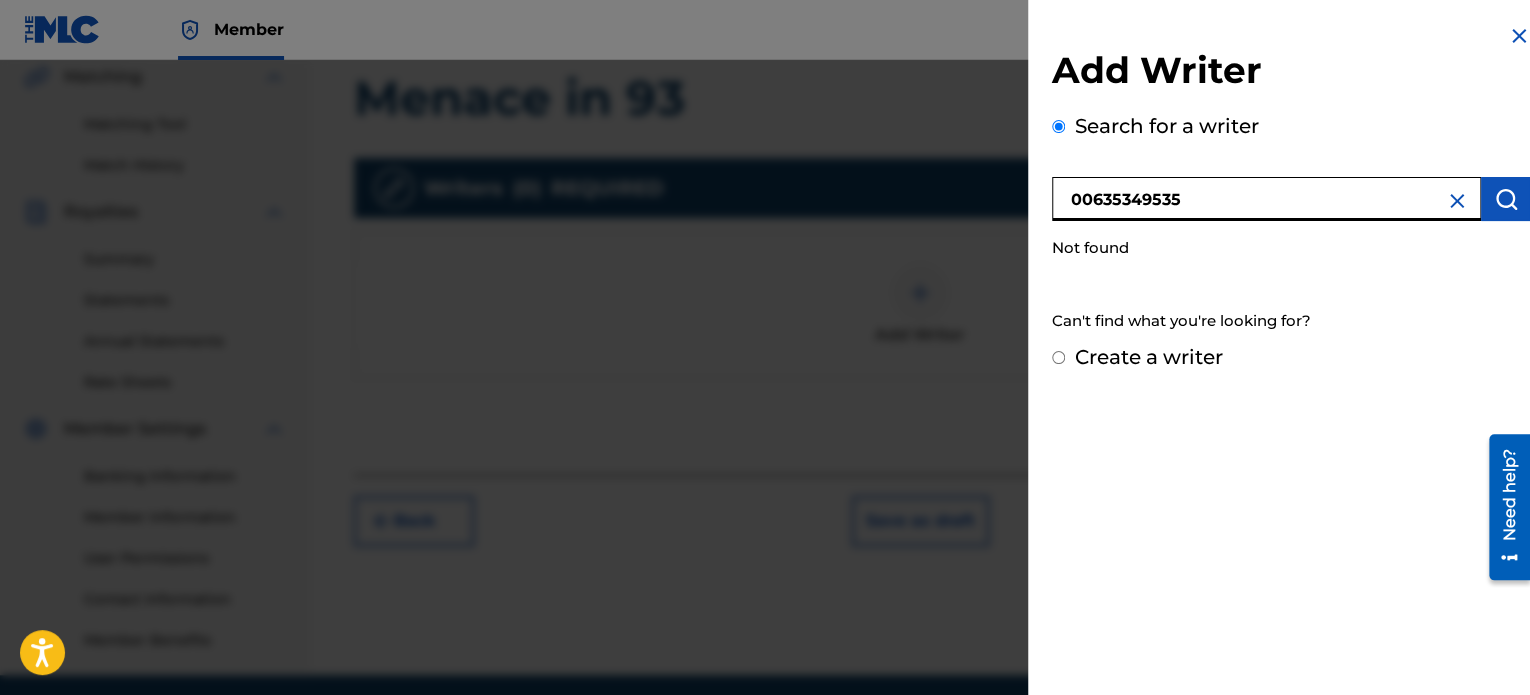 click on "00635349535" at bounding box center (1266, 199) 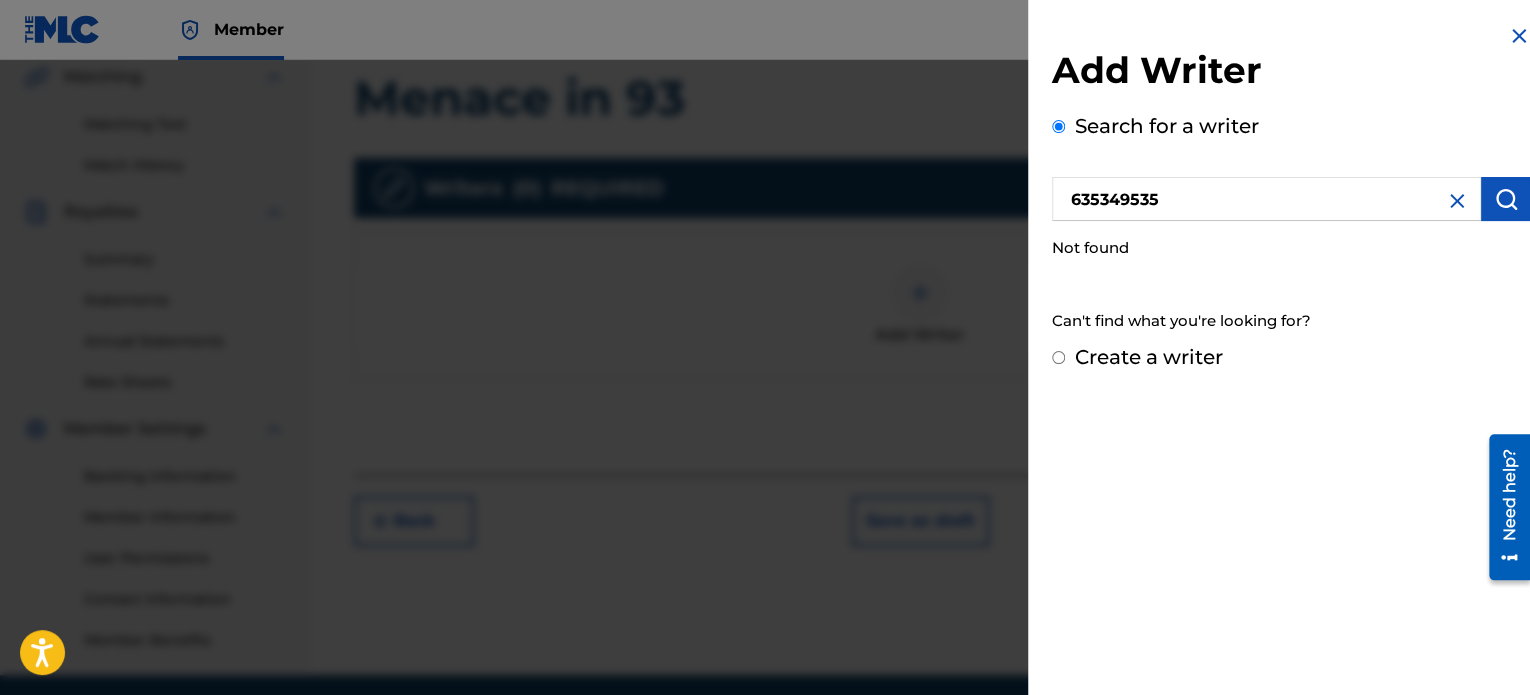 click at bounding box center (1506, 199) 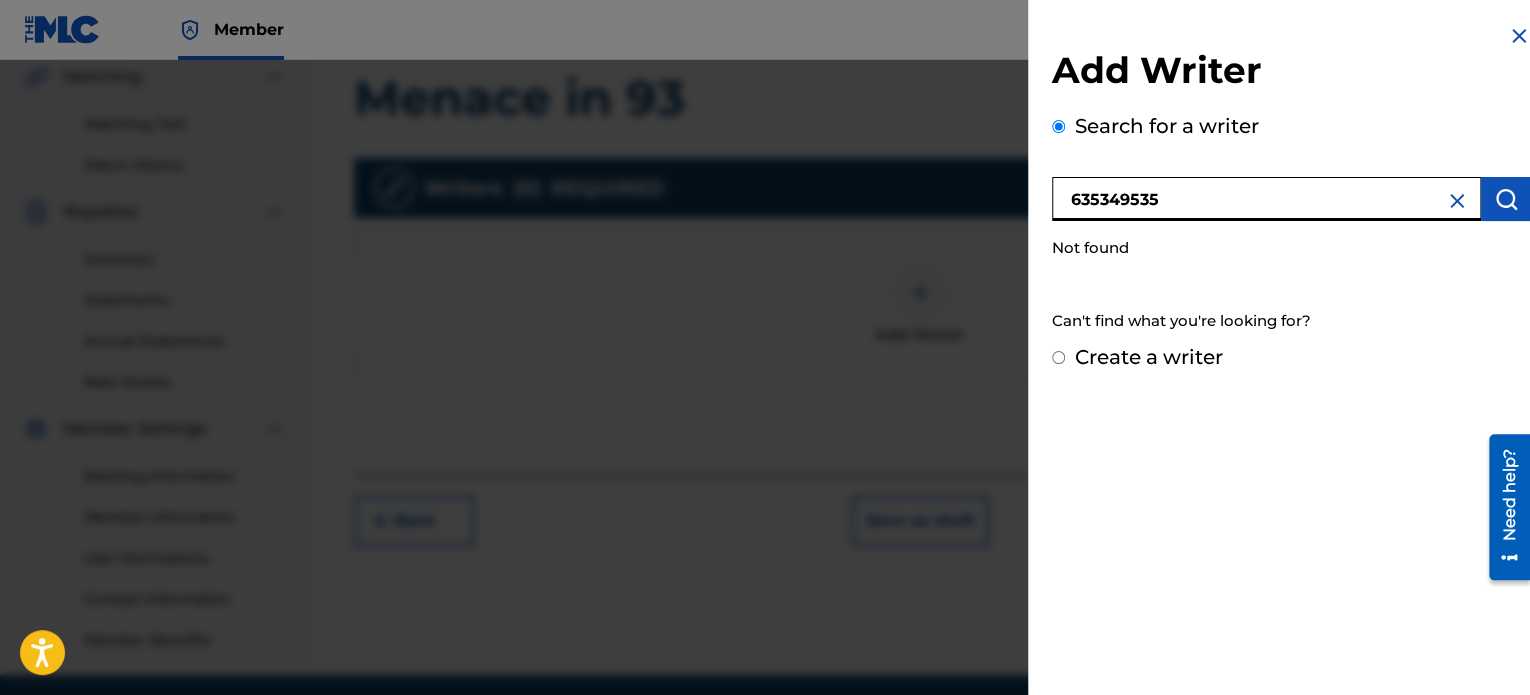 drag, startPoint x: 1168, startPoint y: 202, endPoint x: 947, endPoint y: 211, distance: 221.18318 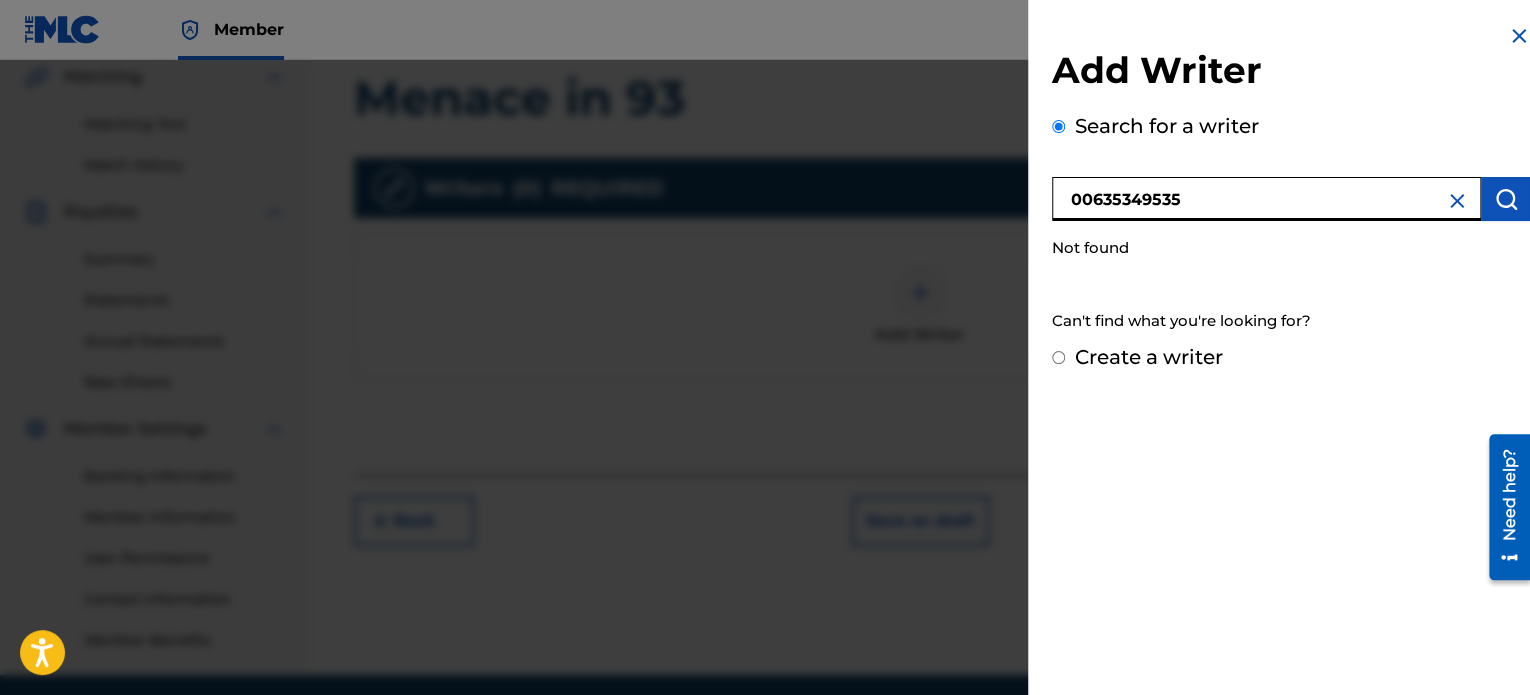 type on "00635349535" 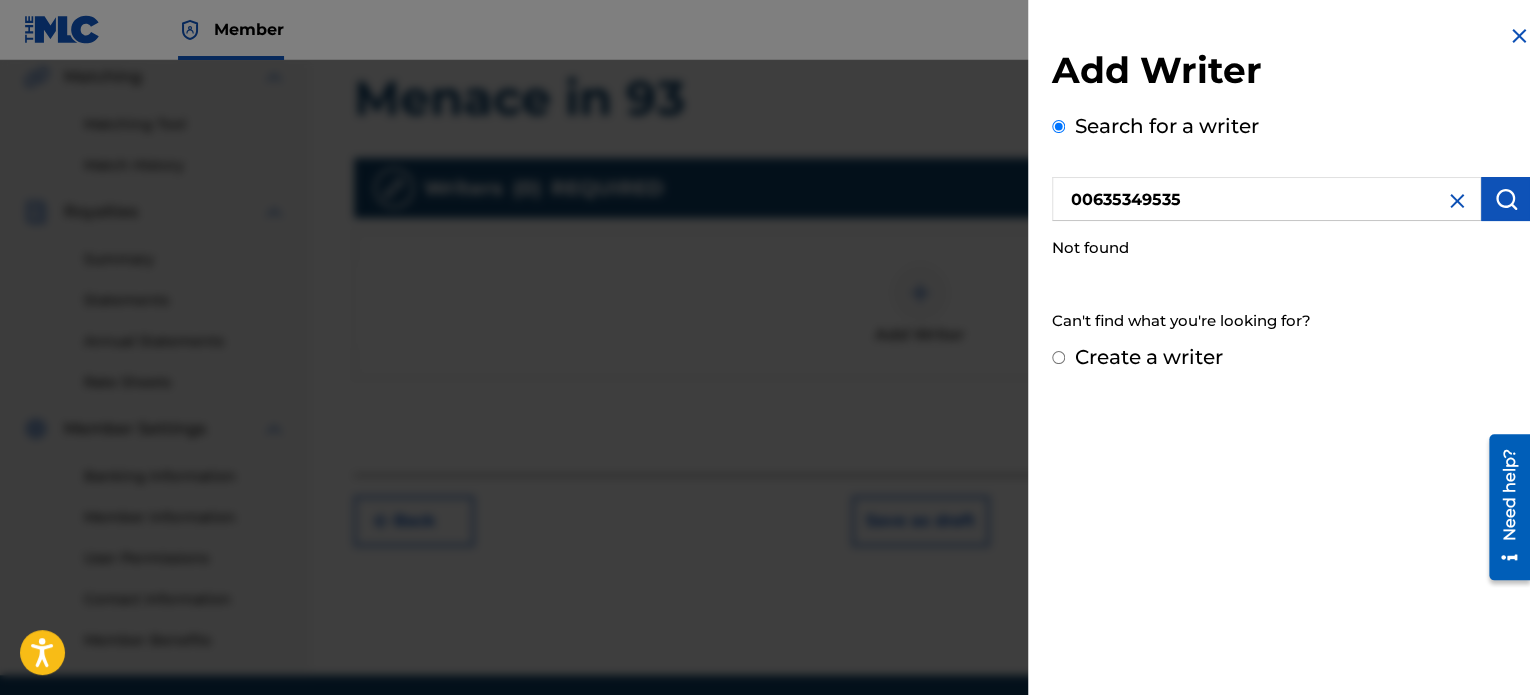 click at bounding box center (1457, 201) 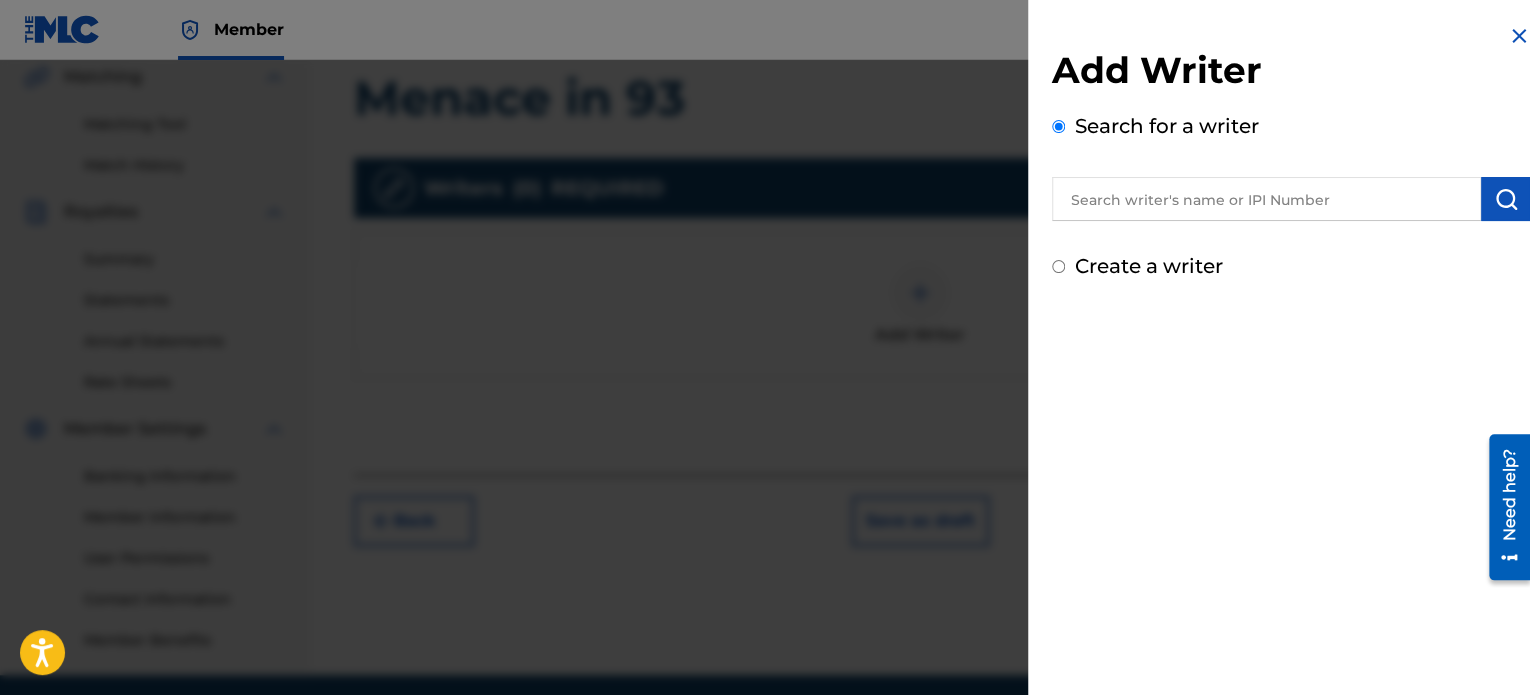 click at bounding box center [1519, 36] 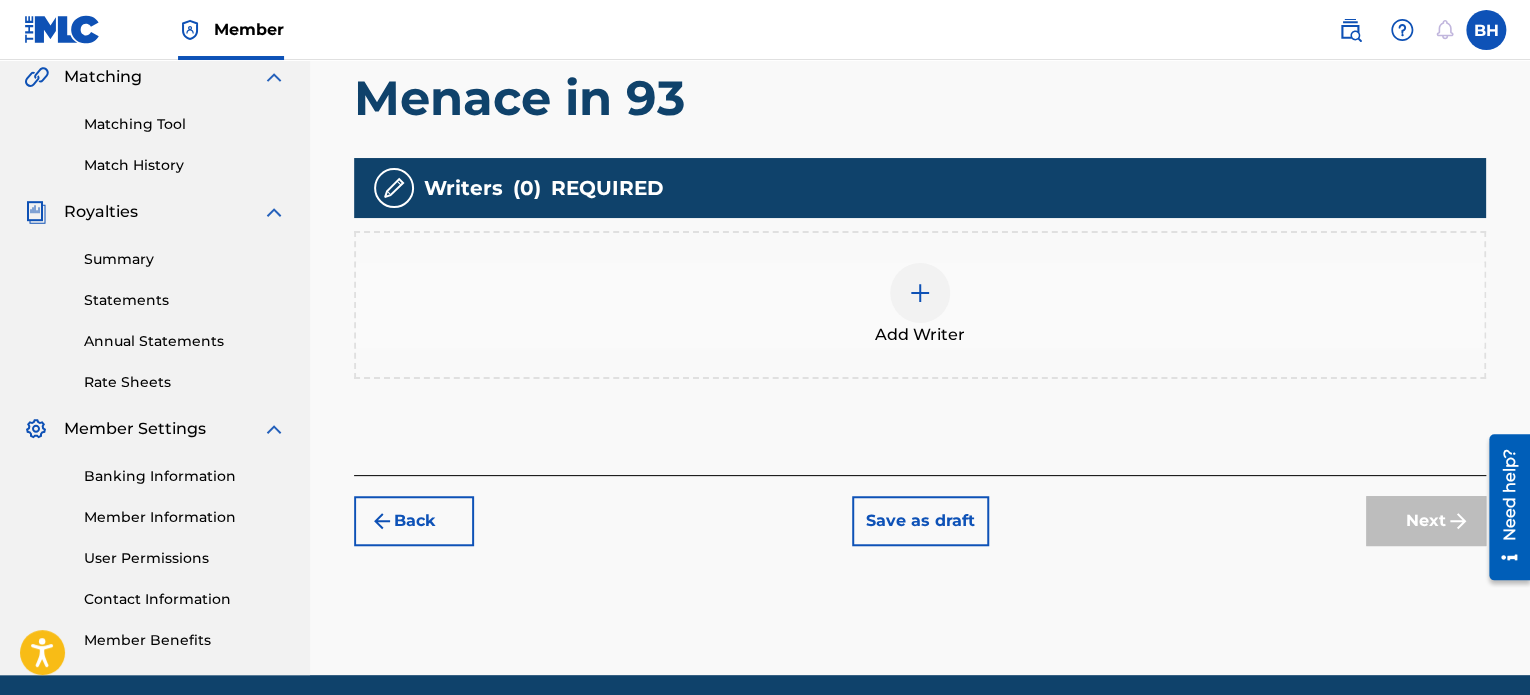 click on "Back" at bounding box center [414, 521] 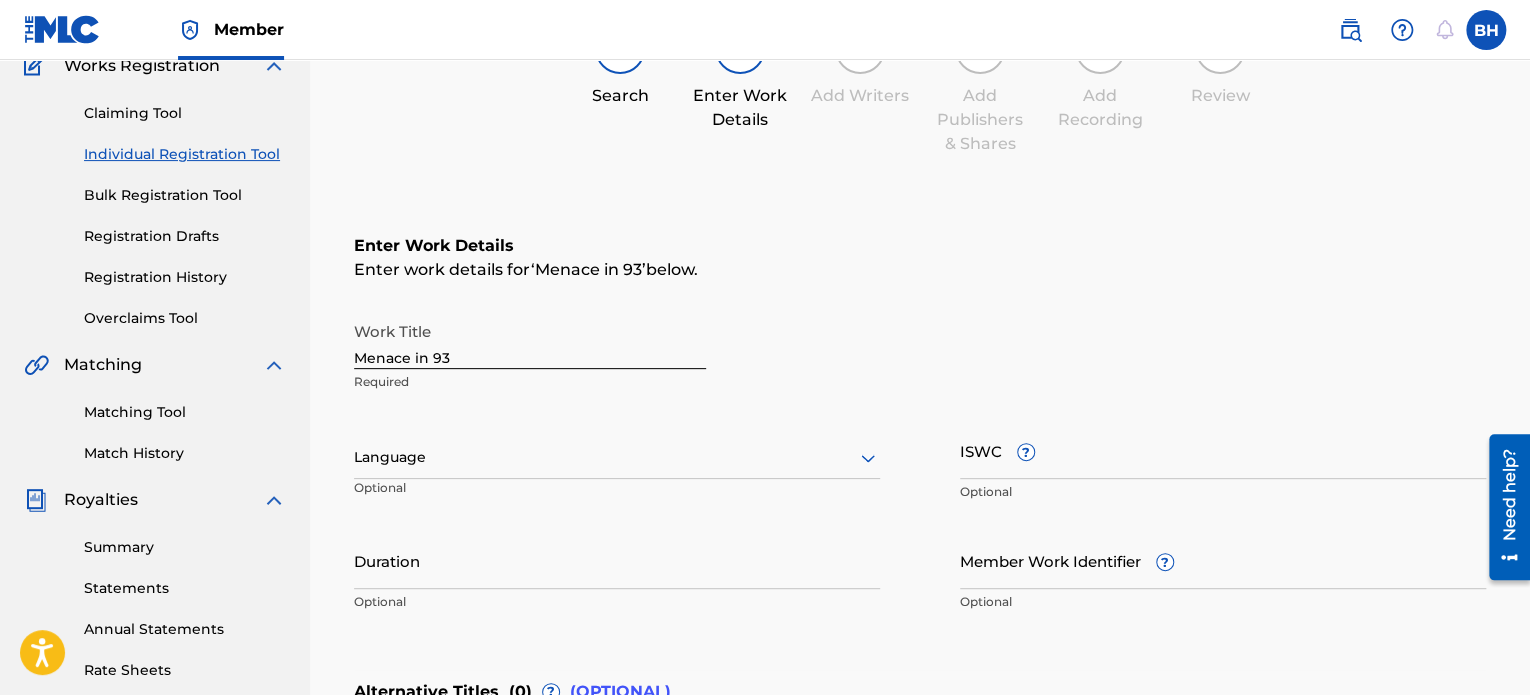 scroll, scrollTop: 135, scrollLeft: 0, axis: vertical 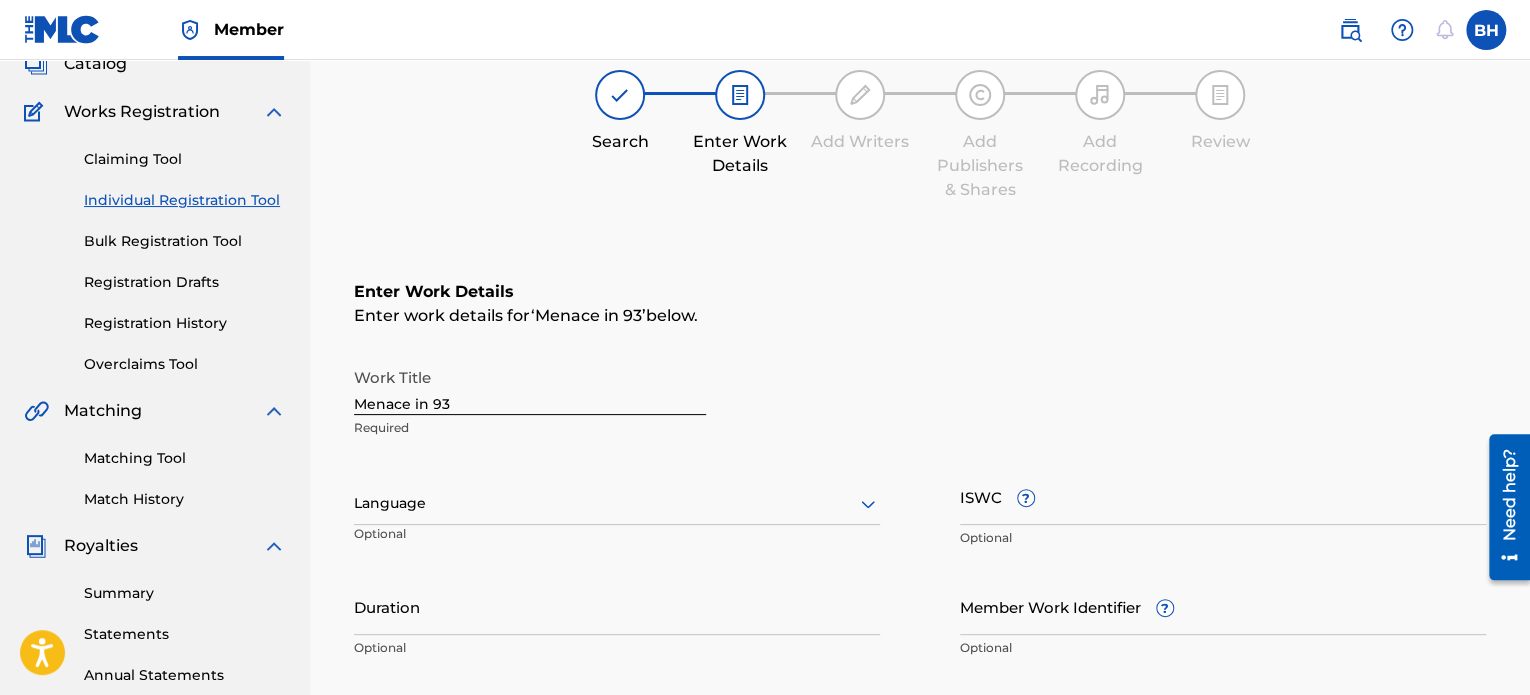 click on "Individual Registration Tool" at bounding box center [185, 200] 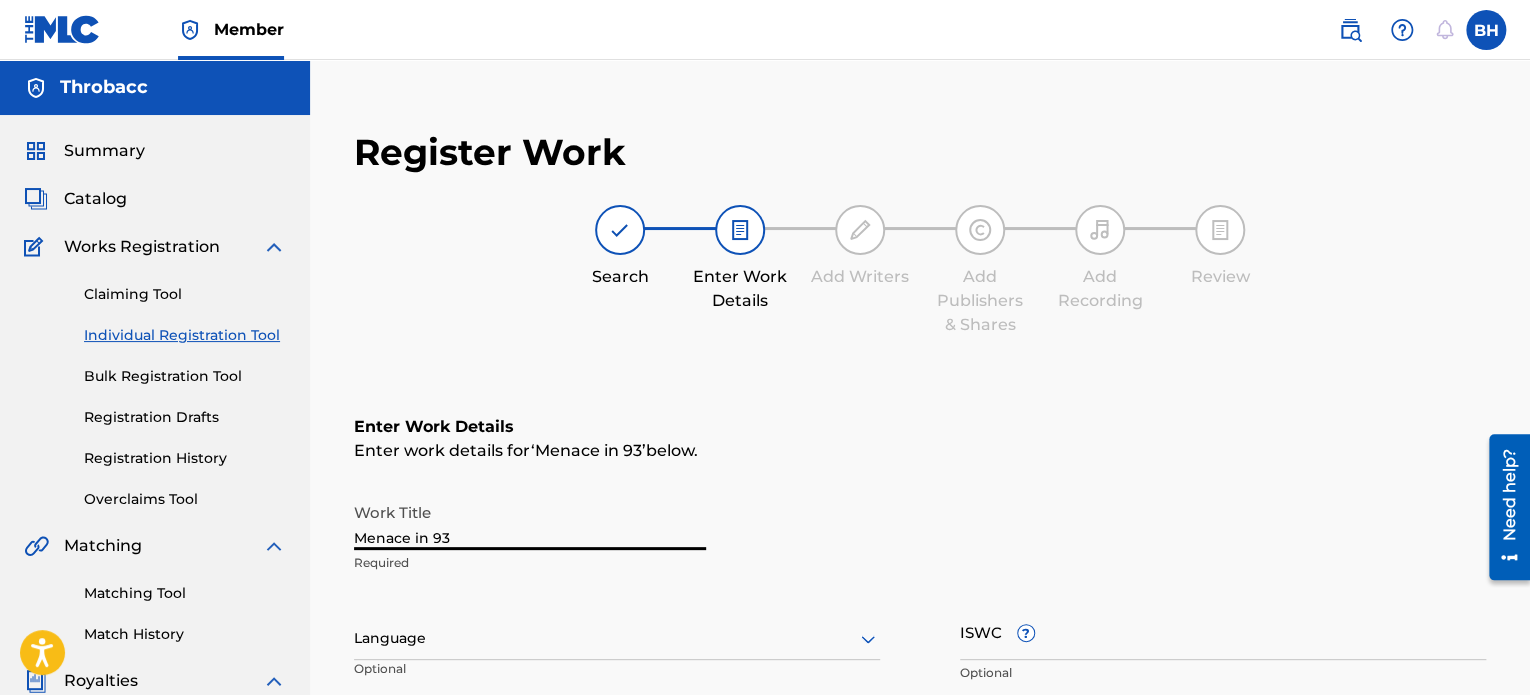 drag, startPoint x: 489, startPoint y: 535, endPoint x: 211, endPoint y: 537, distance: 278.0072 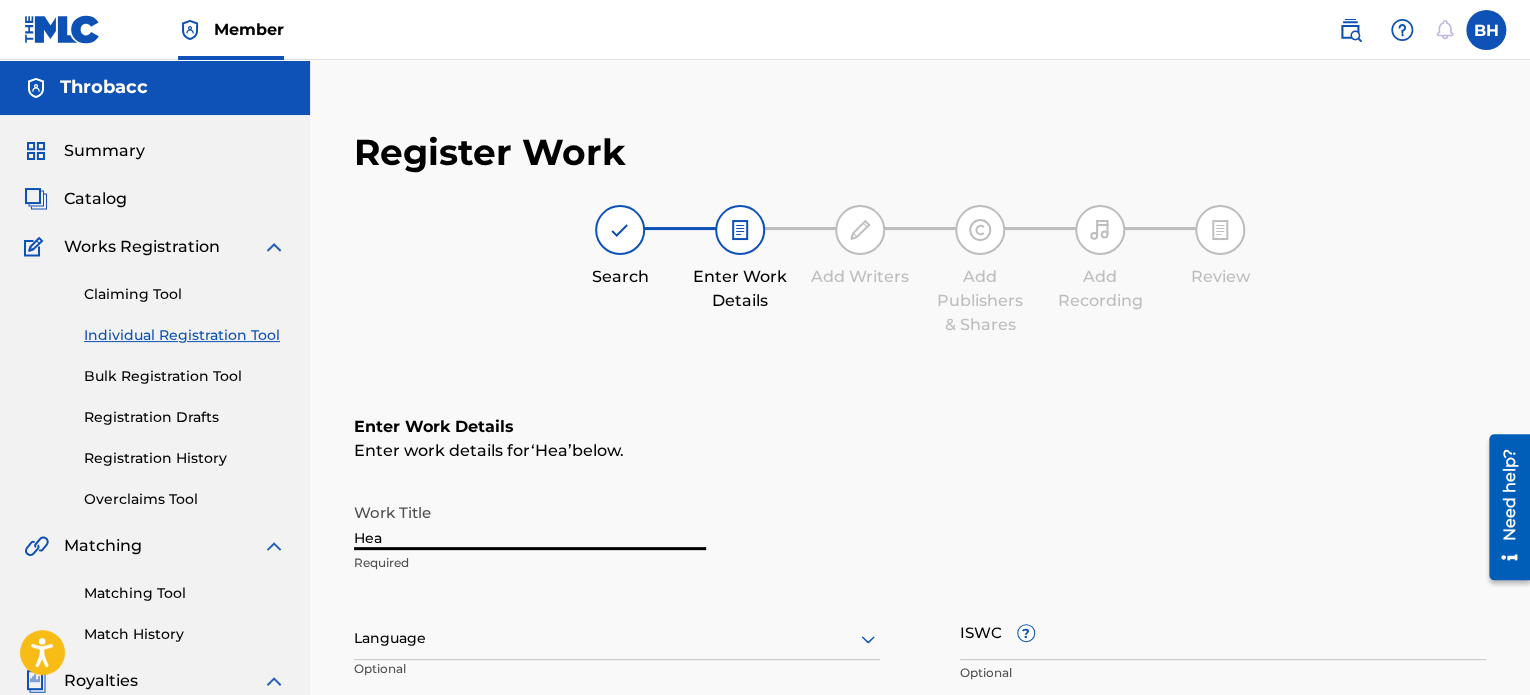 type on "Hea" 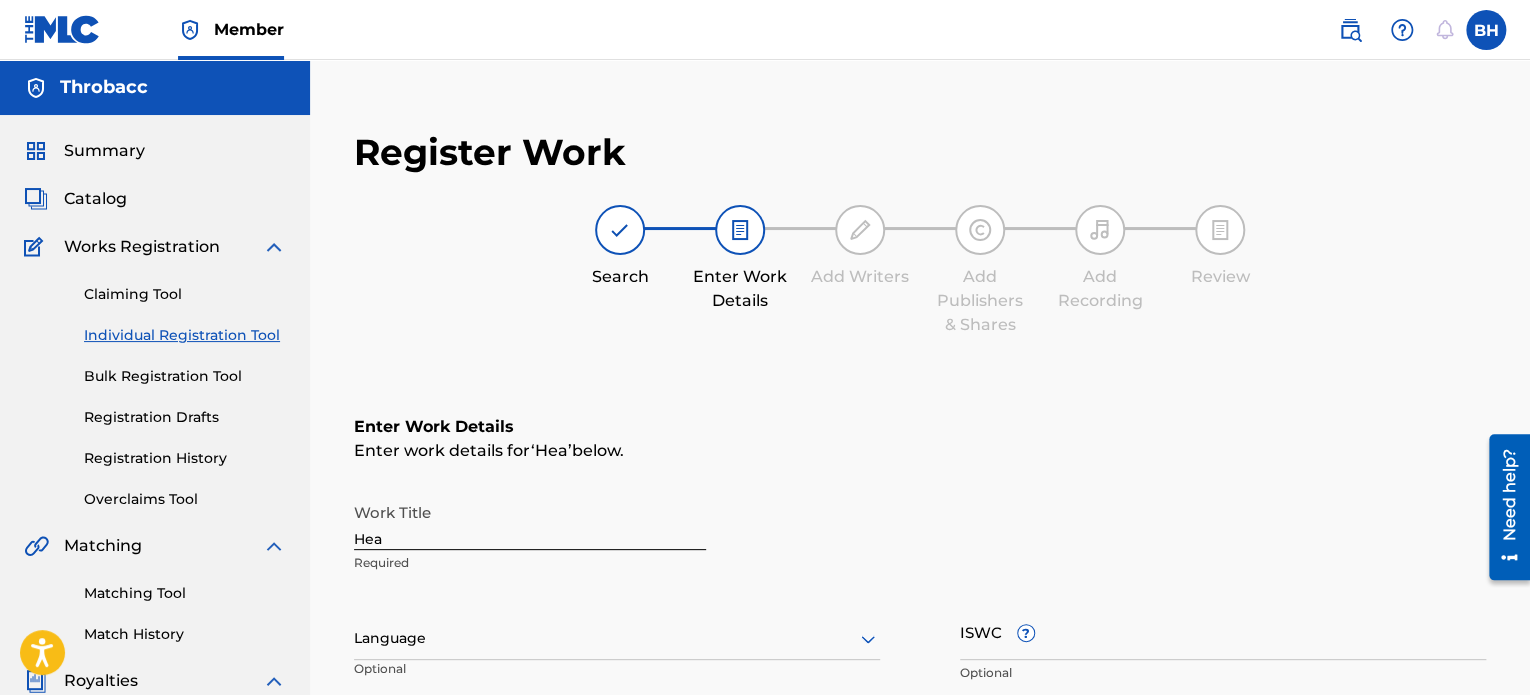 click on "Catalog" at bounding box center [95, 199] 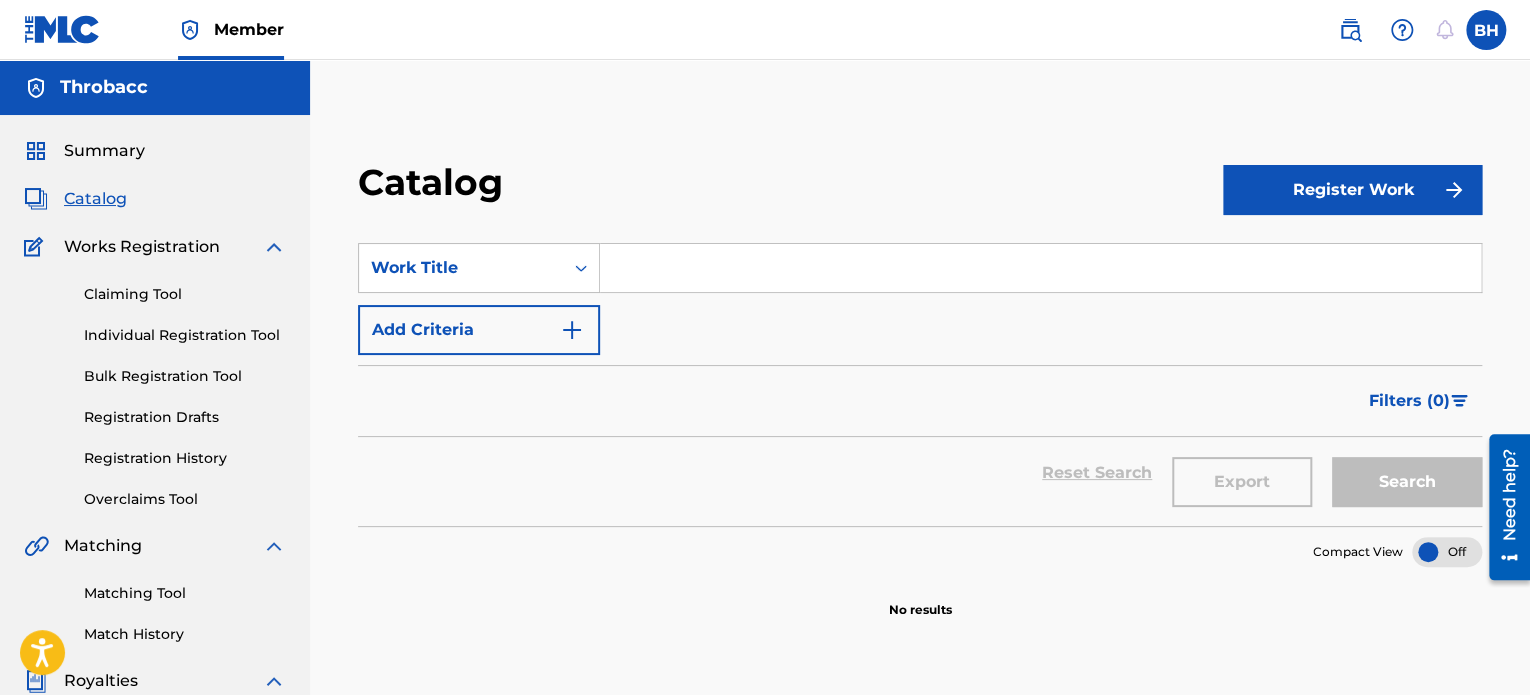 click on "Claiming Tool" at bounding box center [185, 294] 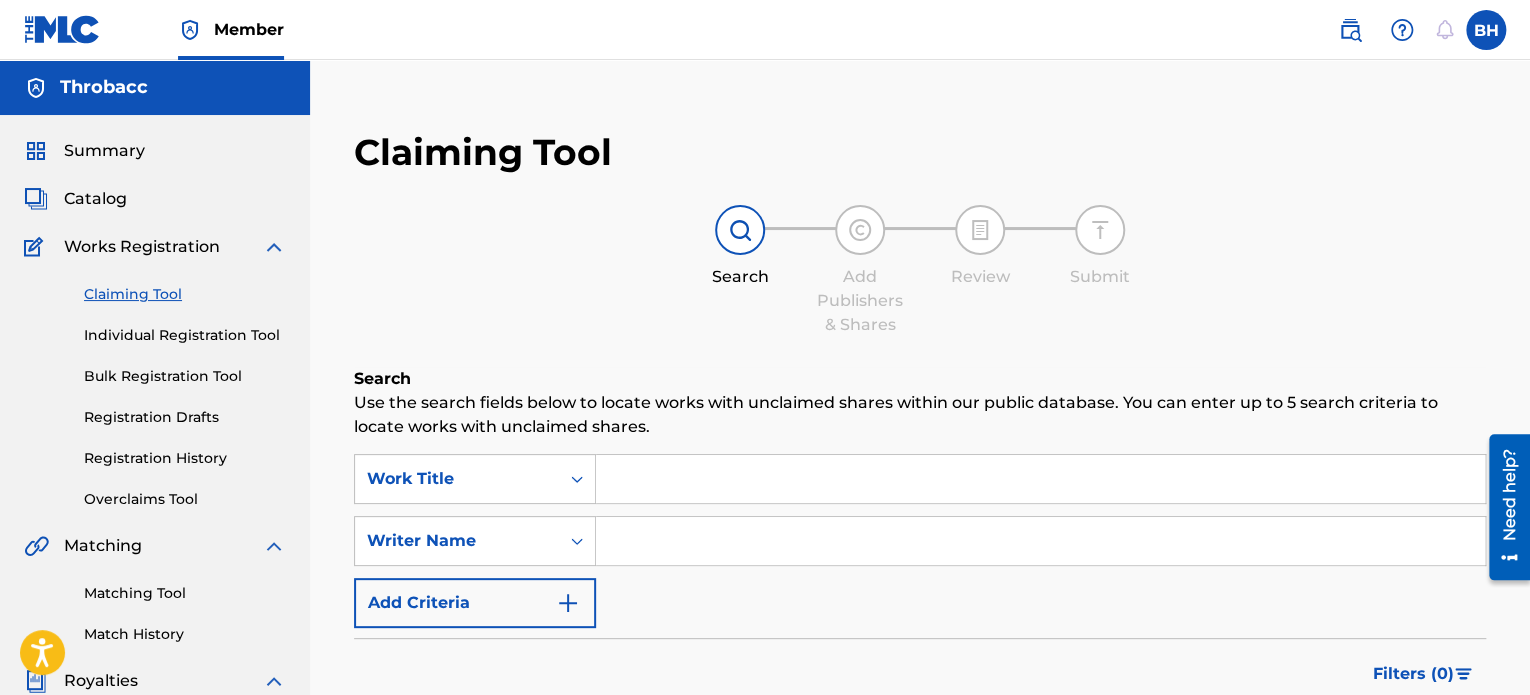 click at bounding box center [1040, 479] 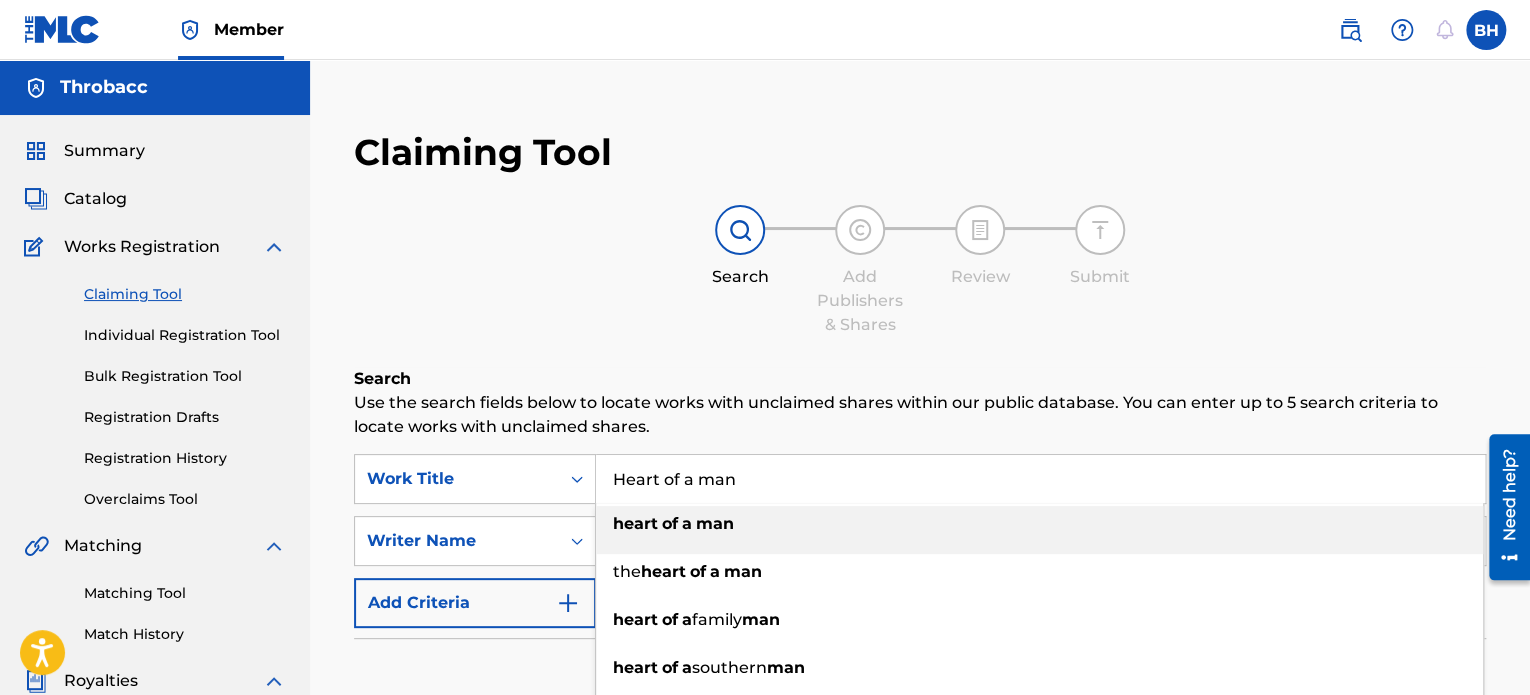 click on "heart" at bounding box center (635, 523) 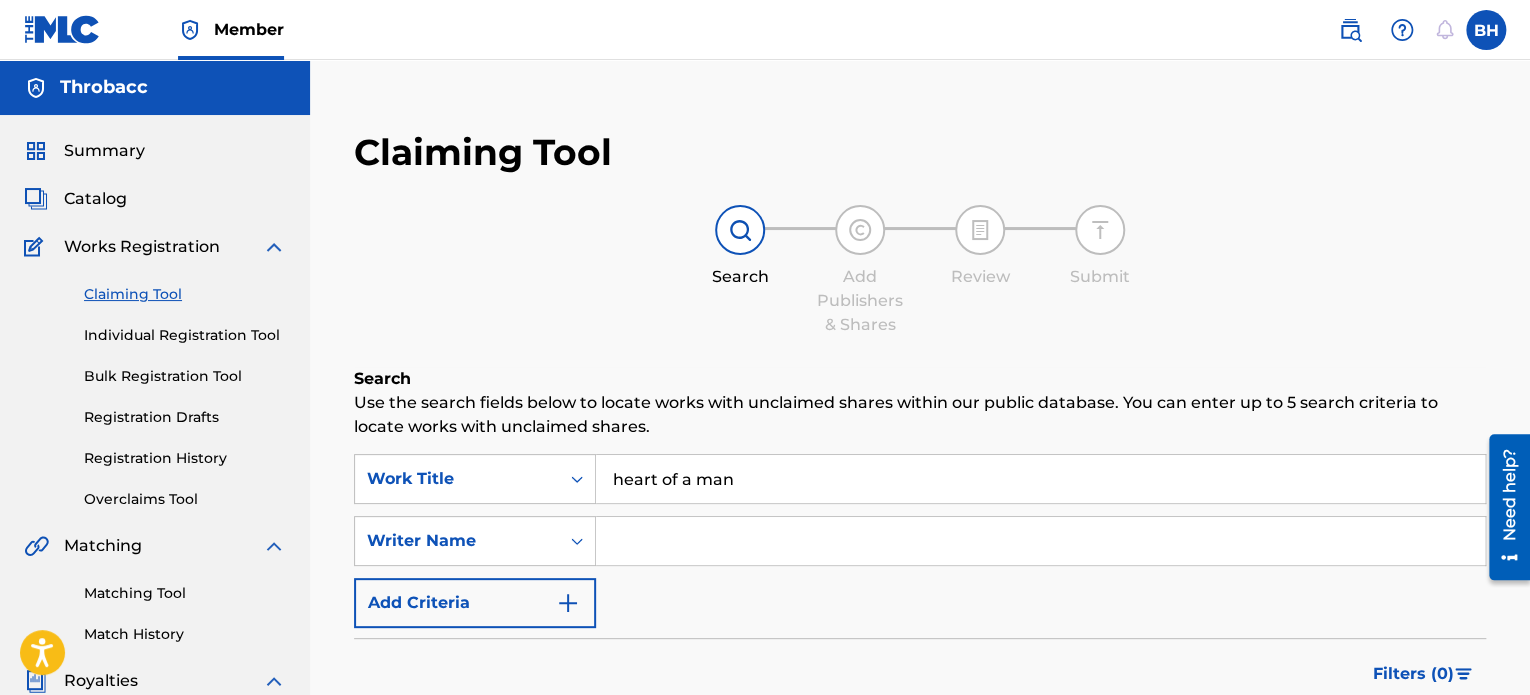 click at bounding box center [1040, 541] 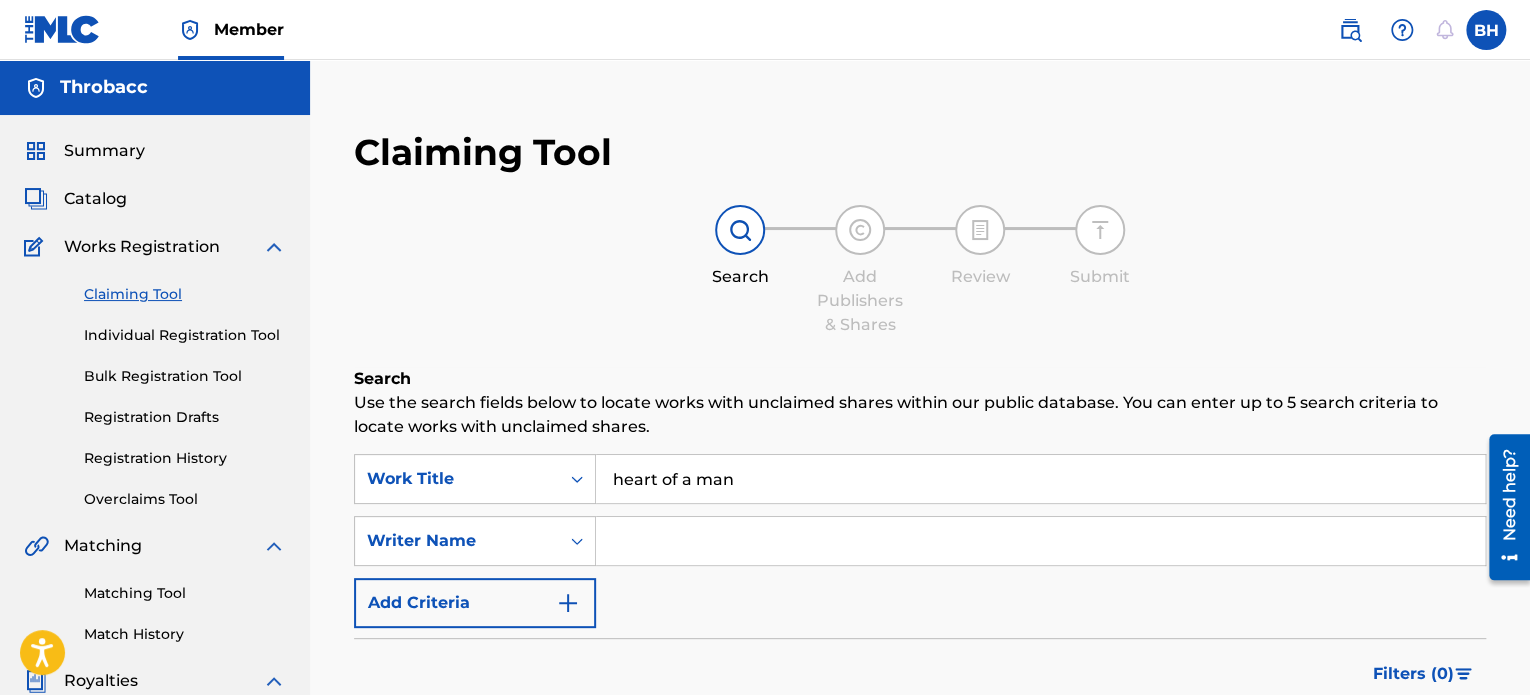 paste on "00635349535" 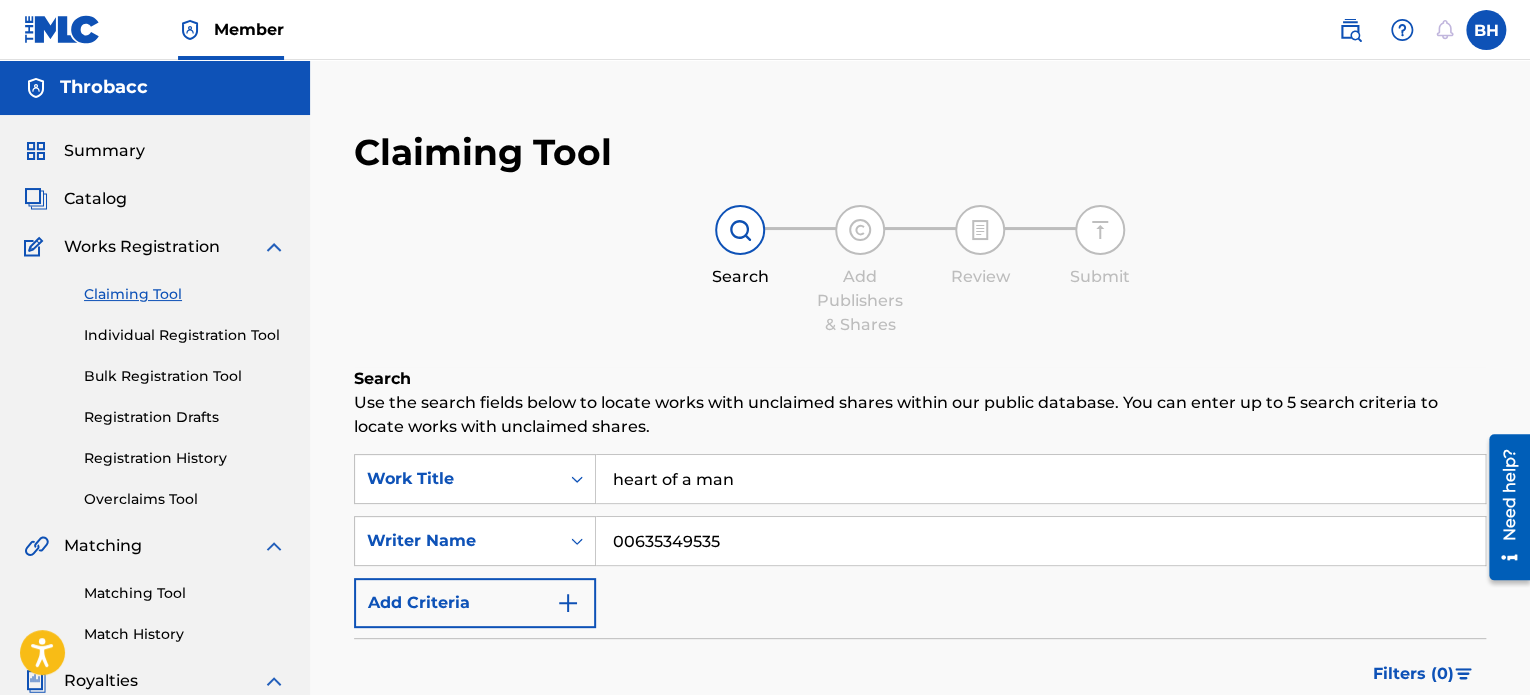 drag, startPoint x: 650, startPoint y: 543, endPoint x: 643, endPoint y: 593, distance: 50.48762 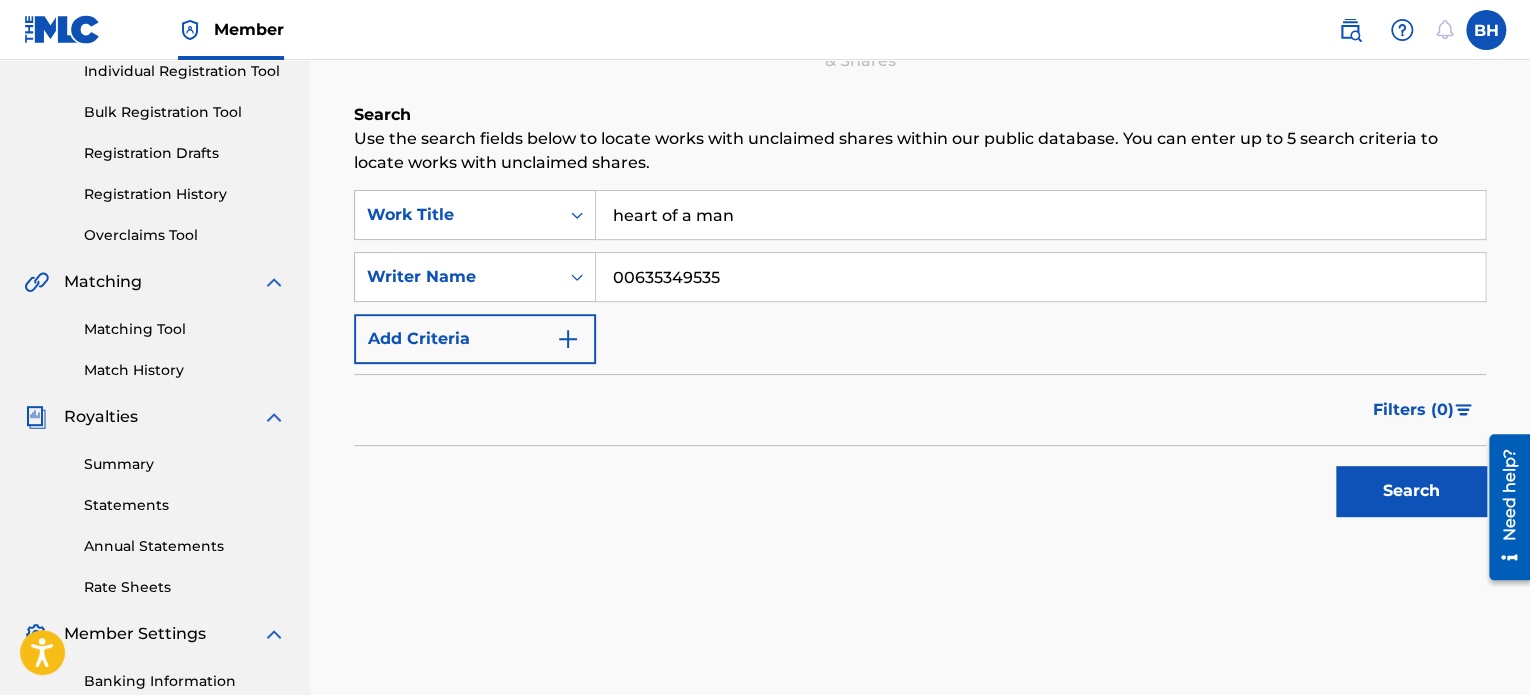 scroll, scrollTop: 269, scrollLeft: 0, axis: vertical 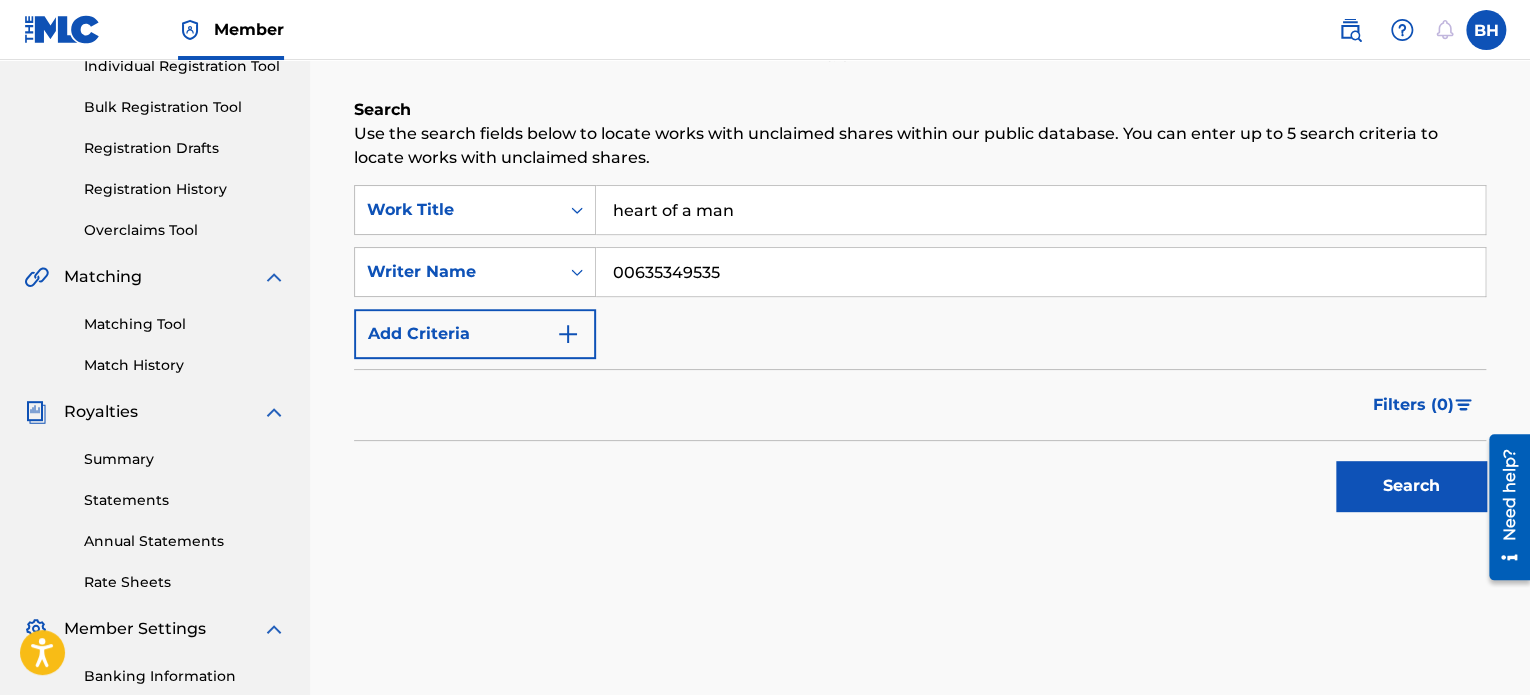 click on "Search" at bounding box center (1411, 486) 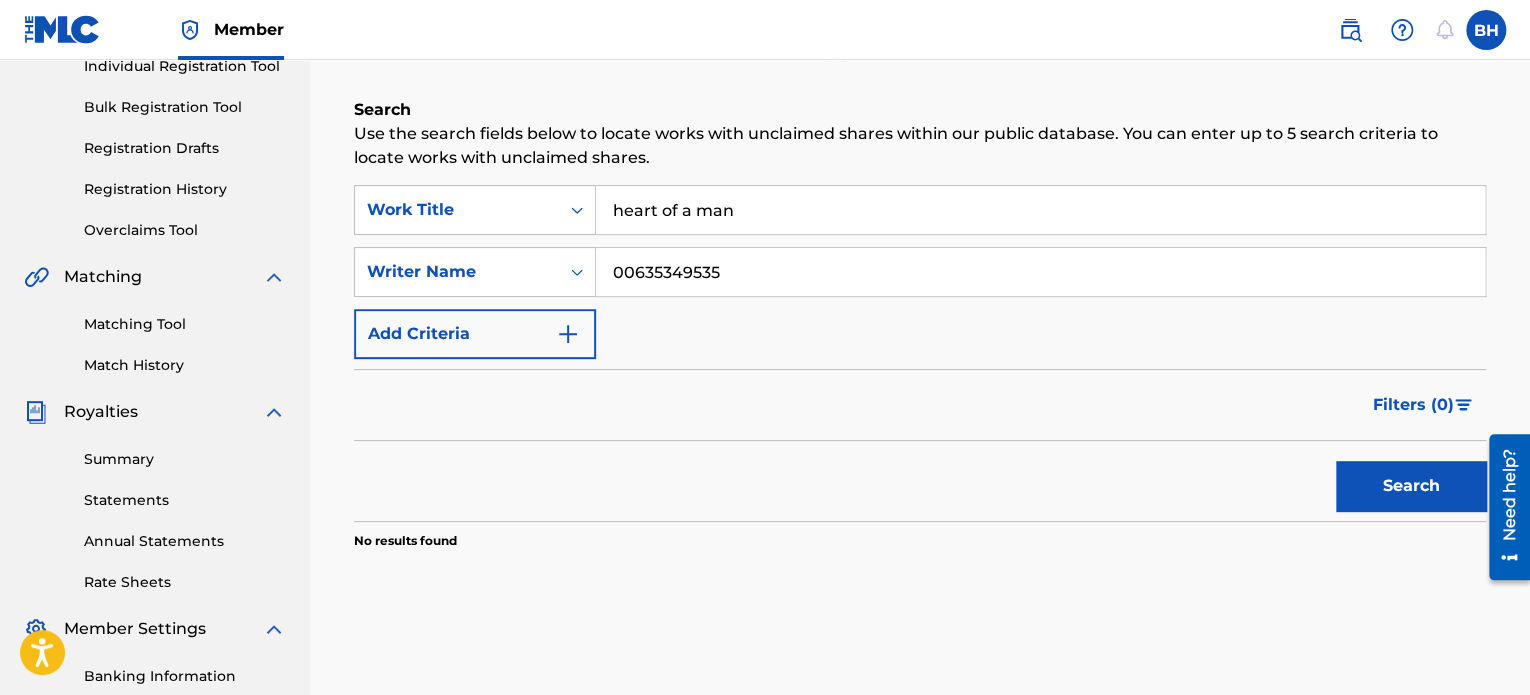 click on "00635349535" at bounding box center (1040, 272) 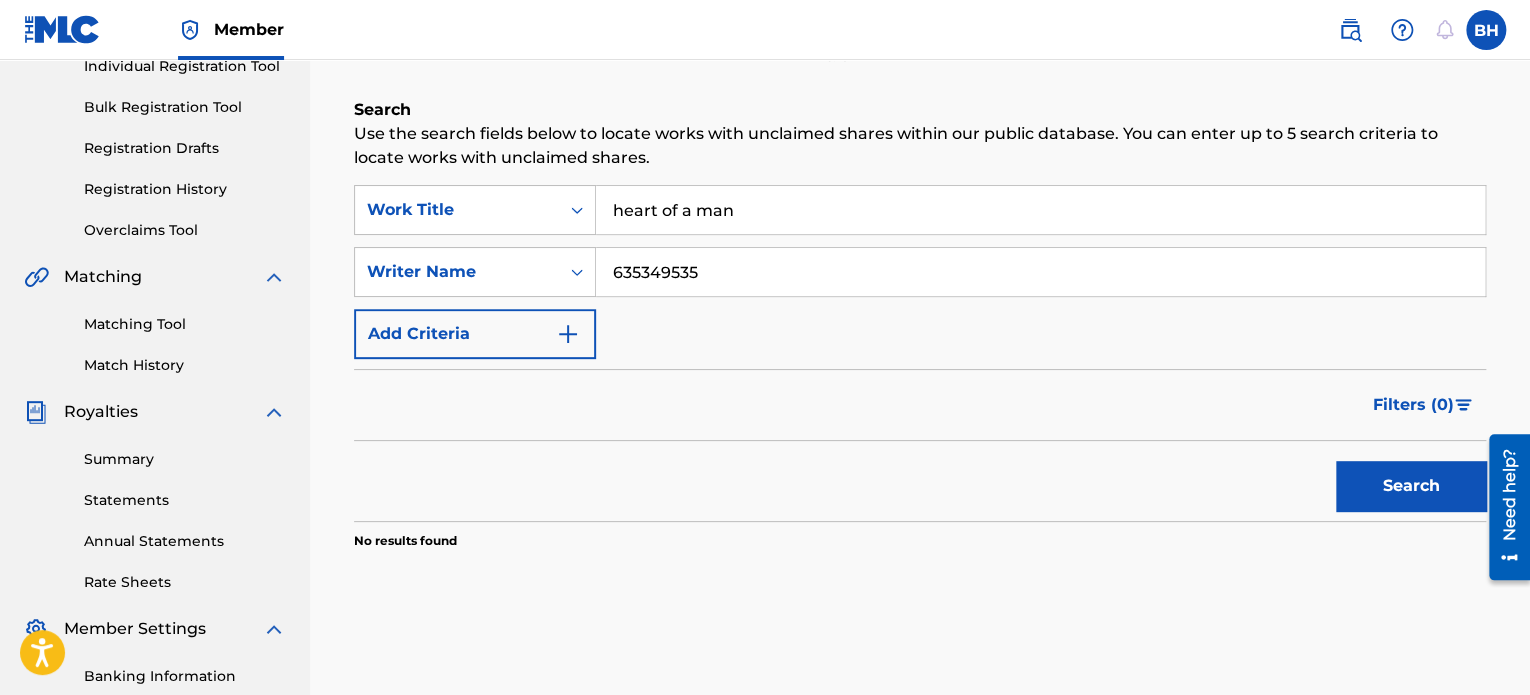 type on "635349535" 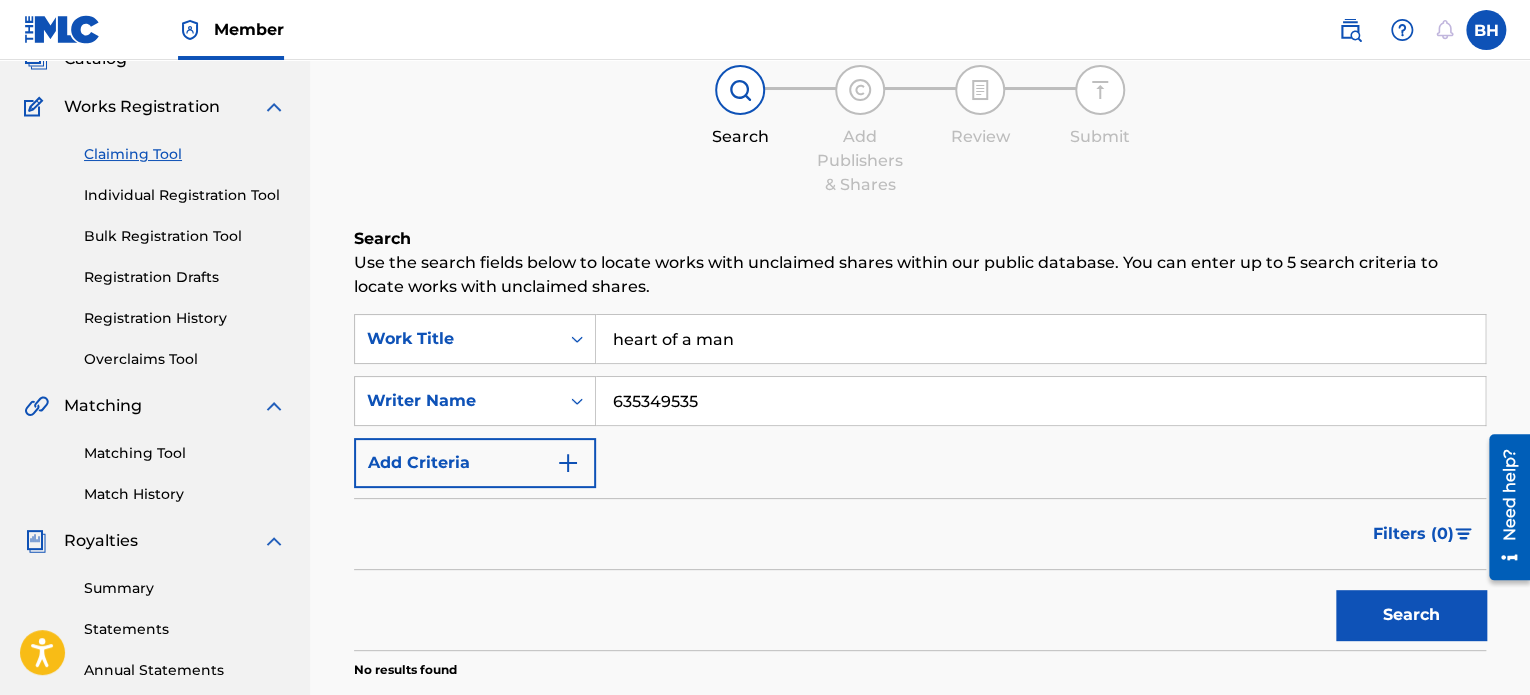 scroll, scrollTop: 136, scrollLeft: 0, axis: vertical 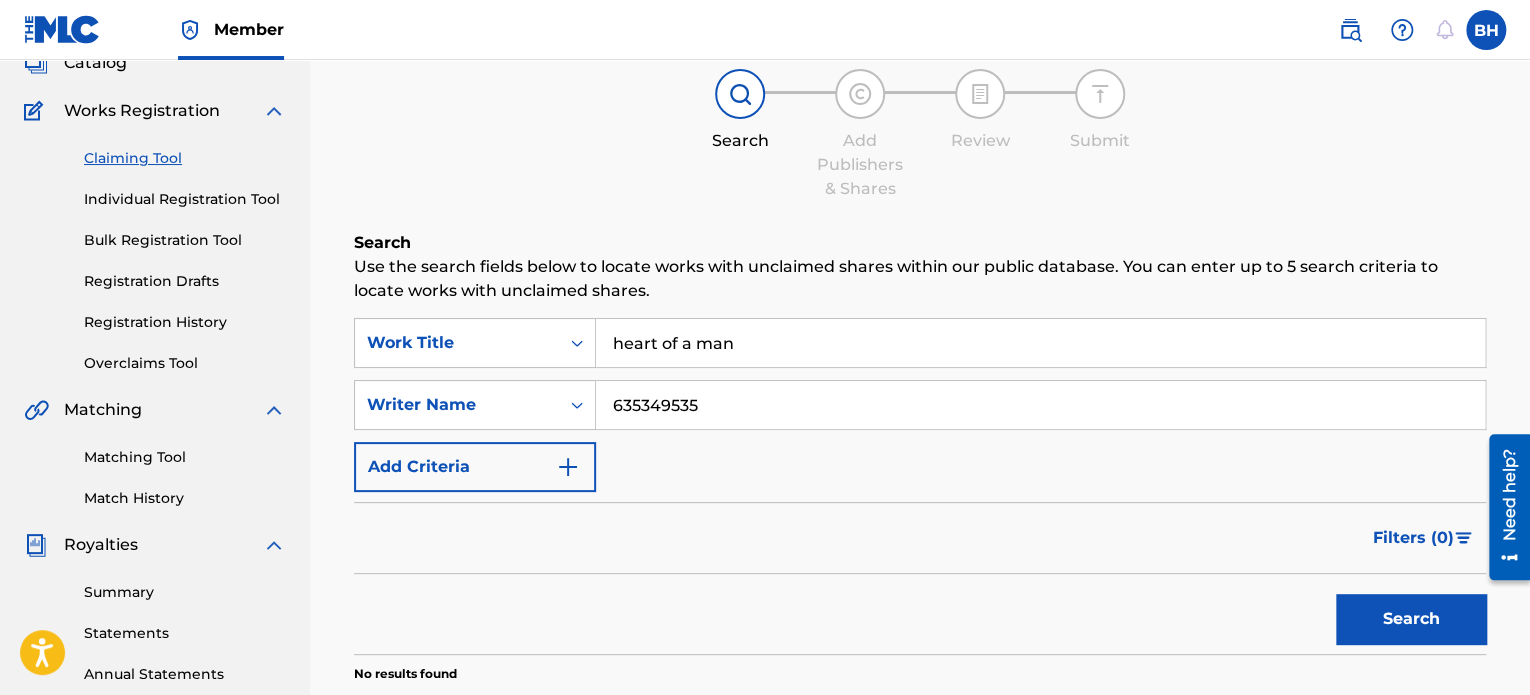 click on "Individual Registration Tool" at bounding box center [185, 199] 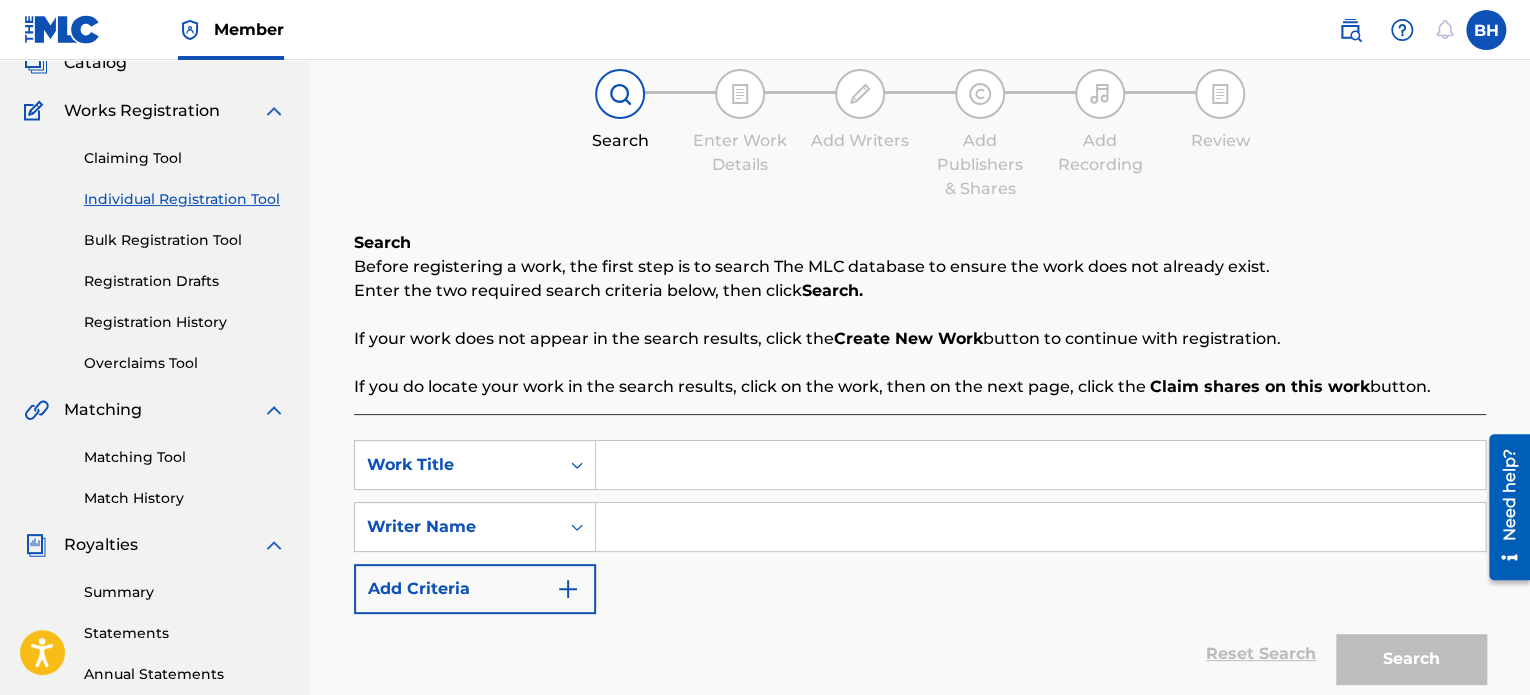 scroll, scrollTop: 0, scrollLeft: 0, axis: both 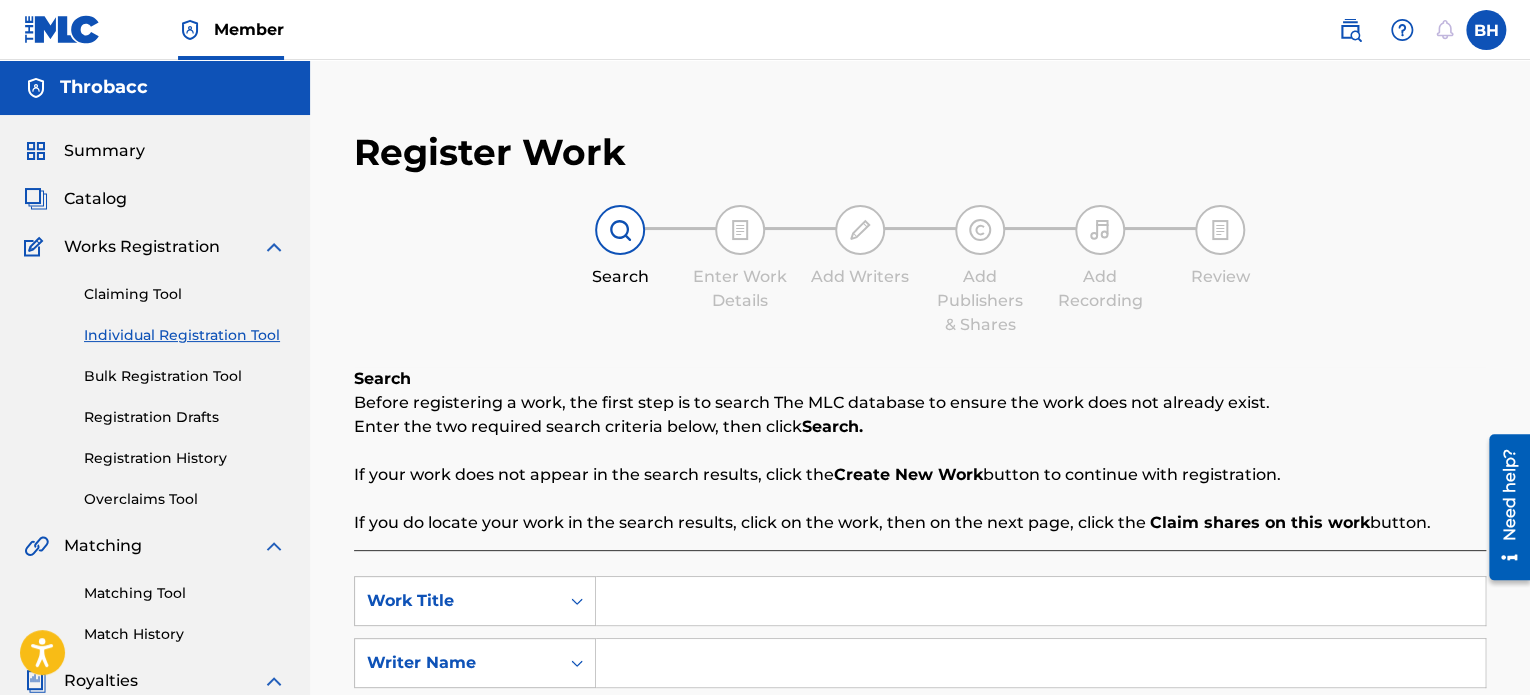 click at bounding box center [1040, 601] 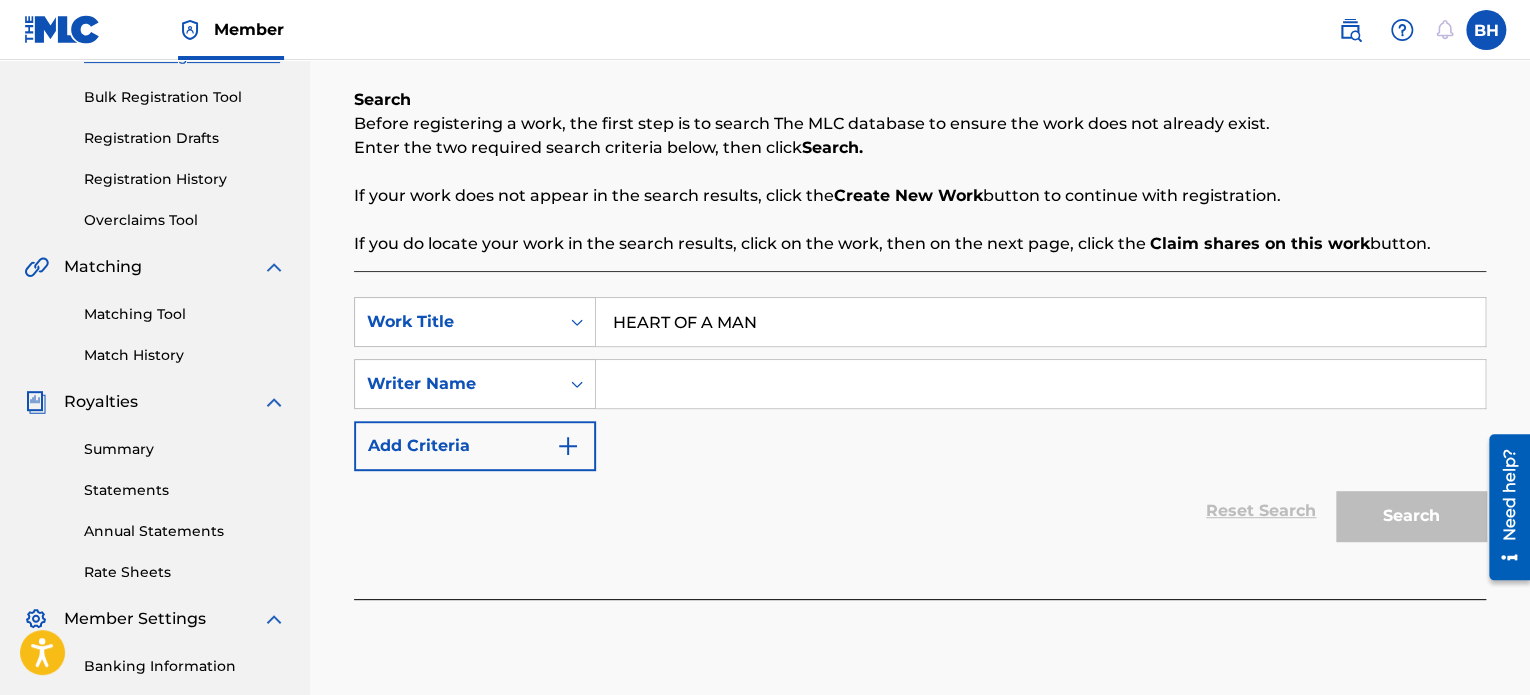 scroll, scrollTop: 304, scrollLeft: 0, axis: vertical 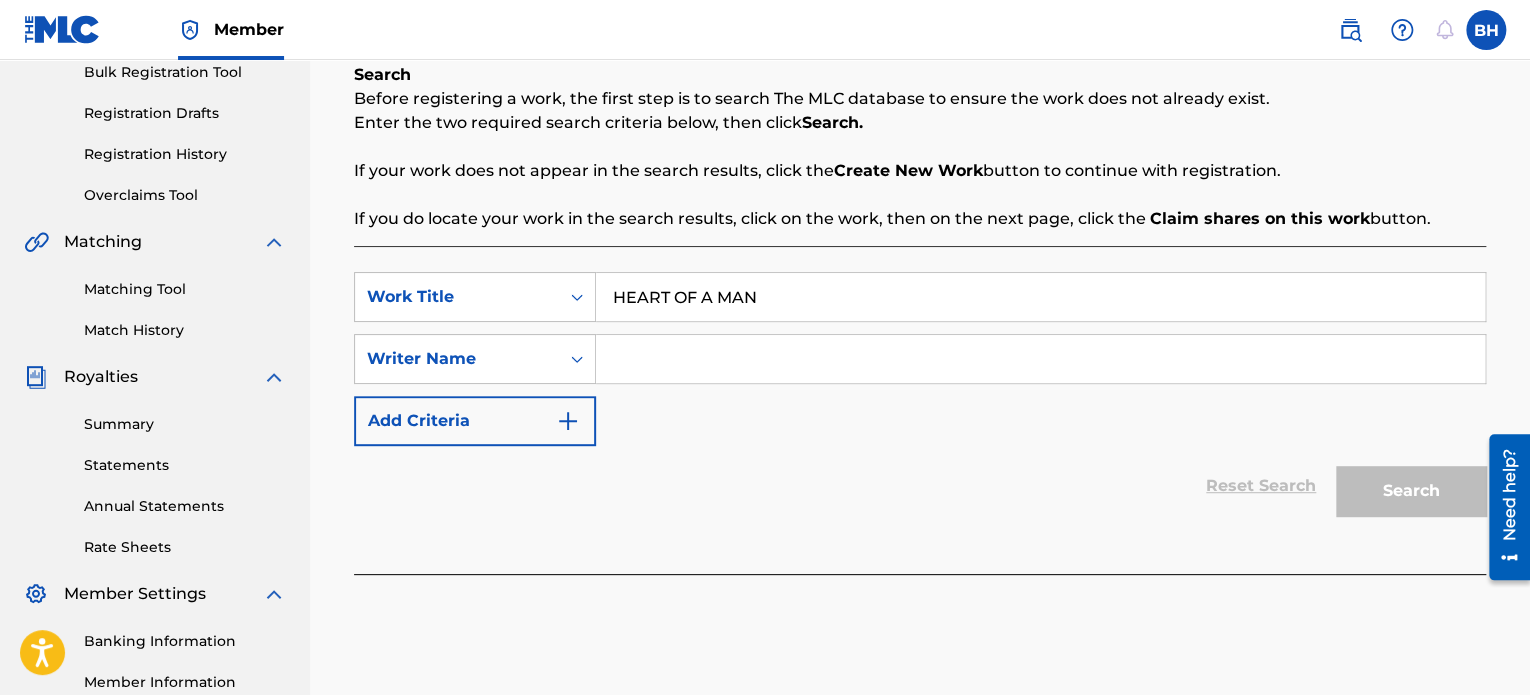 drag, startPoint x: 1532, startPoint y: 327, endPoint x: 52, endPoint y: 71, distance: 1501.9774 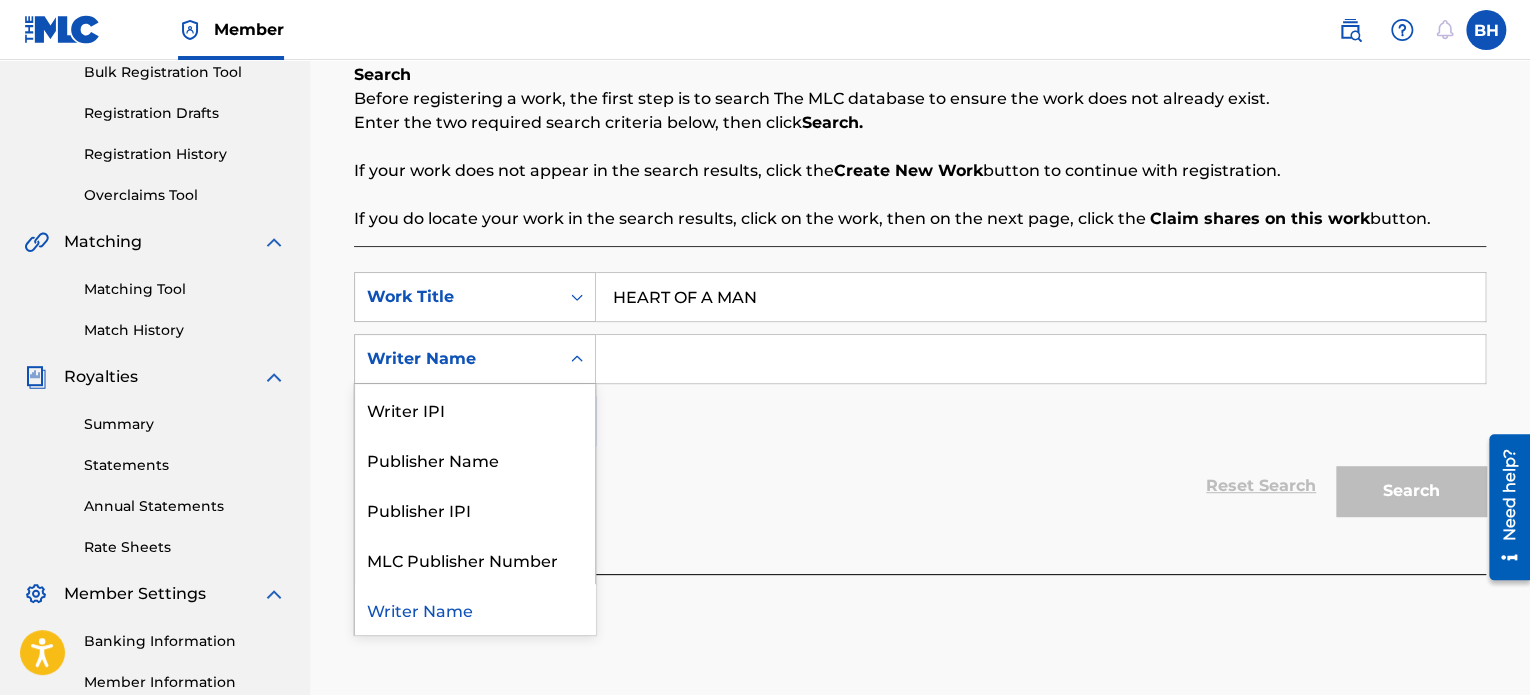 click 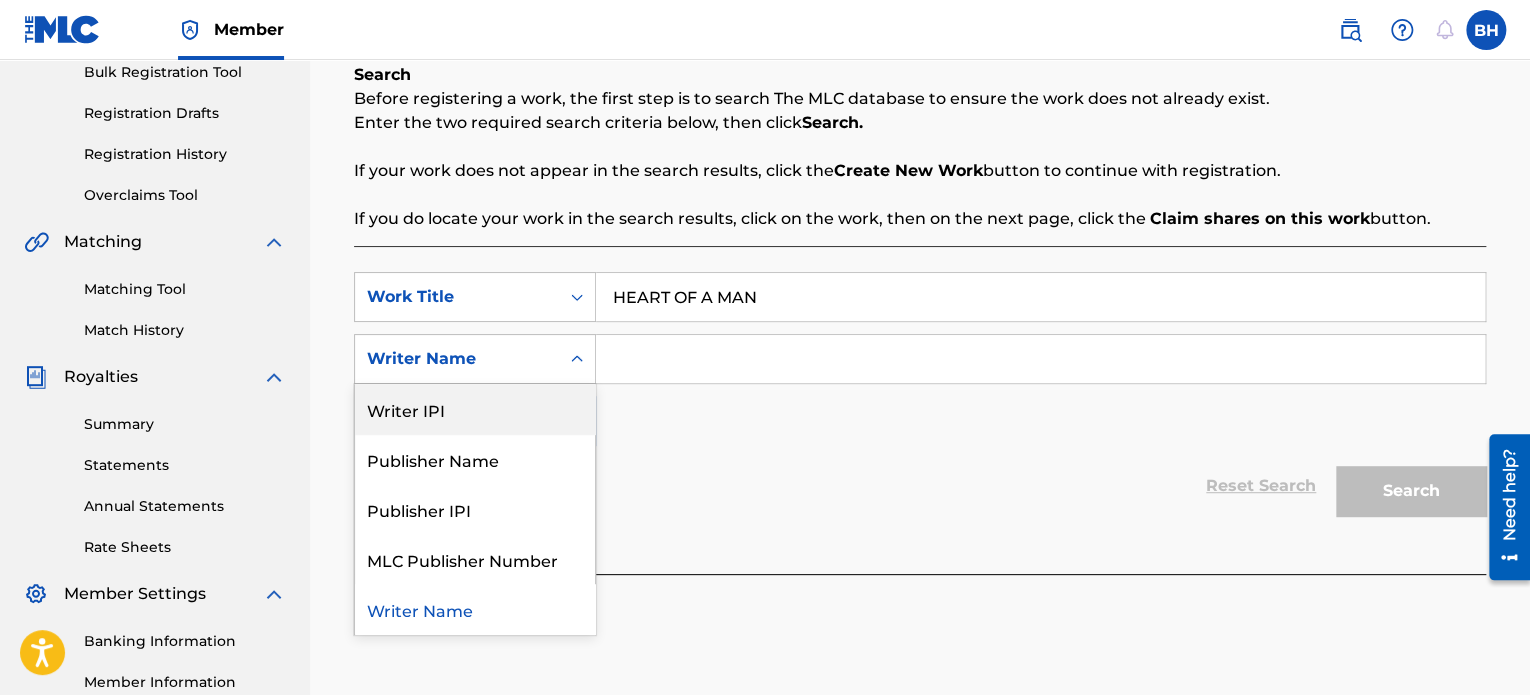 click on "Writer IPI" at bounding box center (475, 409) 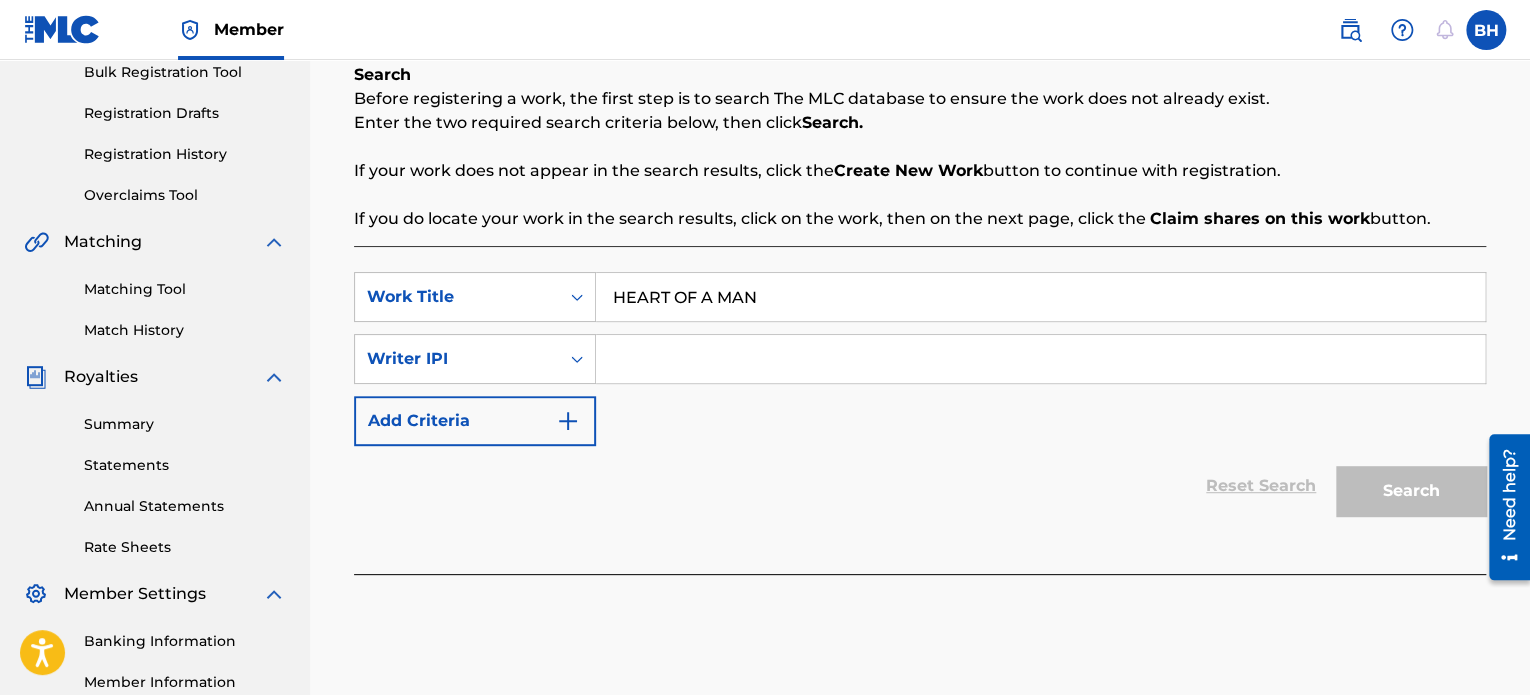 click at bounding box center (1040, 359) 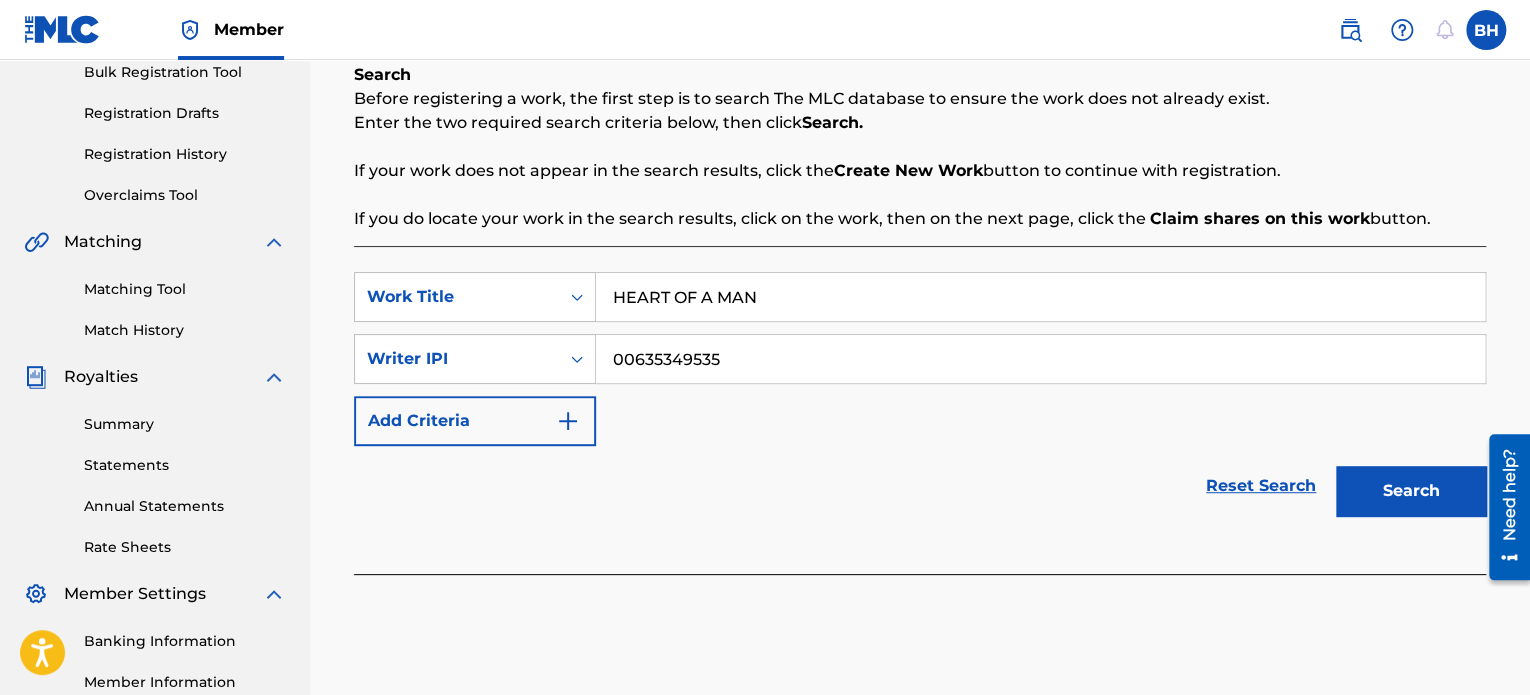 type on "00635349535" 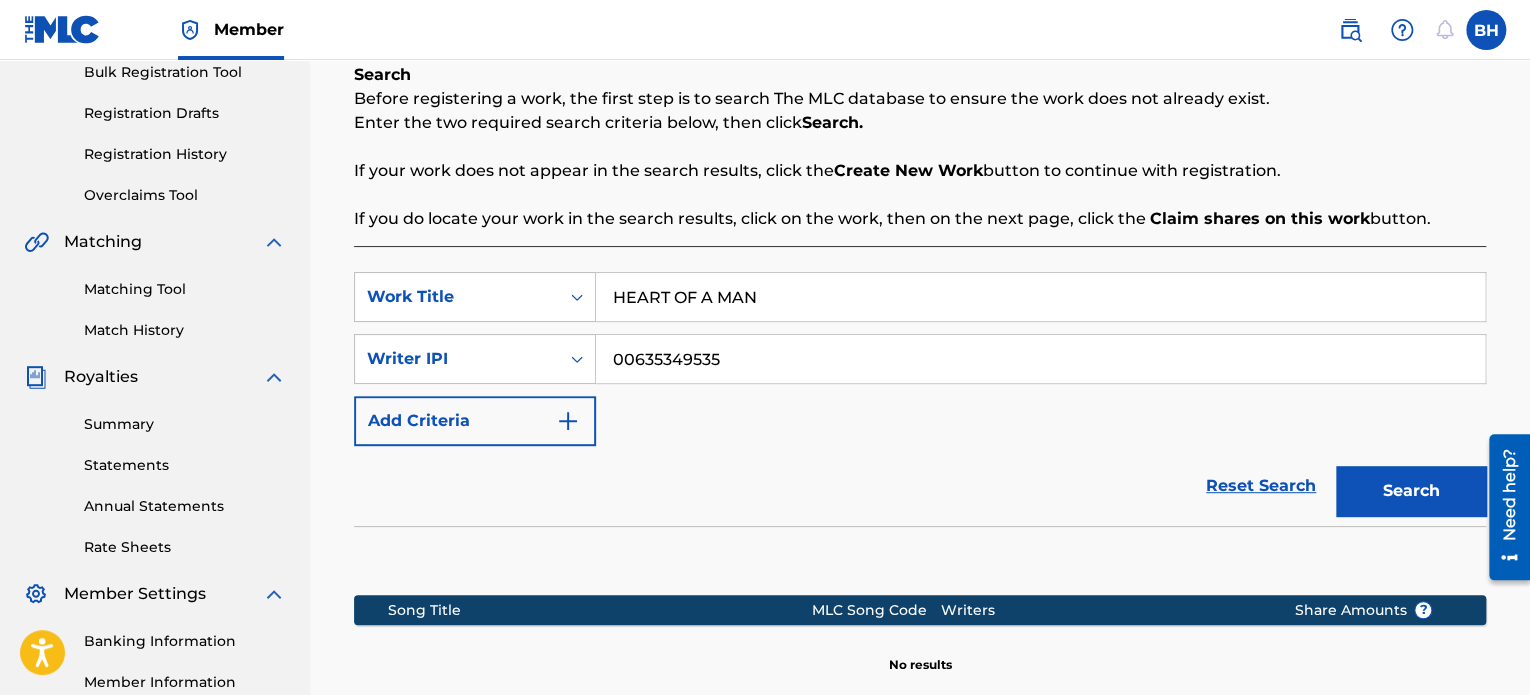 drag, startPoint x: 1528, startPoint y: 339, endPoint x: 1531, endPoint y: 351, distance: 12.369317 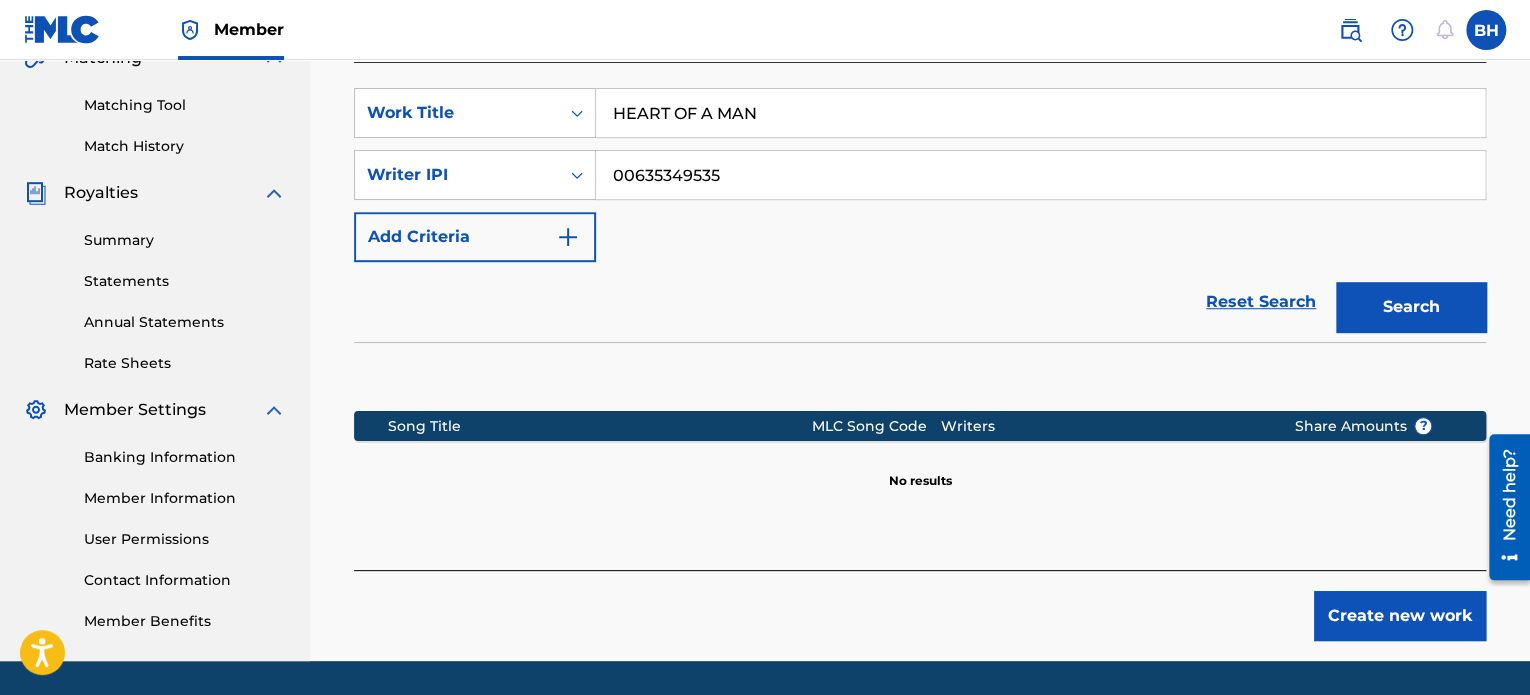 scroll, scrollTop: 518, scrollLeft: 0, axis: vertical 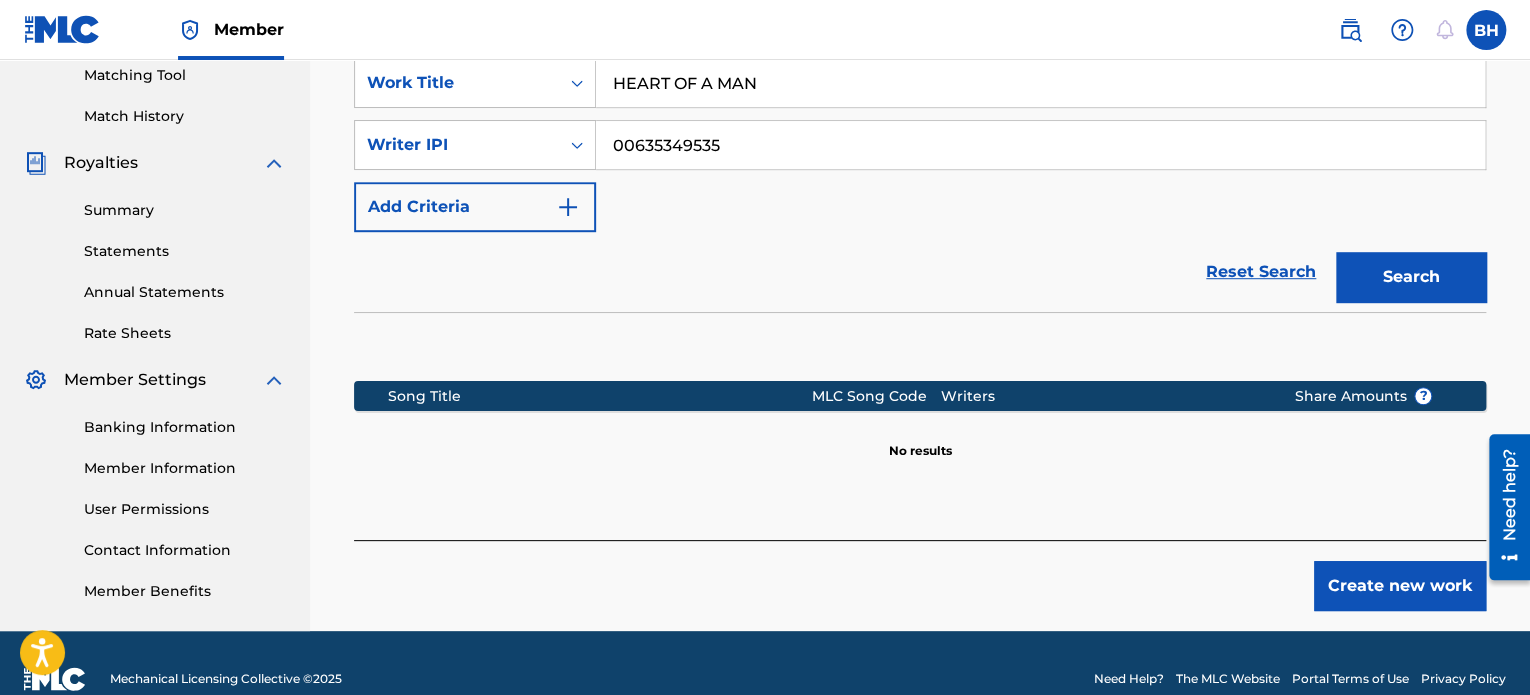 click on "Create new work" at bounding box center (1400, 586) 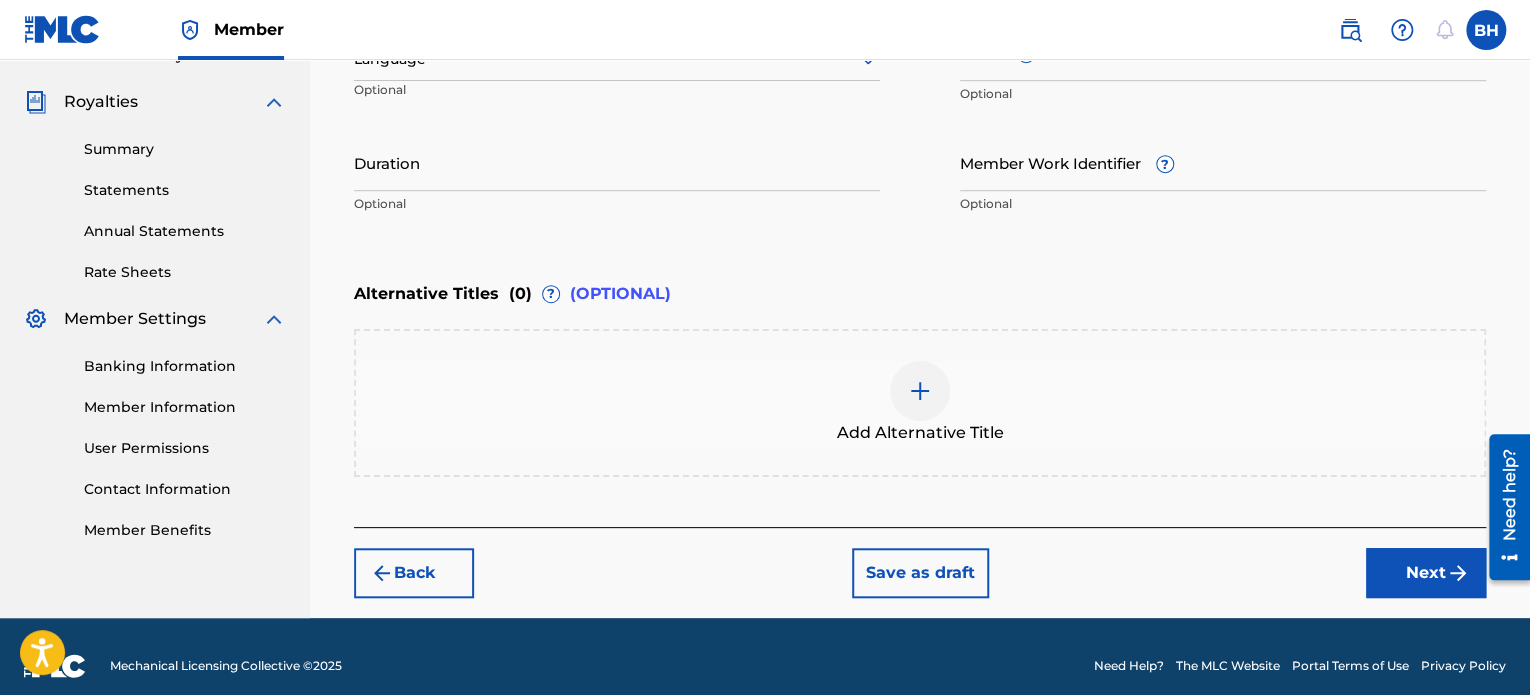 scroll, scrollTop: 573, scrollLeft: 0, axis: vertical 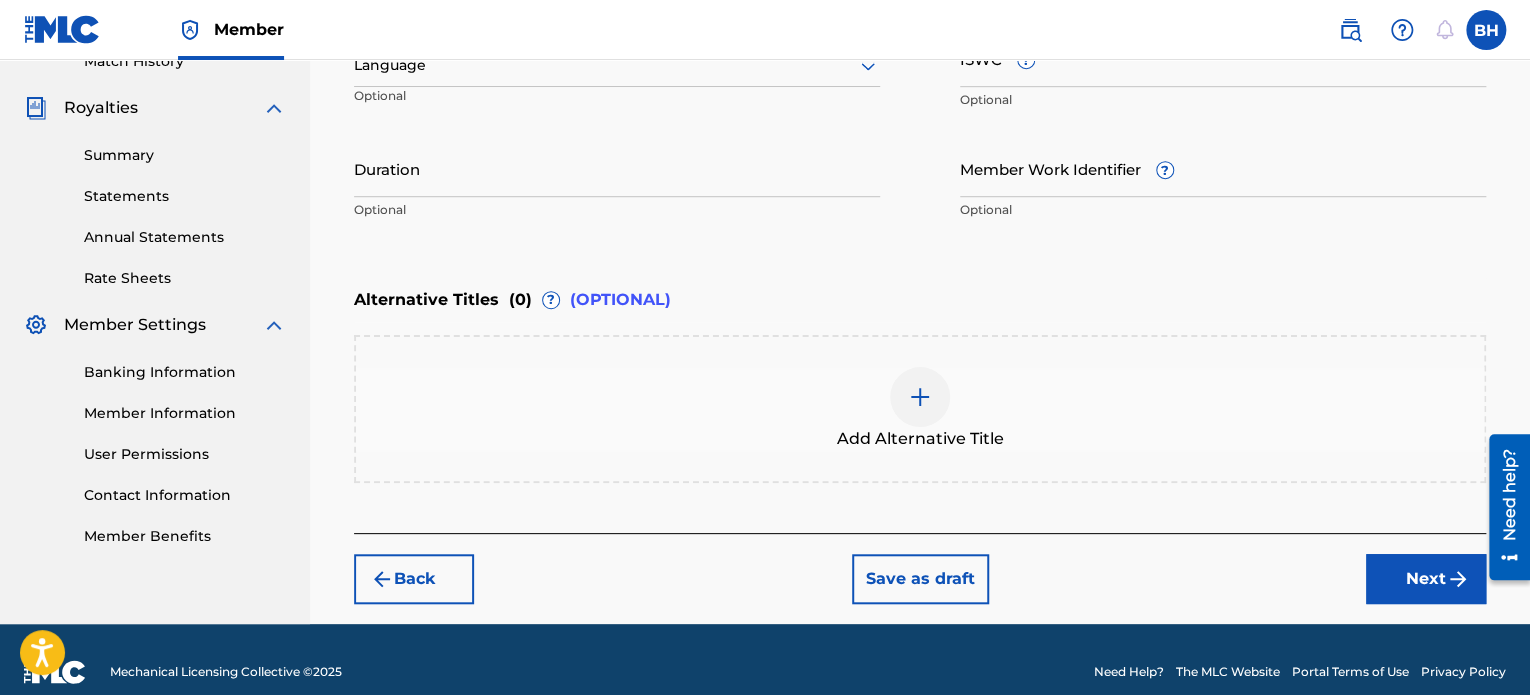 click on "Next" at bounding box center [1426, 579] 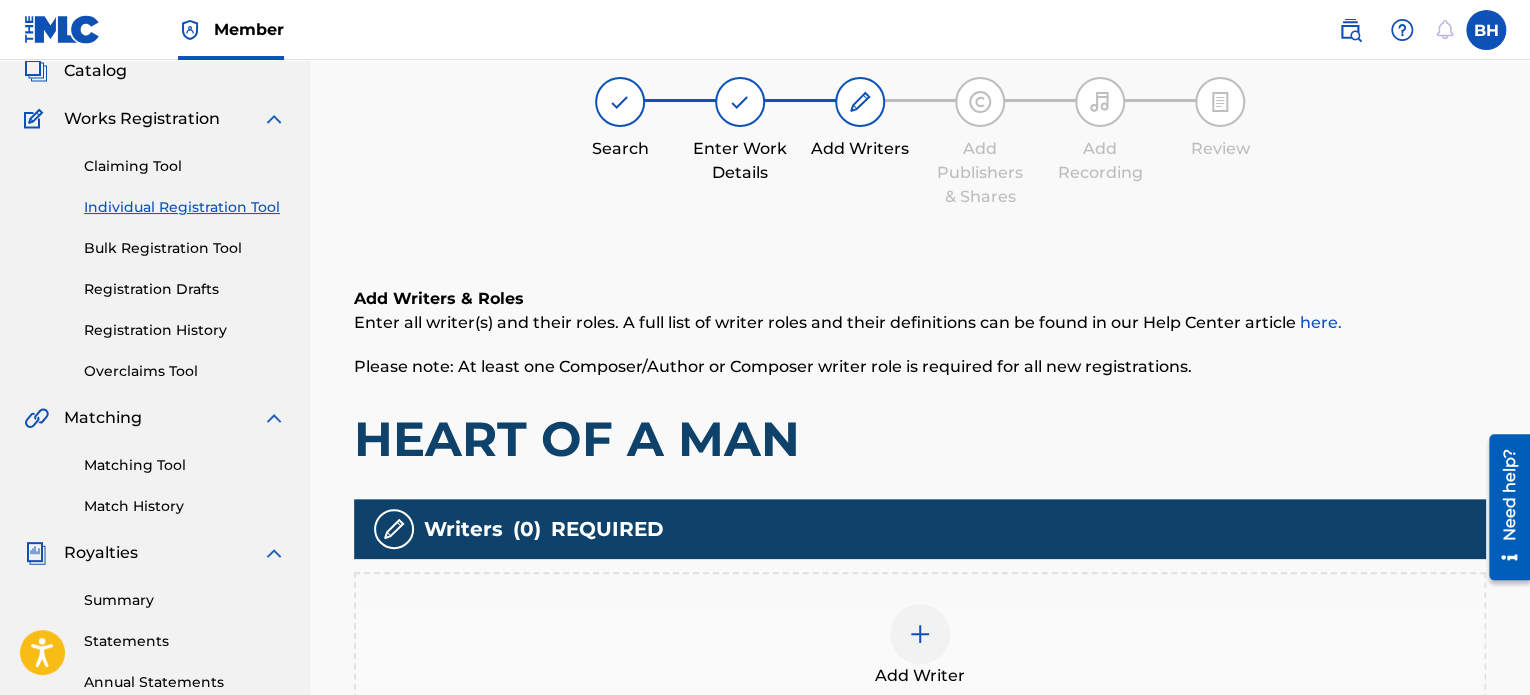 scroll, scrollTop: 90, scrollLeft: 0, axis: vertical 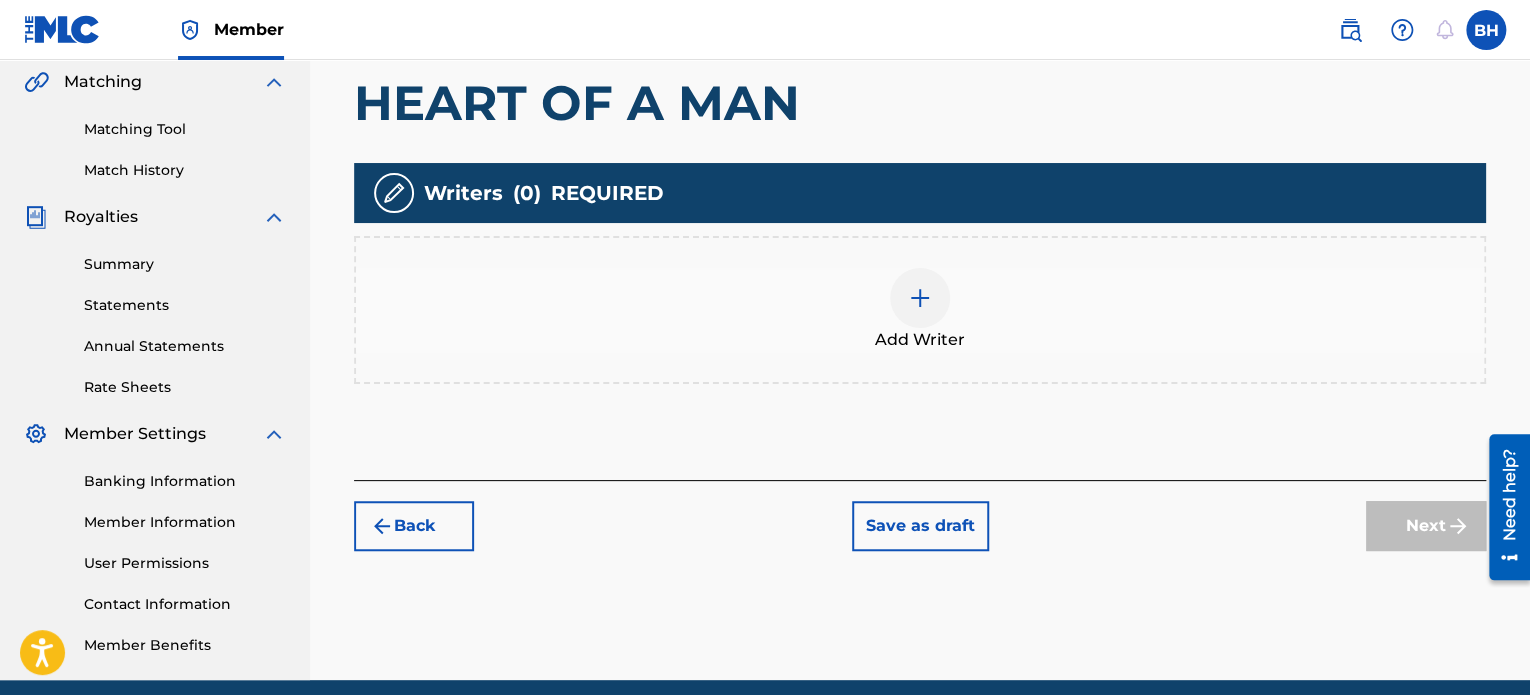 click at bounding box center (920, 298) 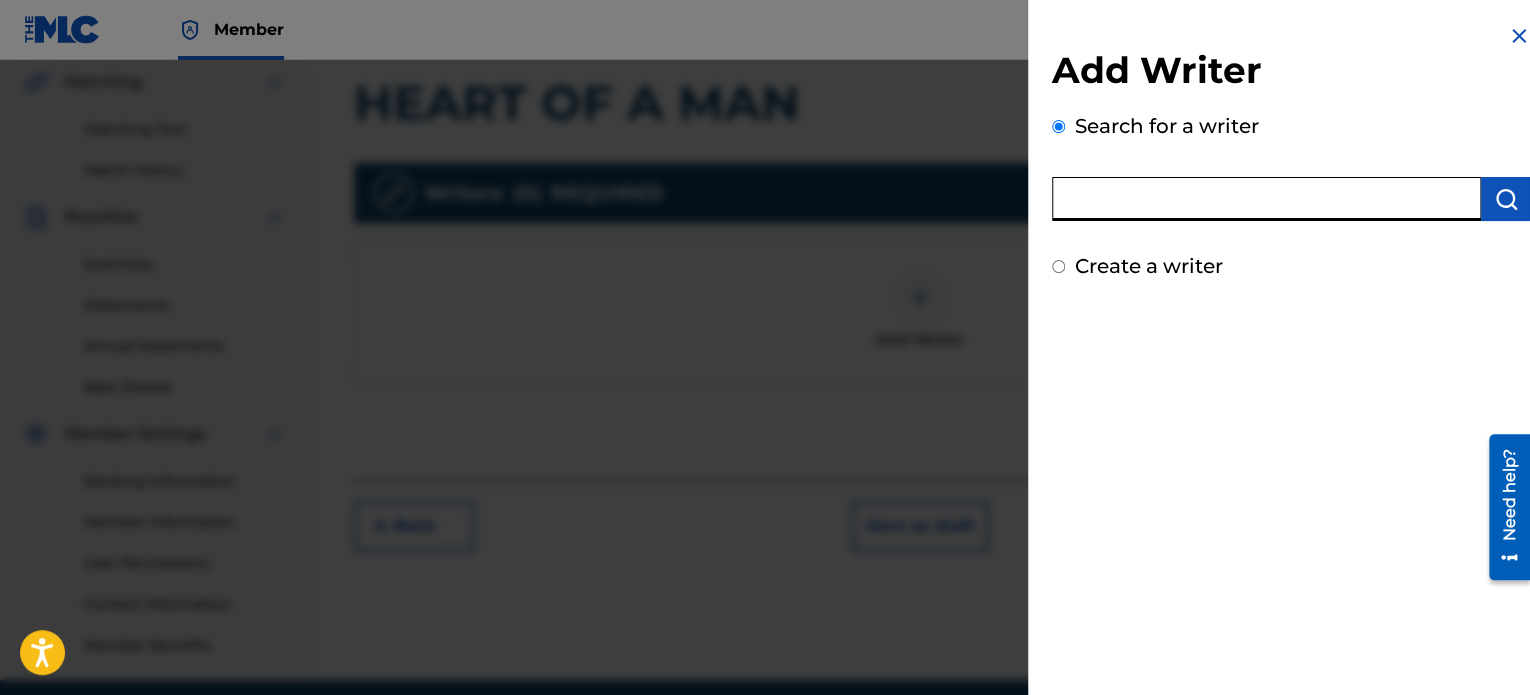 click at bounding box center (1266, 199) 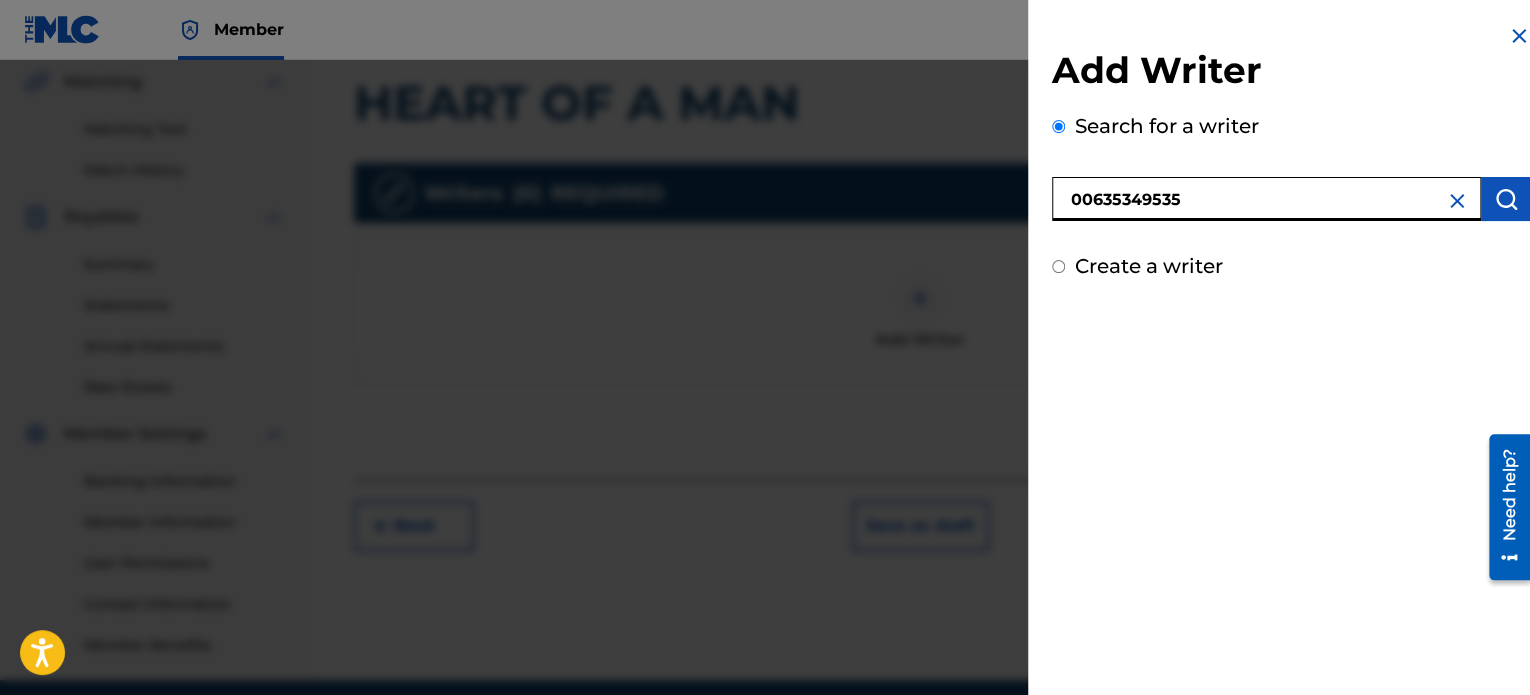 click at bounding box center (1506, 199) 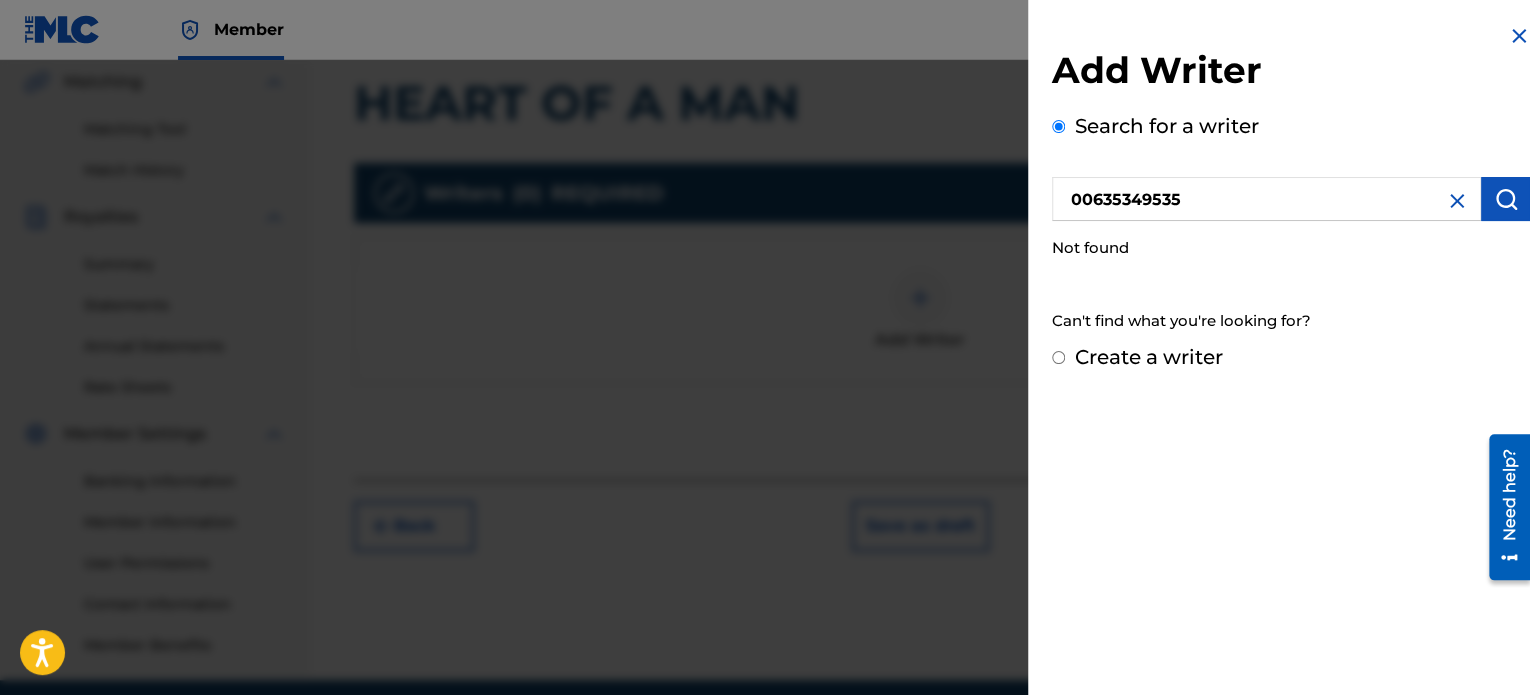 click on "00635349535" at bounding box center (1266, 199) 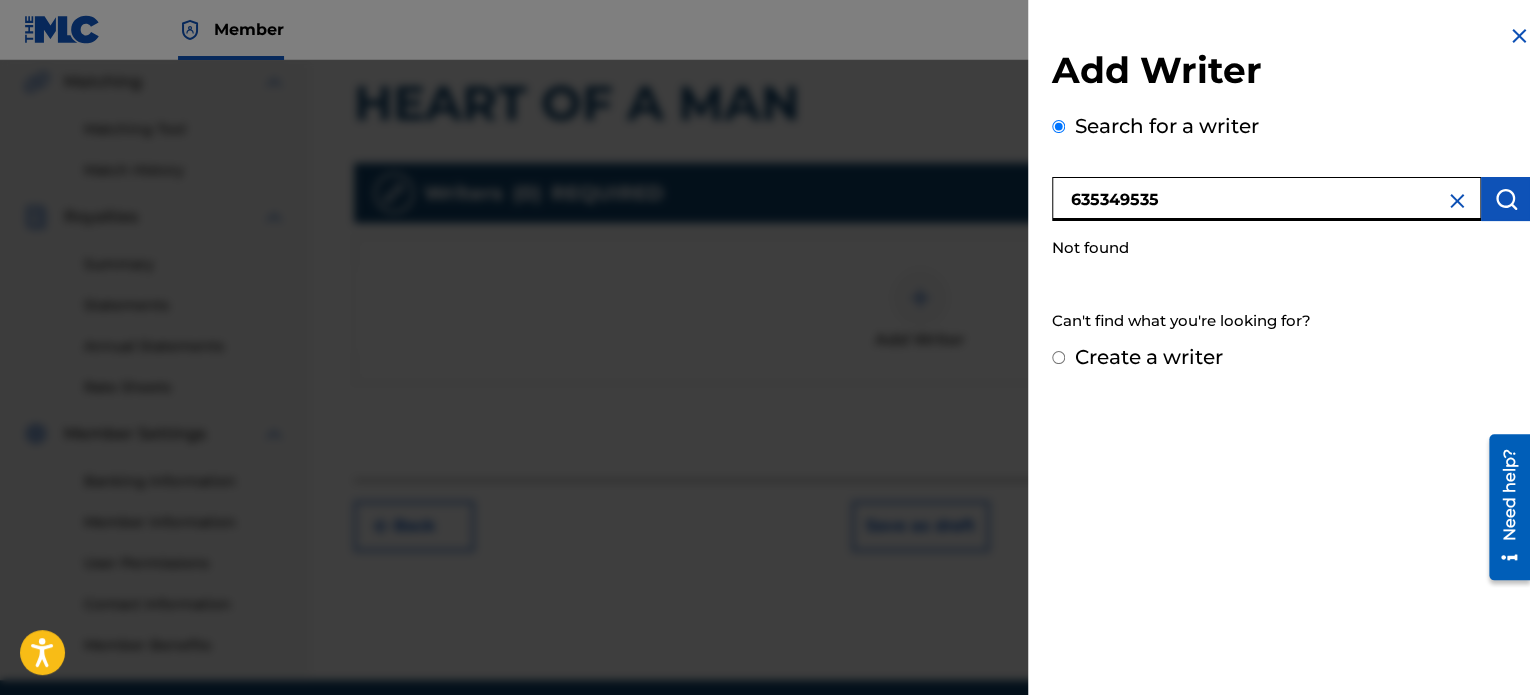 type on "635349535" 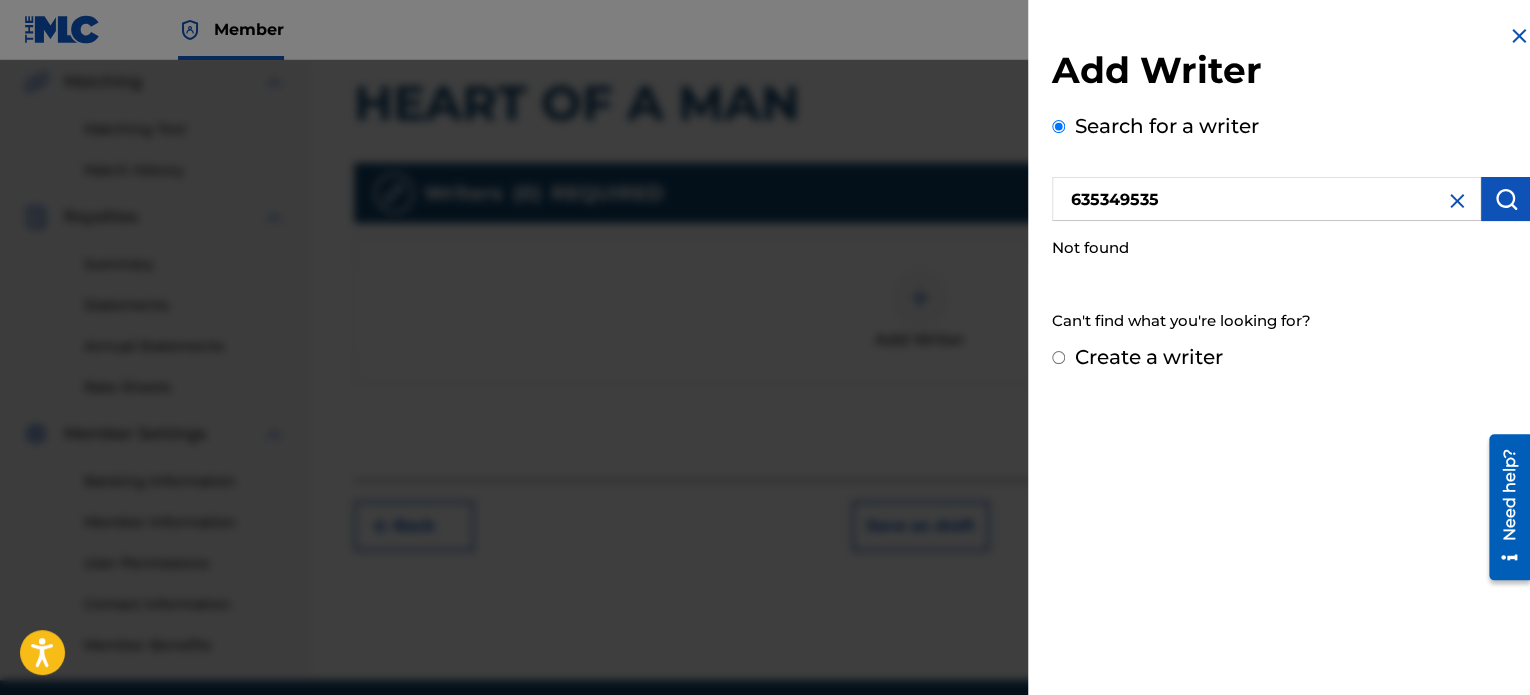 click on "Create a writer" at bounding box center (1058, 357) 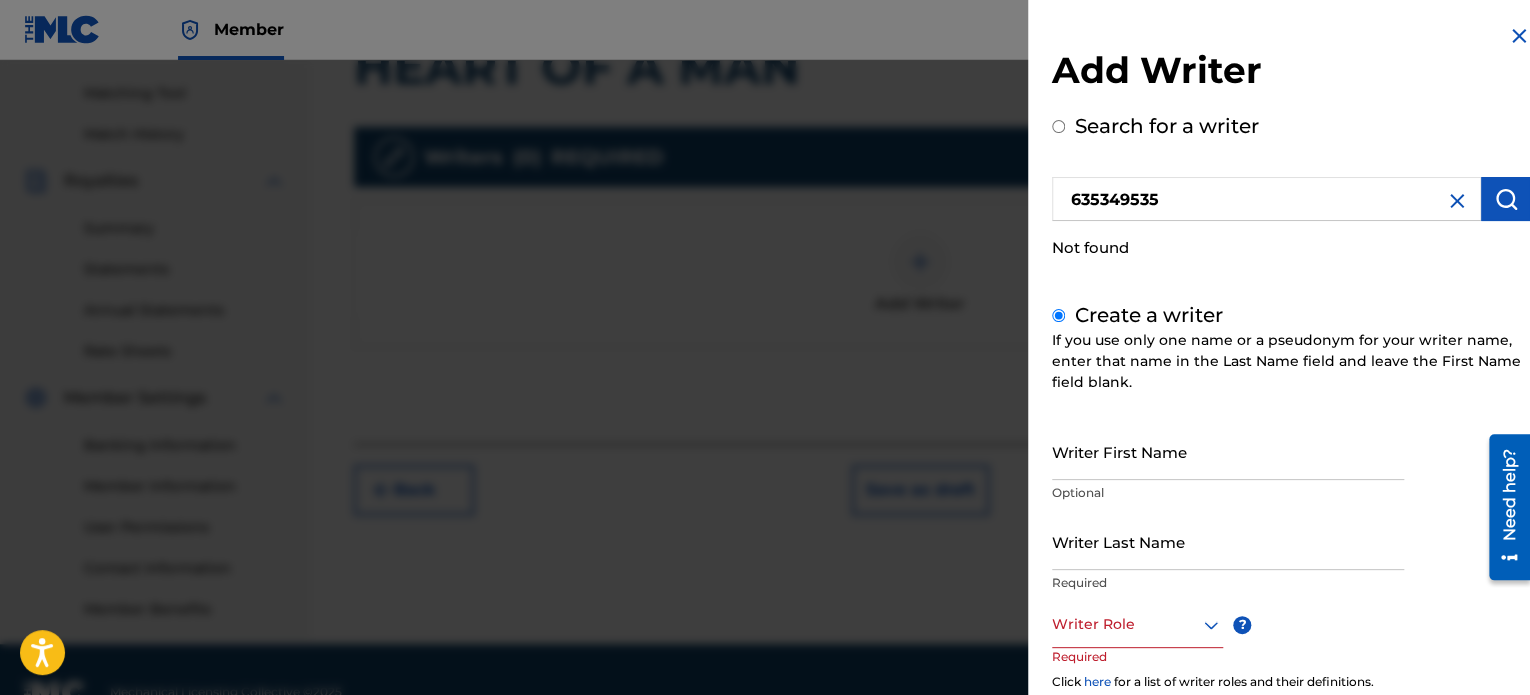 scroll, scrollTop: 544, scrollLeft: 0, axis: vertical 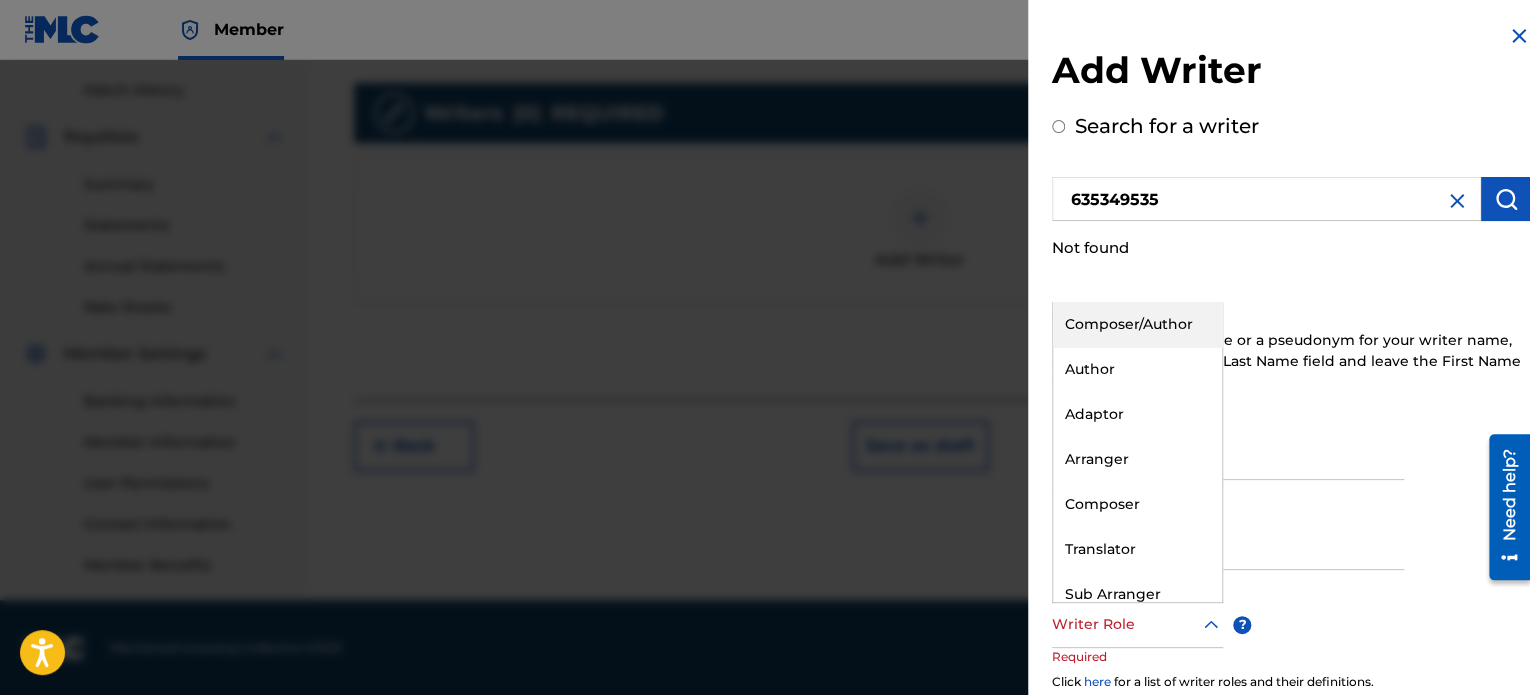 click 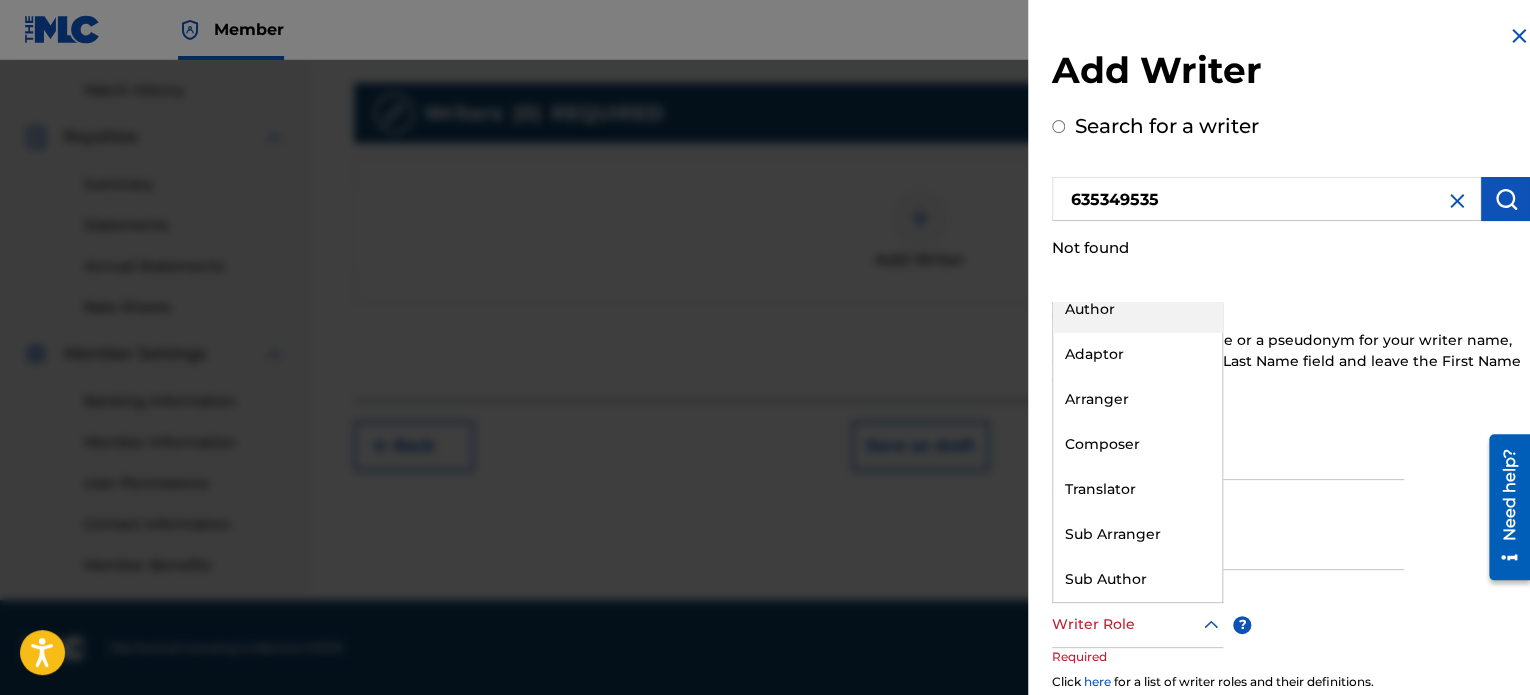 scroll, scrollTop: 0, scrollLeft: 0, axis: both 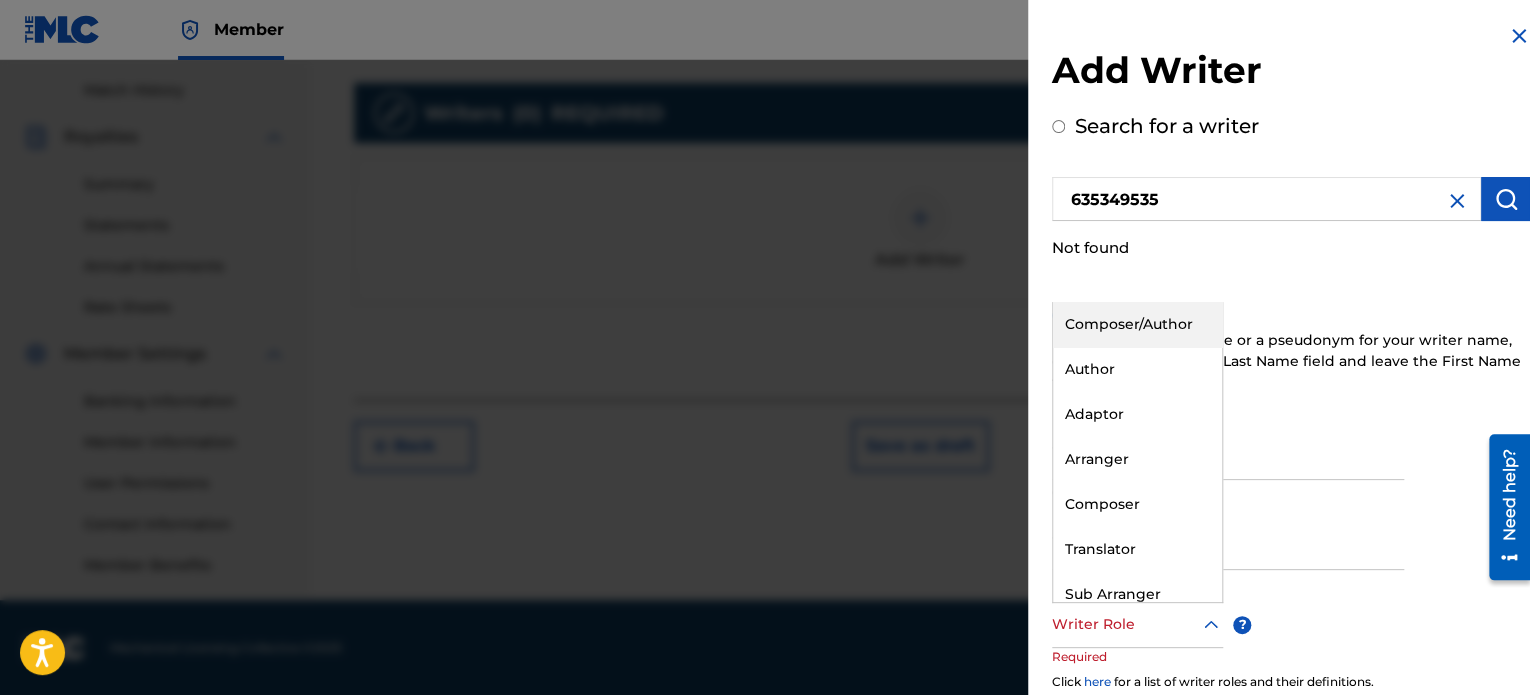 click on "Composer/Author" at bounding box center (1137, 324) 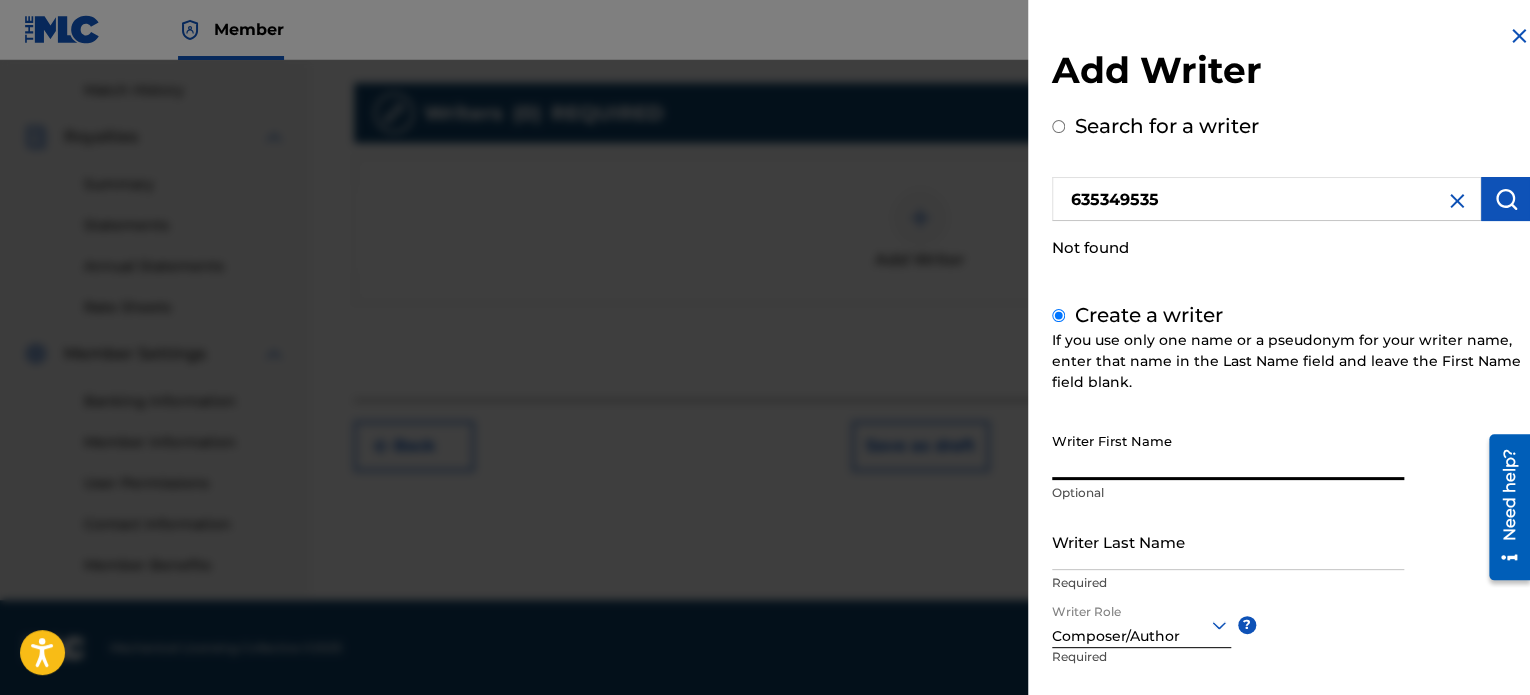 click on "Writer First Name" at bounding box center [1228, 451] 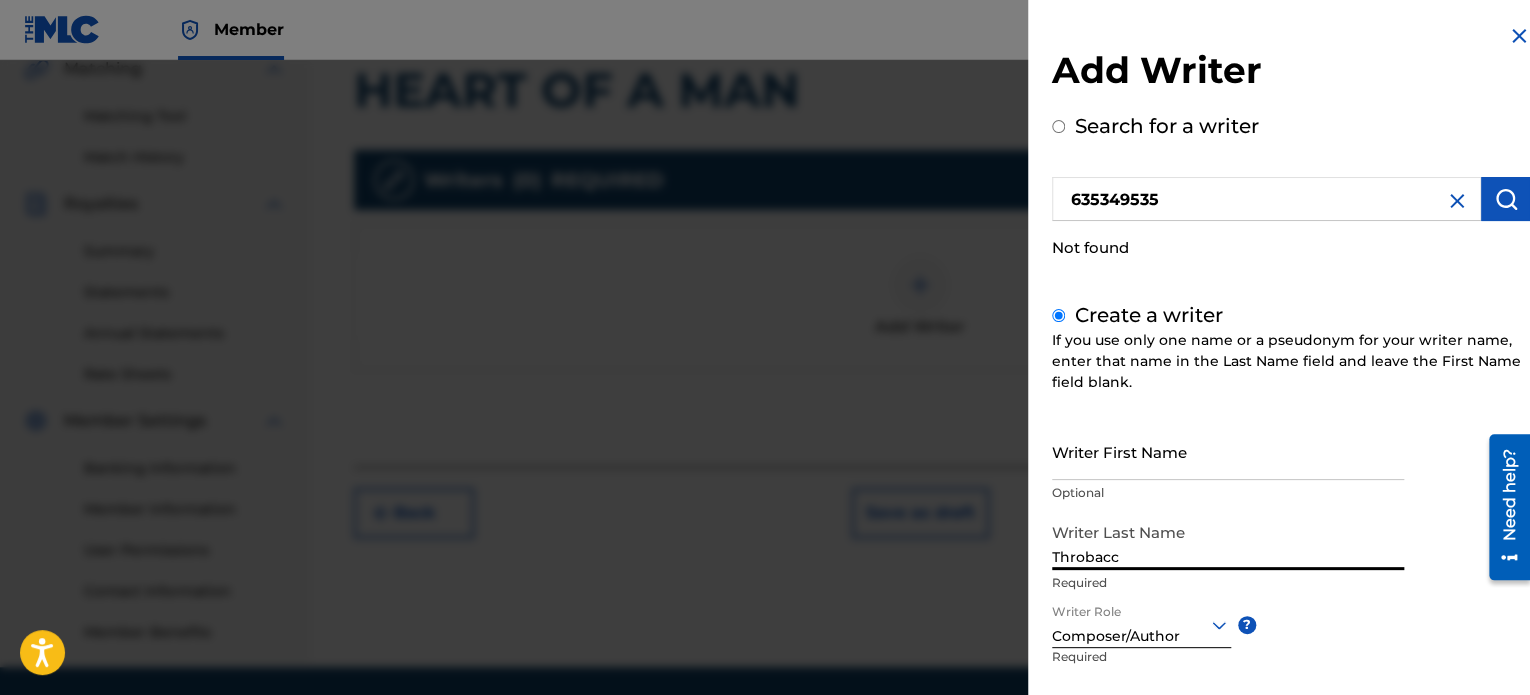 scroll, scrollTop: 544, scrollLeft: 0, axis: vertical 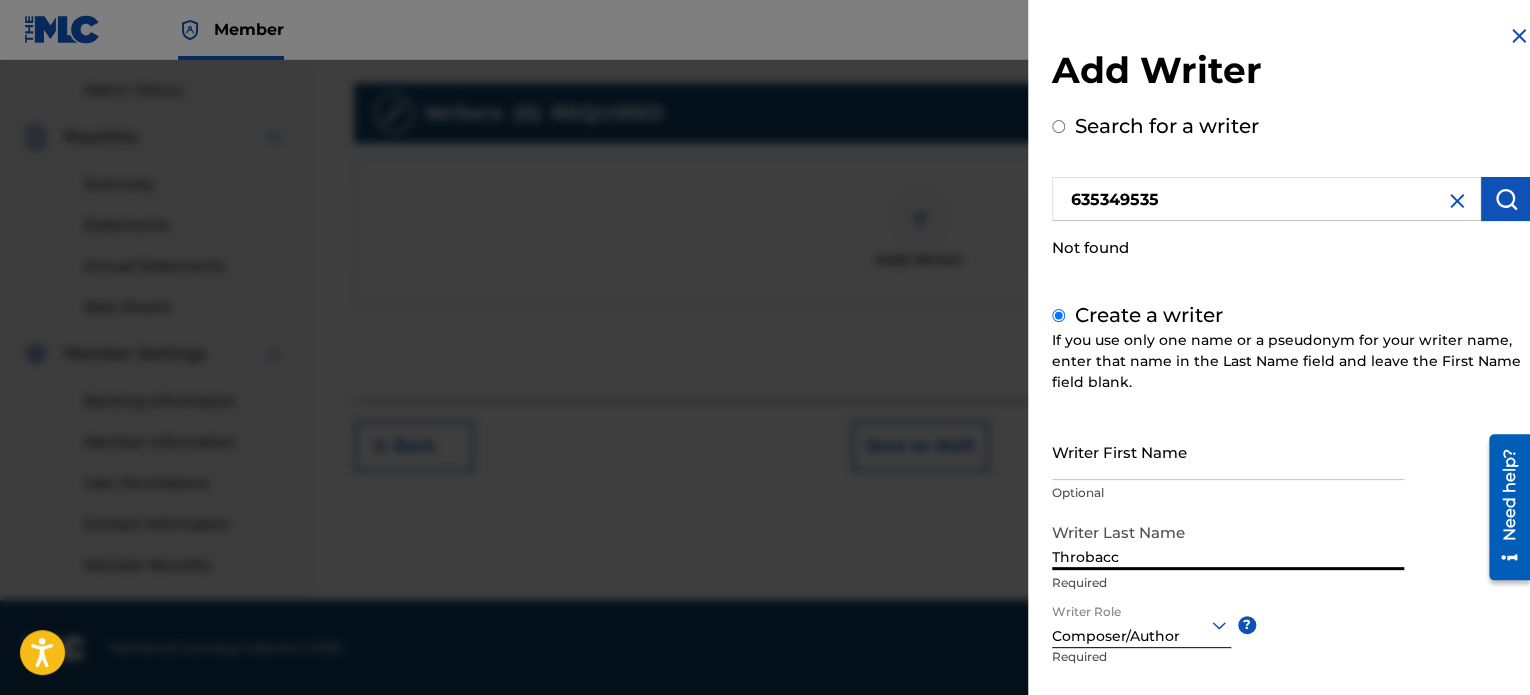 type on "Throbacc" 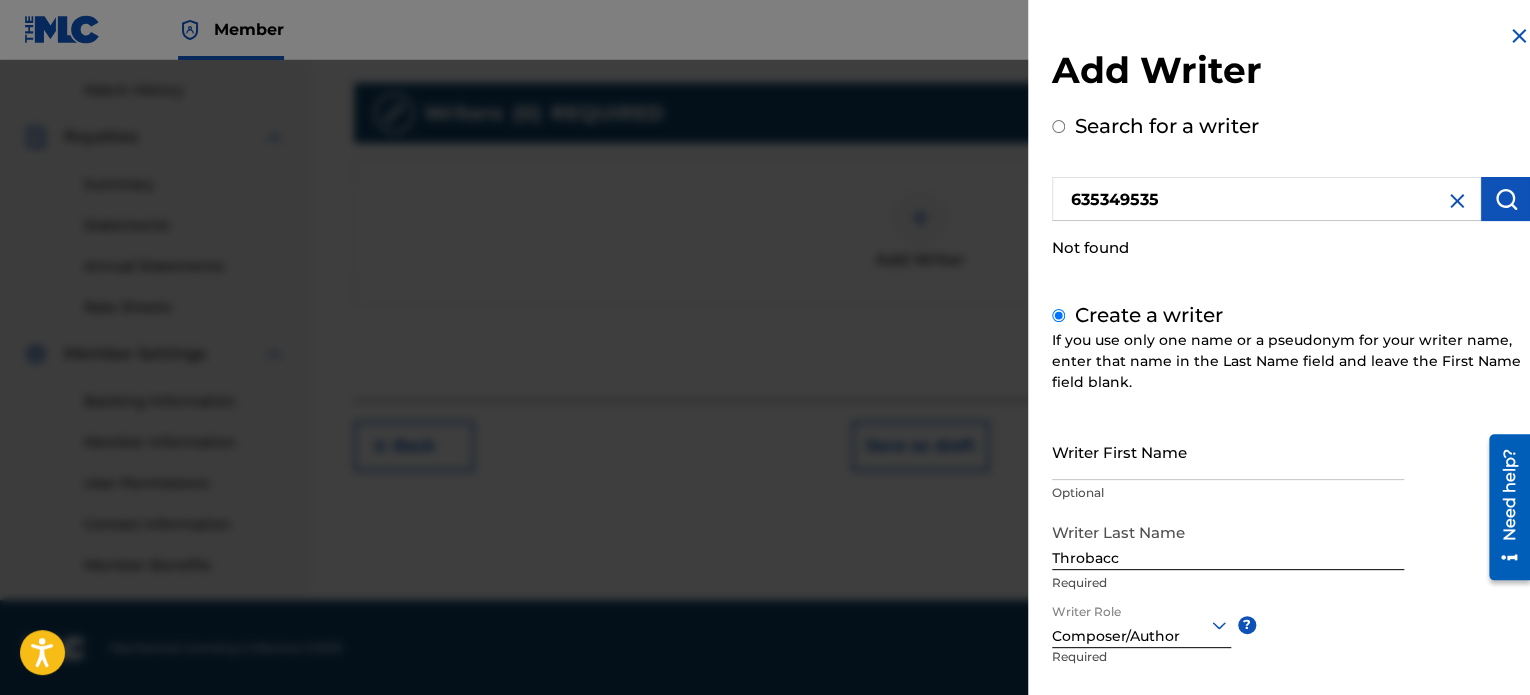 click 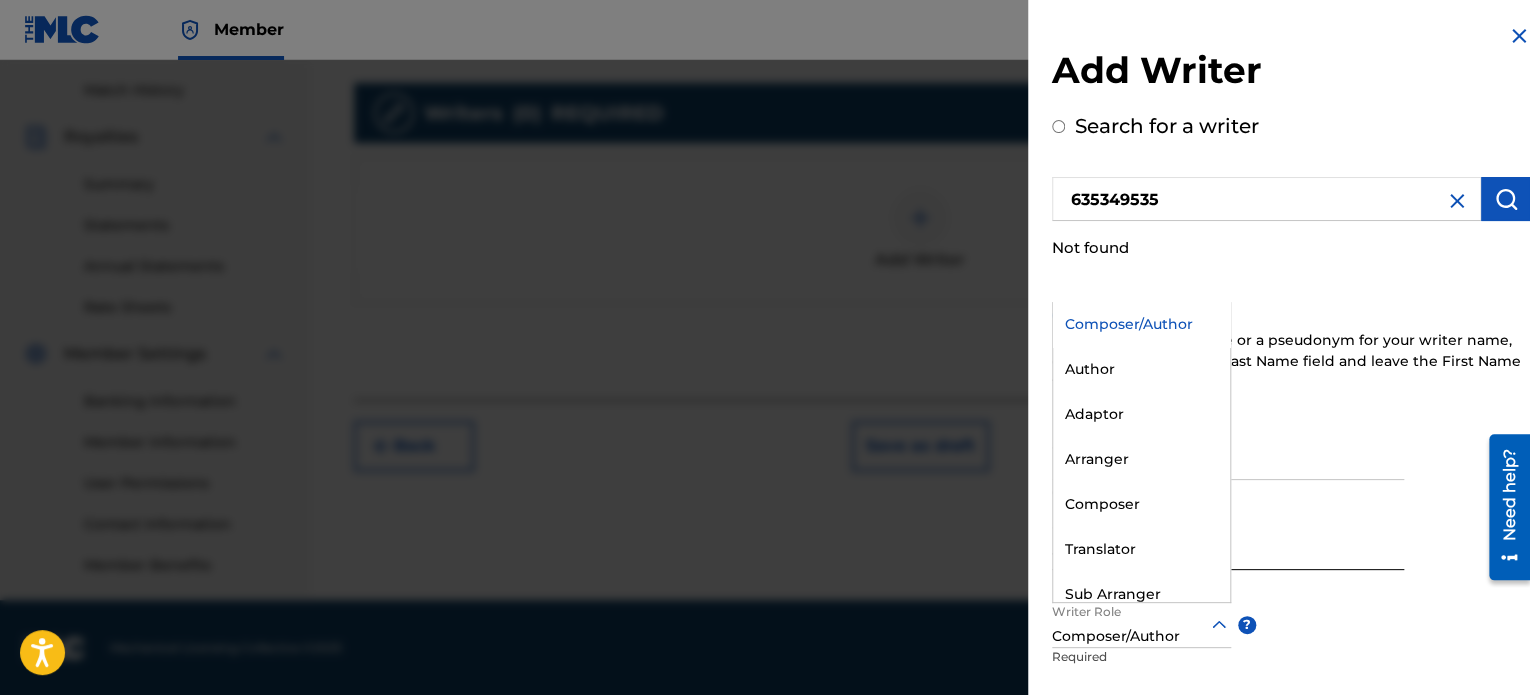 click on "Writer First Name   Optional Writer Last Name   Throbacc Required Writer Role 8 results available. Use Up and Down to choose options, press Enter to select the currently focused option, press Escape to exit the menu, press Tab to select the option and exit the menu. Composer/Author Composer/Author Author Adaptor Arranger Composer Translator Sub Arranger Sub Author ? Required IPI   Optional Save & Add Another Writer Continue" at bounding box center (1291, 643) 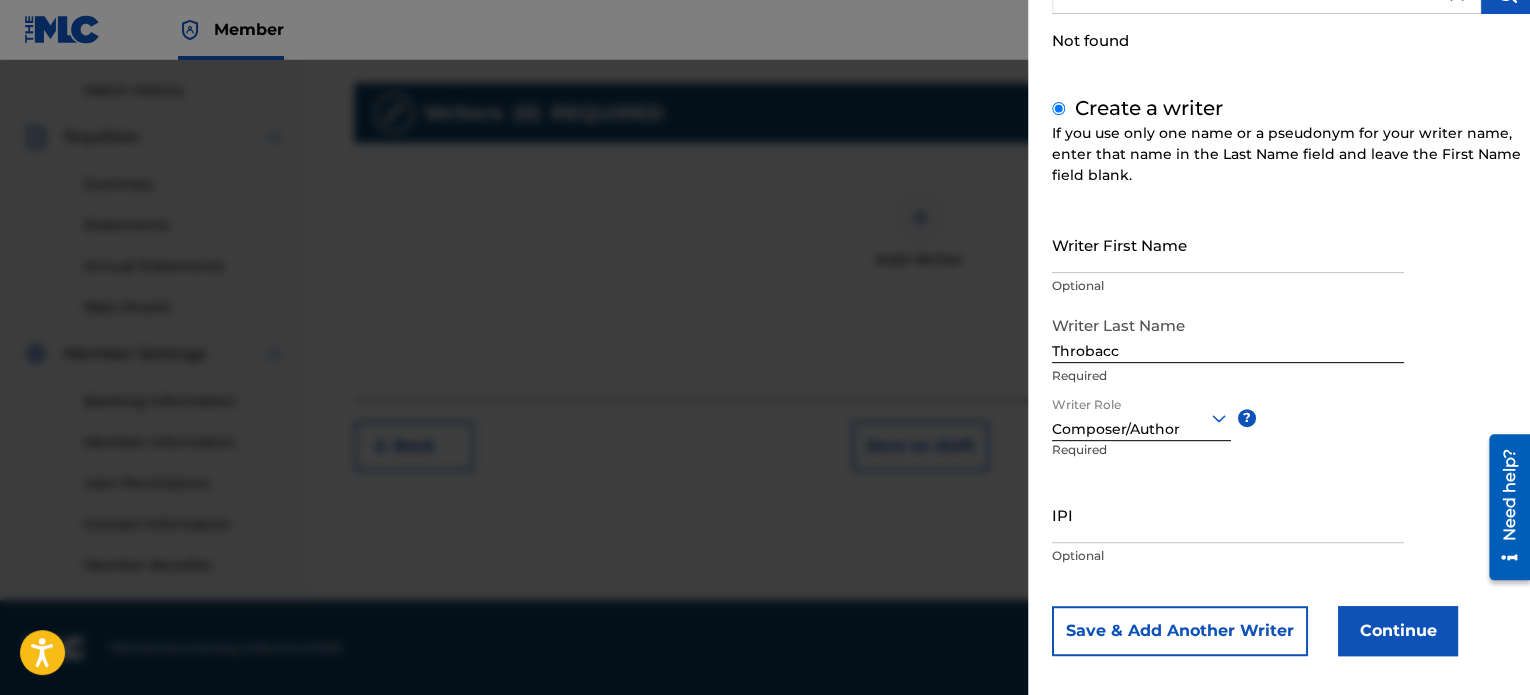 scroll, scrollTop: 221, scrollLeft: 0, axis: vertical 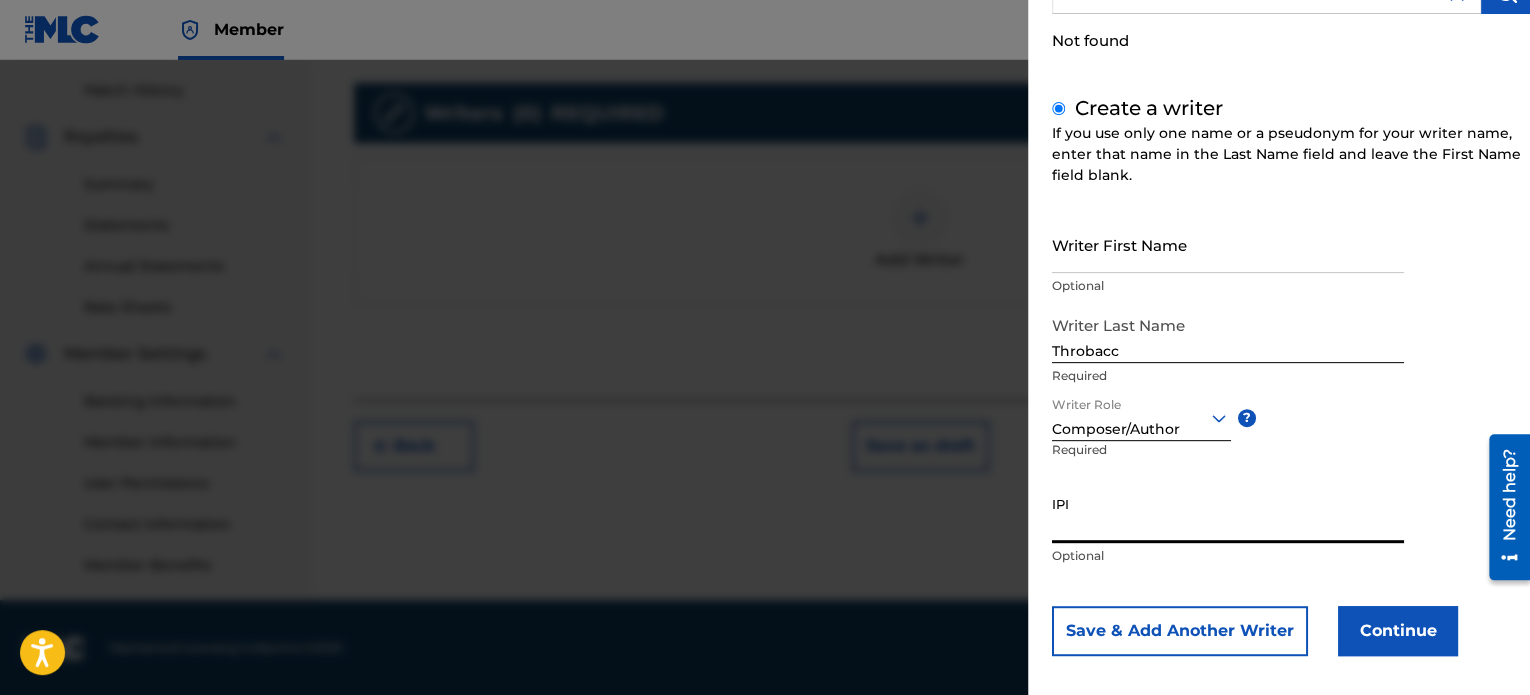 click on "IPI" at bounding box center [1228, 514] 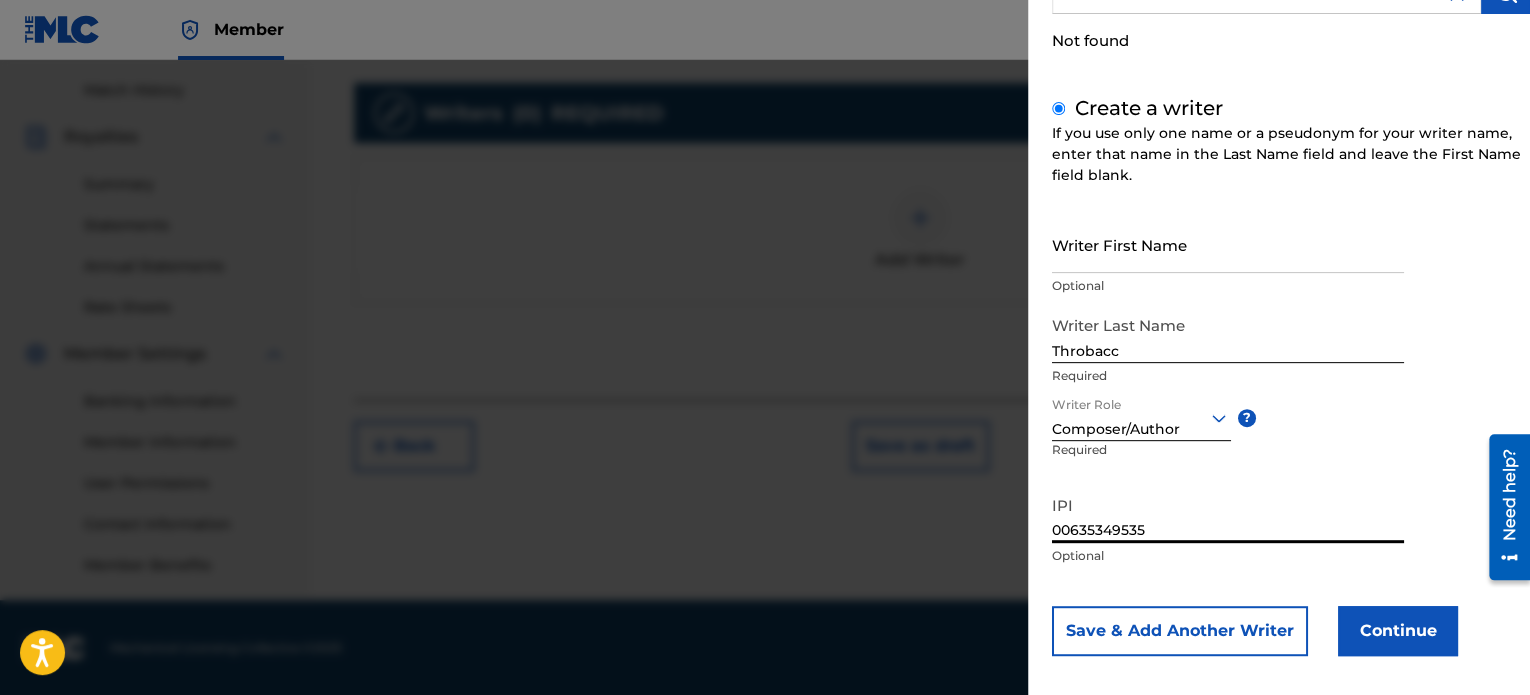 type on "00635349535" 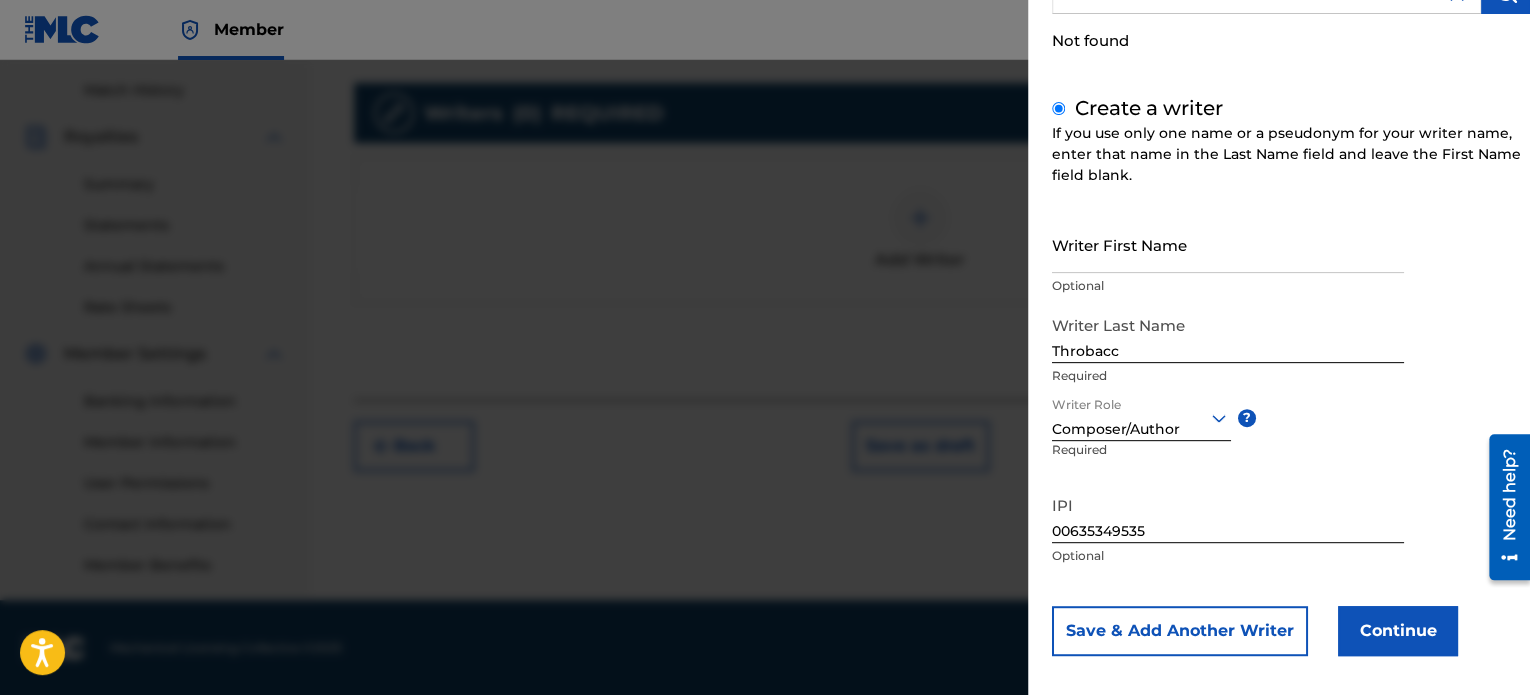 click on "Continue" at bounding box center [1398, 631] 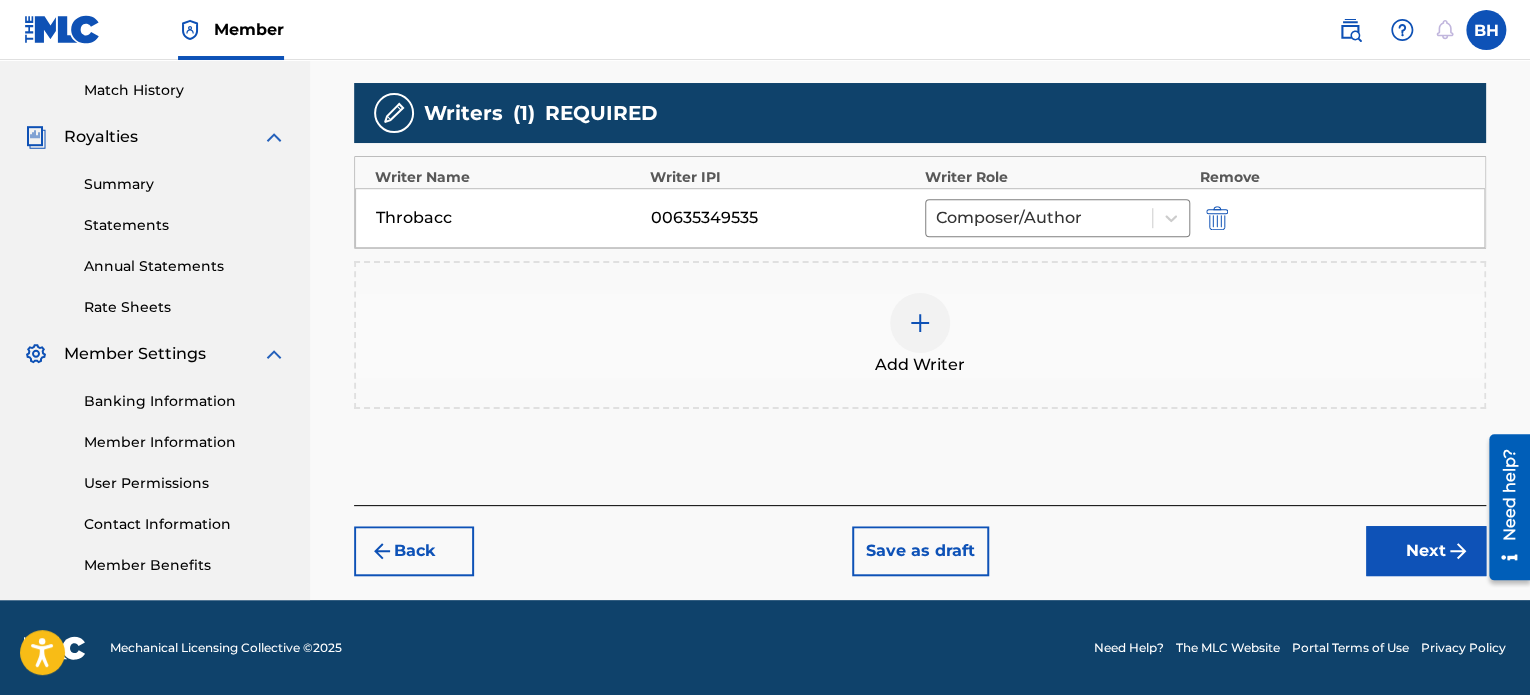 click on "Next" at bounding box center [1426, 551] 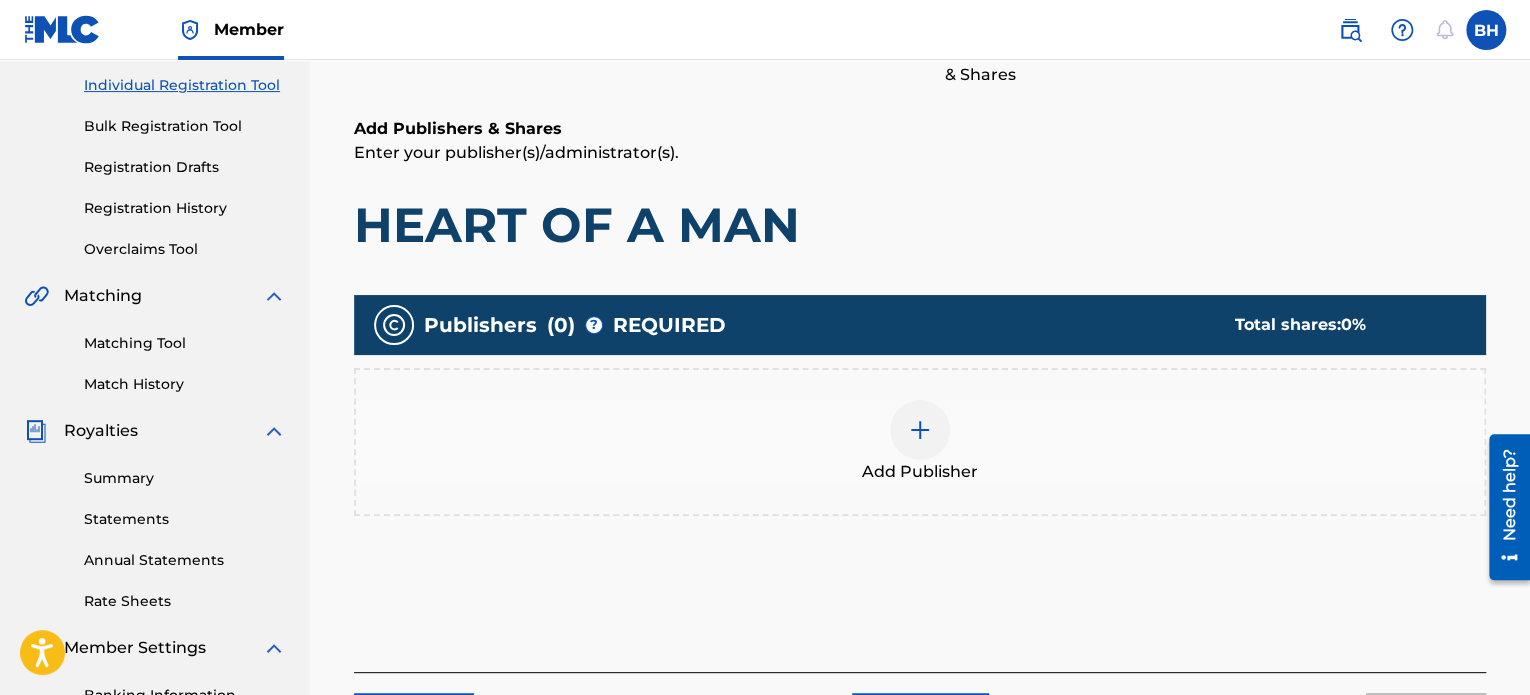 scroll, scrollTop: 90, scrollLeft: 0, axis: vertical 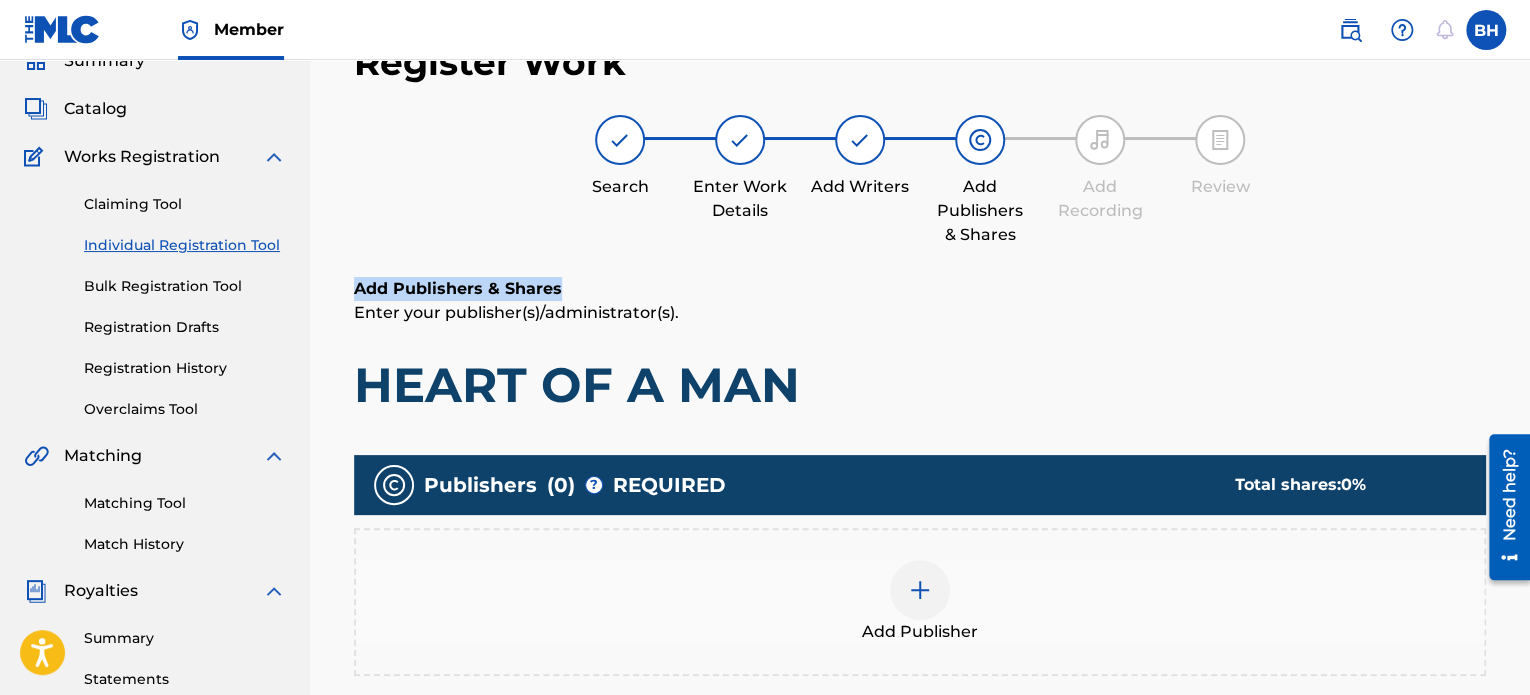 drag, startPoint x: 1527, startPoint y: 271, endPoint x: 1521, endPoint y: 242, distance: 29.614185 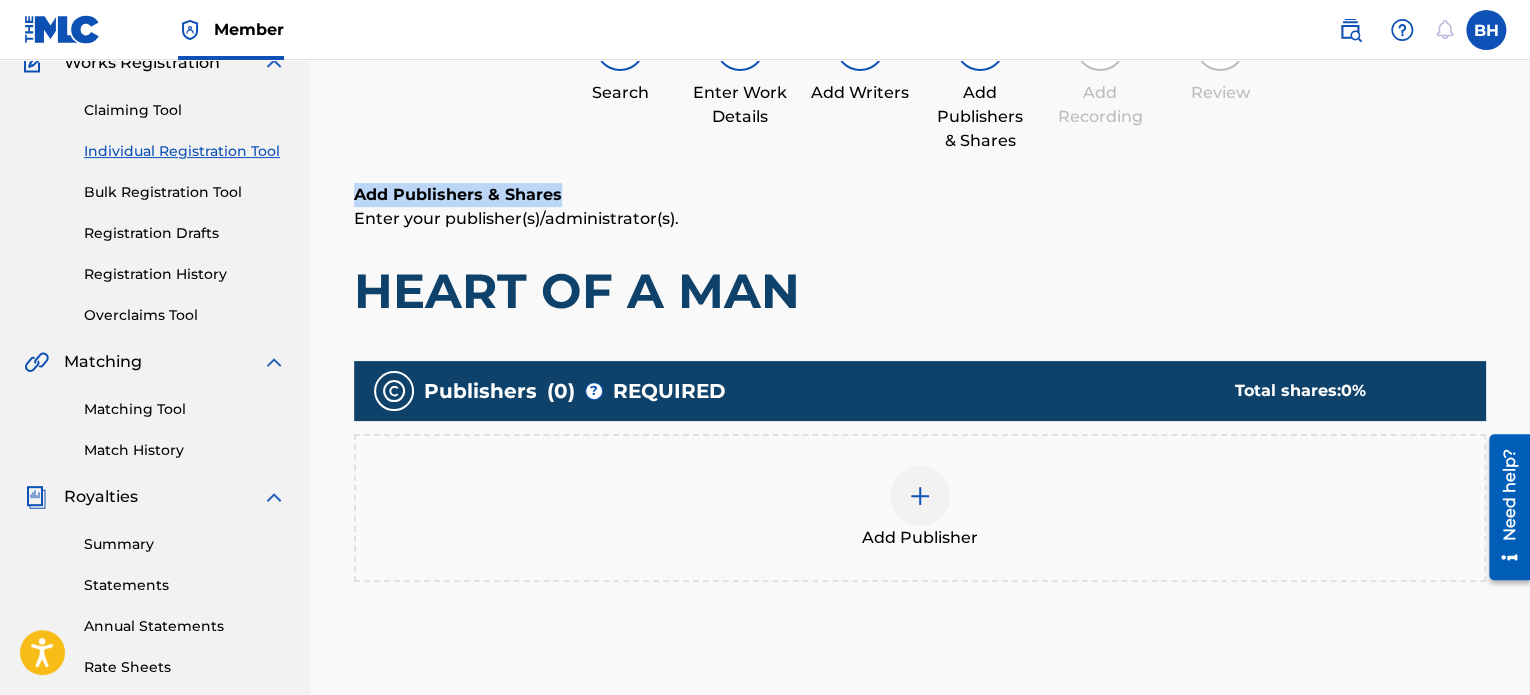 scroll, scrollTop: 176, scrollLeft: 0, axis: vertical 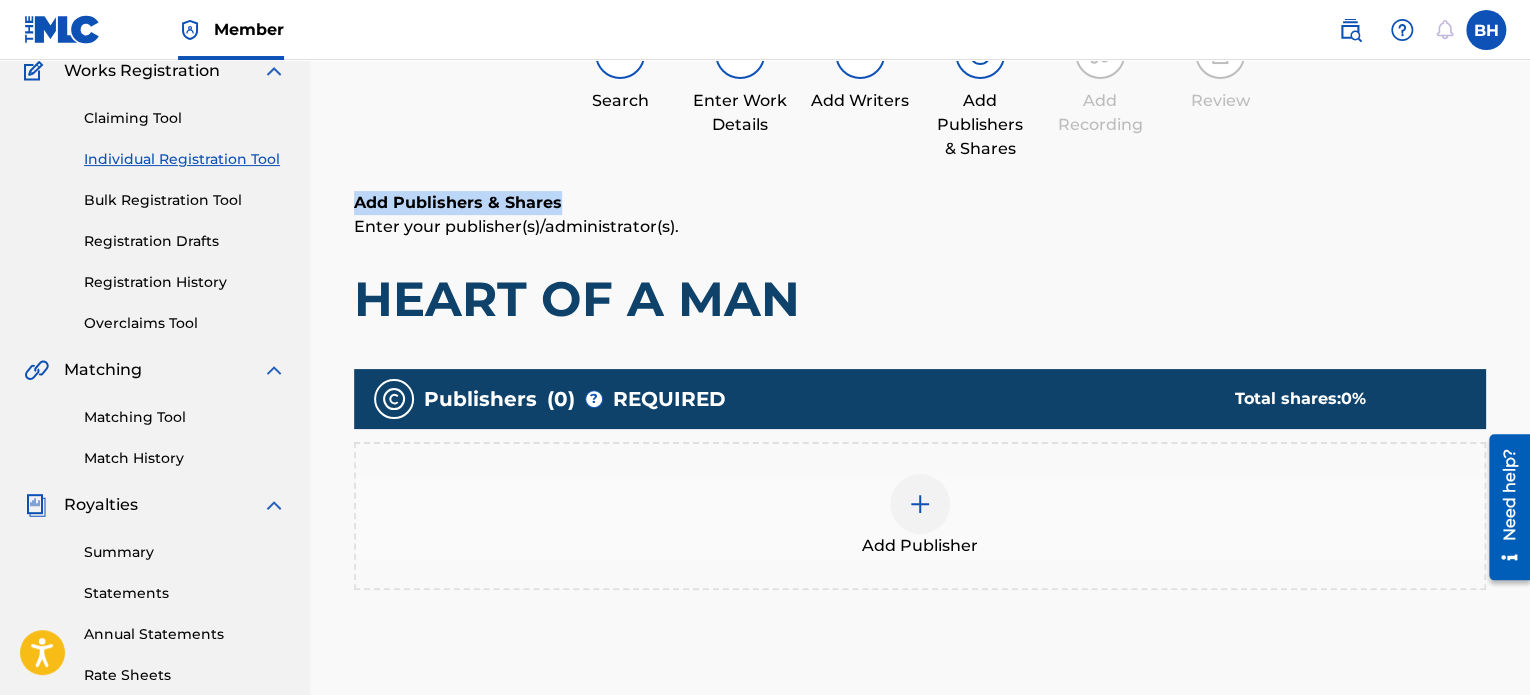 click at bounding box center [920, 504] 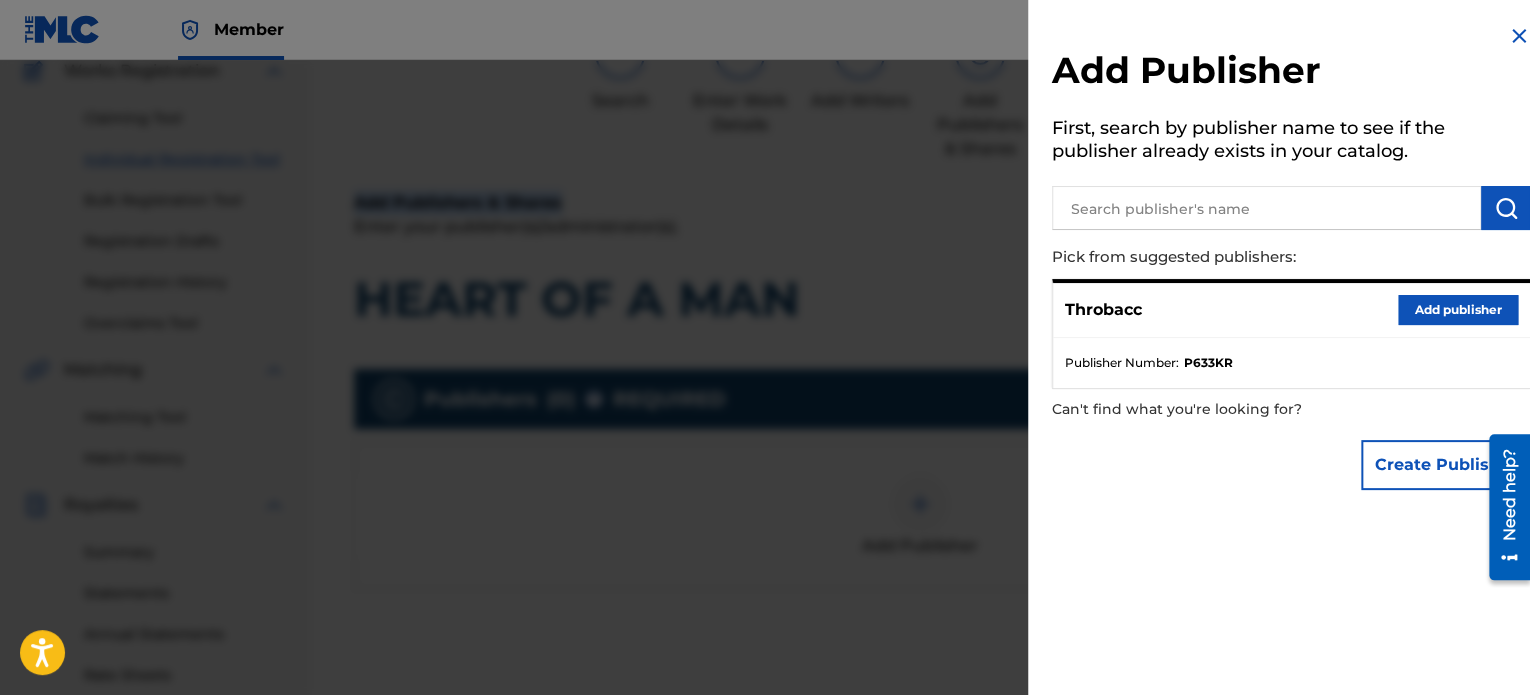 click on "Add publisher" at bounding box center [1458, 310] 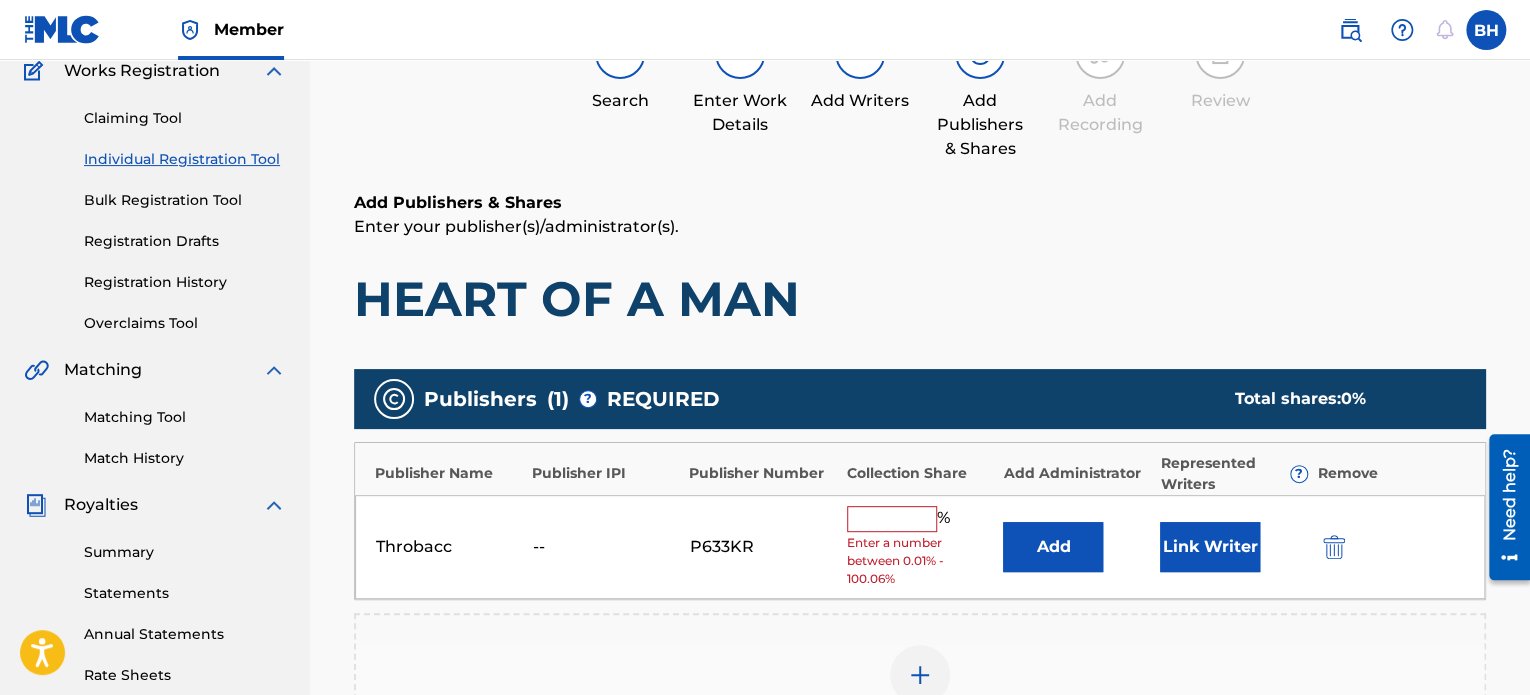click at bounding box center (892, 519) 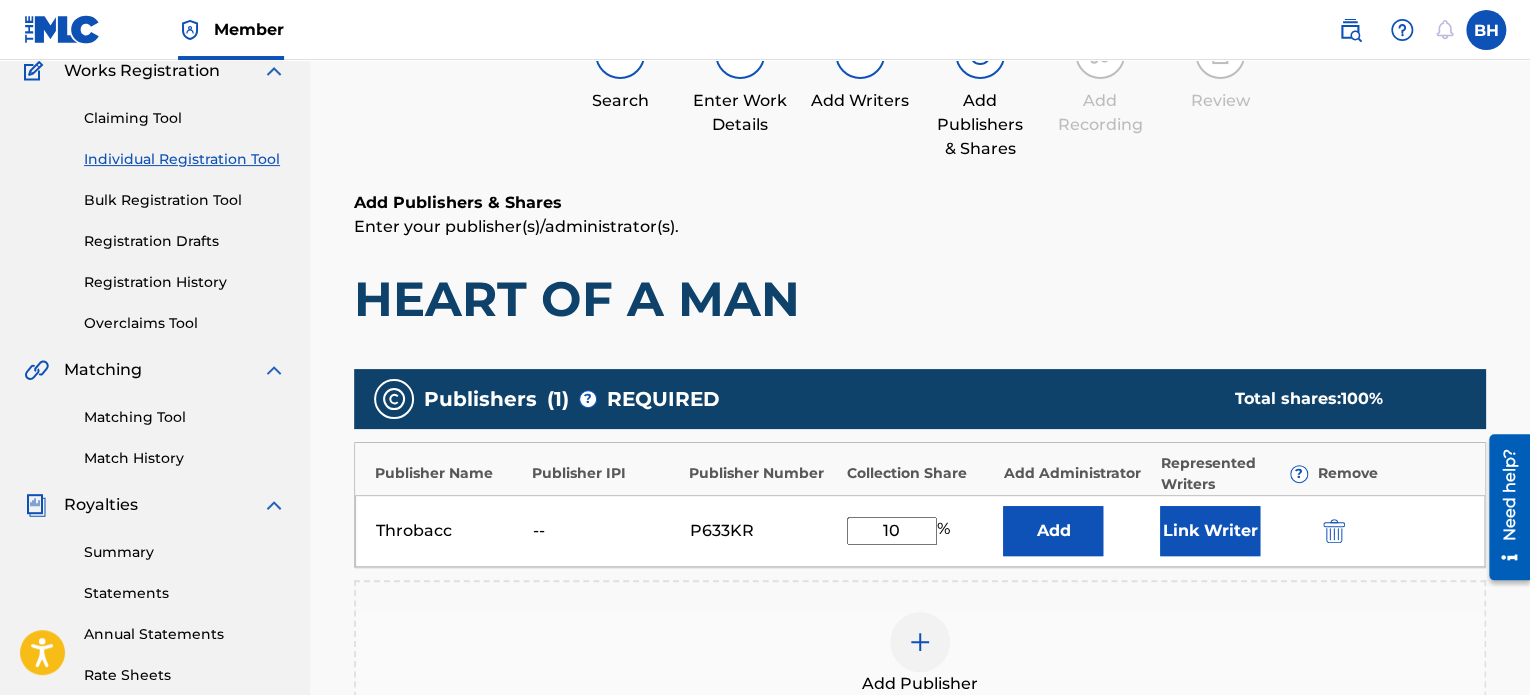 type on "1" 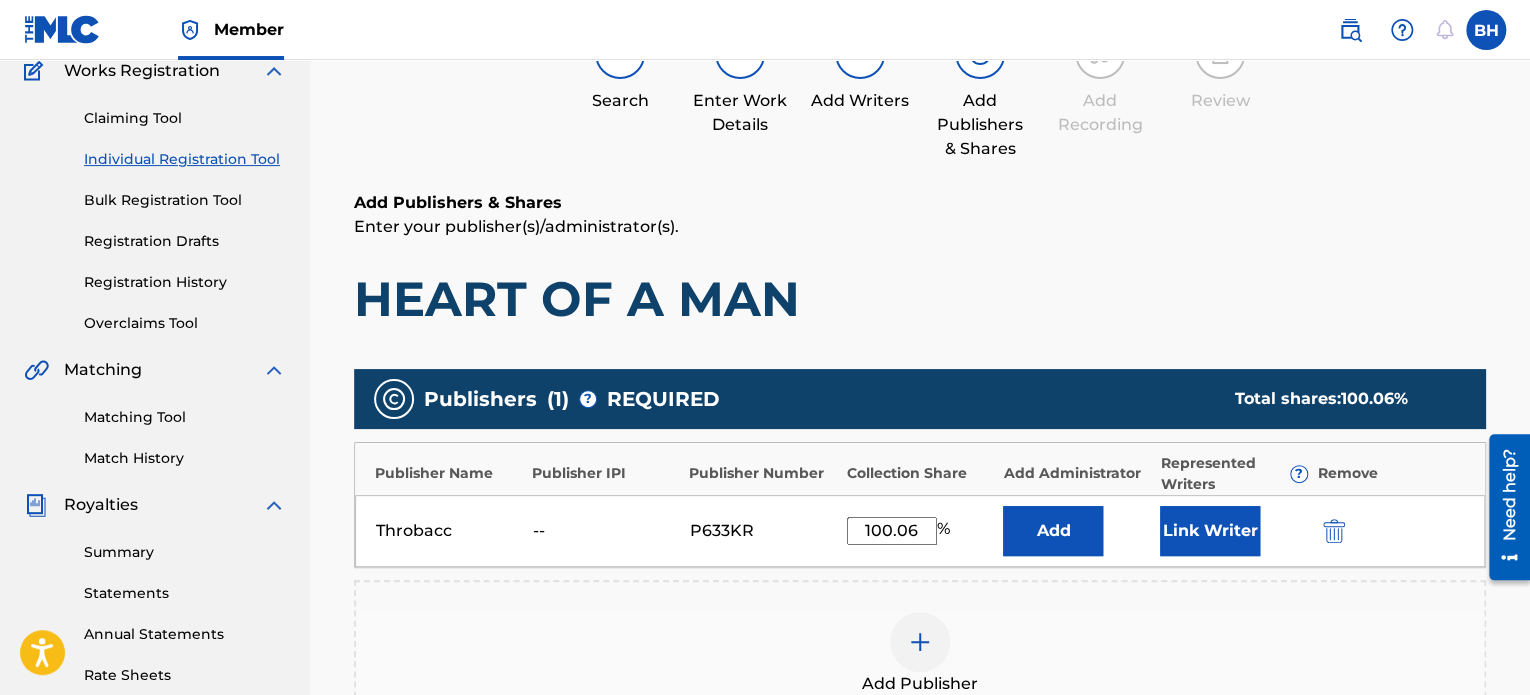 type on "100.06" 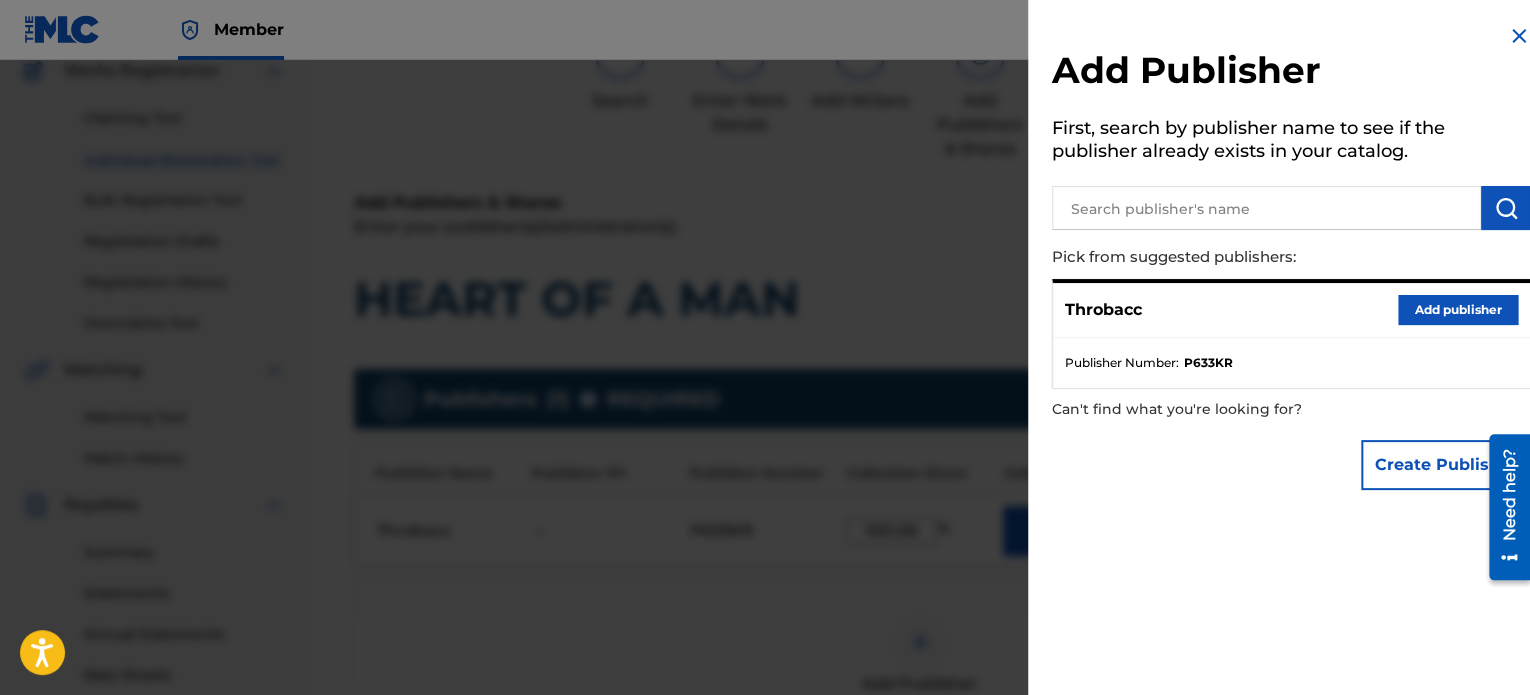 click on "Add Publisher First, search by publisher name to see if the publisher already exists in your catalog. Pick from suggested publishers: Throbacc Add publisher Publisher Number : P633KR Can't find what you're looking for? Create Publisher" at bounding box center [1291, 262] 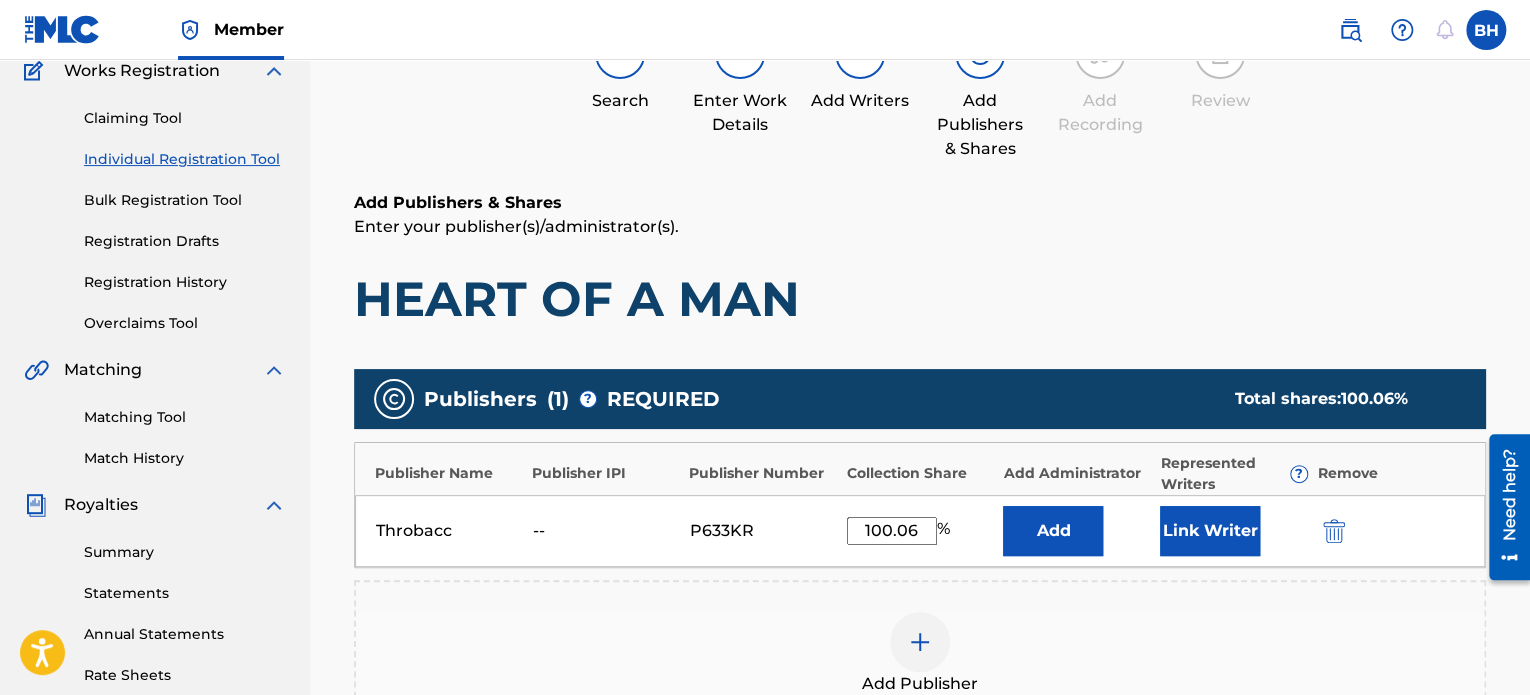 click on "Add Publisher" at bounding box center [920, 654] 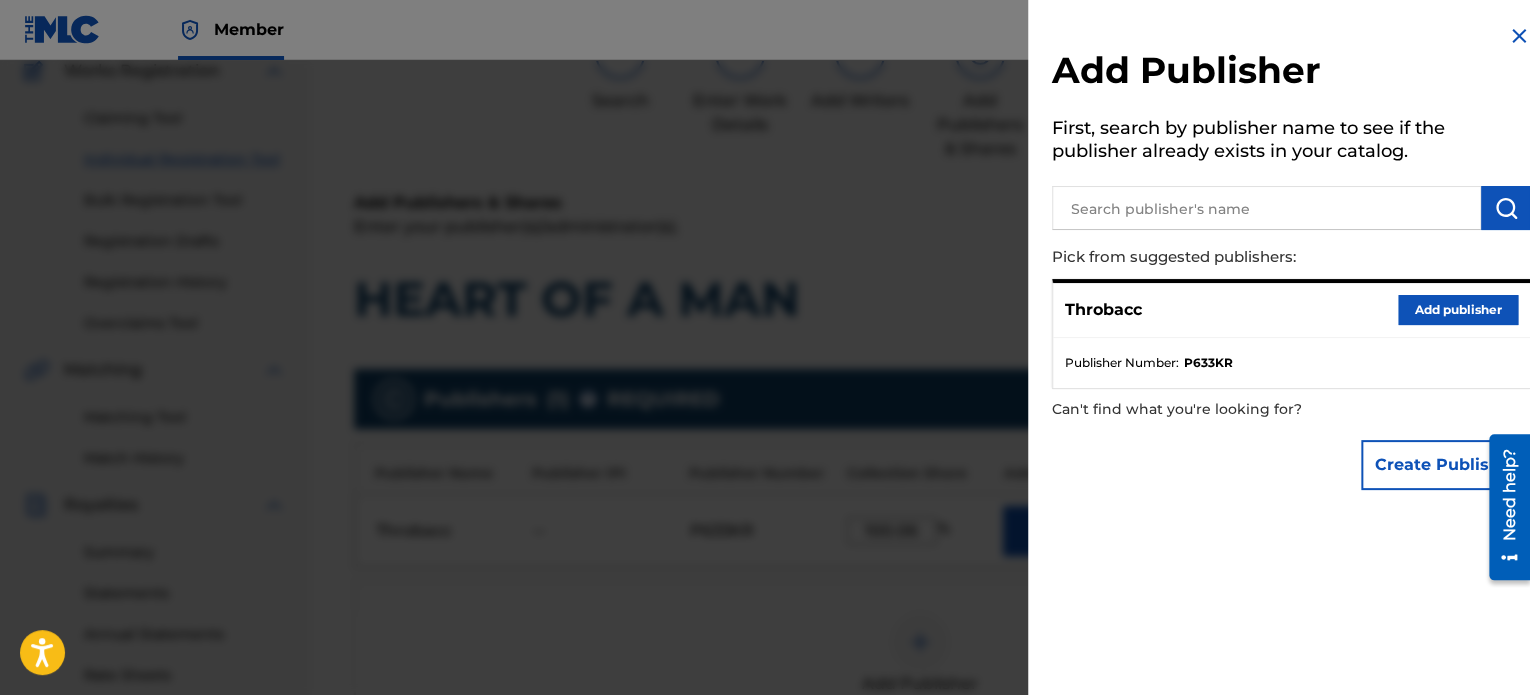 click at bounding box center [1519, 36] 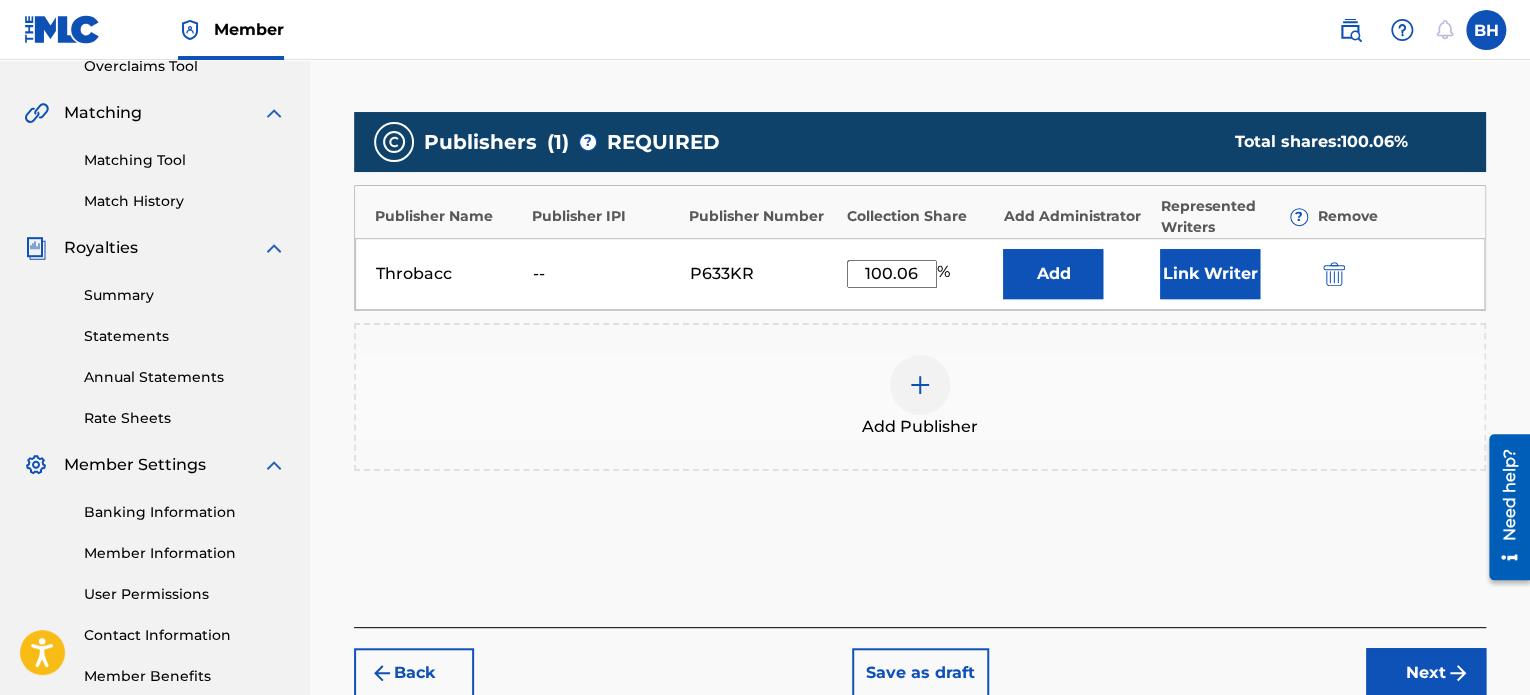 scroll, scrollTop: 550, scrollLeft: 0, axis: vertical 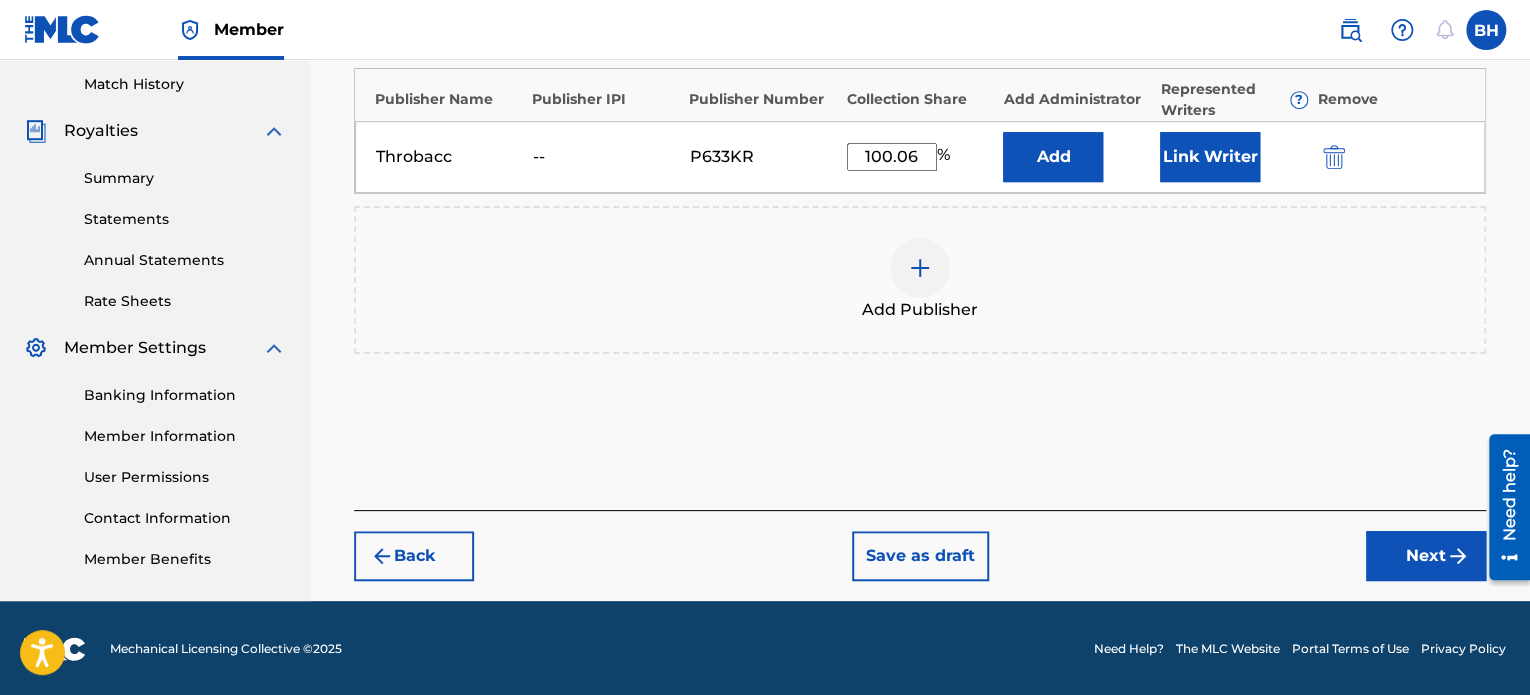 click on "Next" at bounding box center (1426, 556) 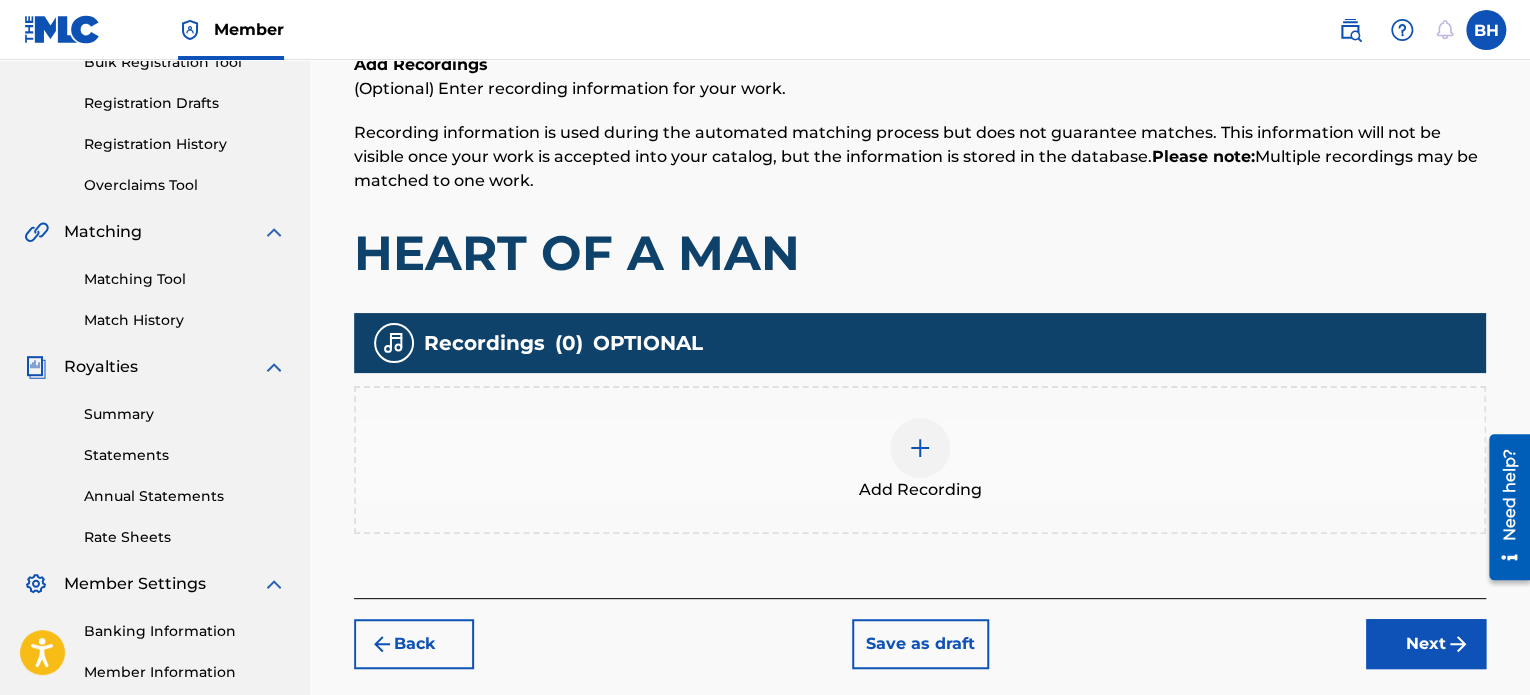 scroll, scrollTop: 90, scrollLeft: 0, axis: vertical 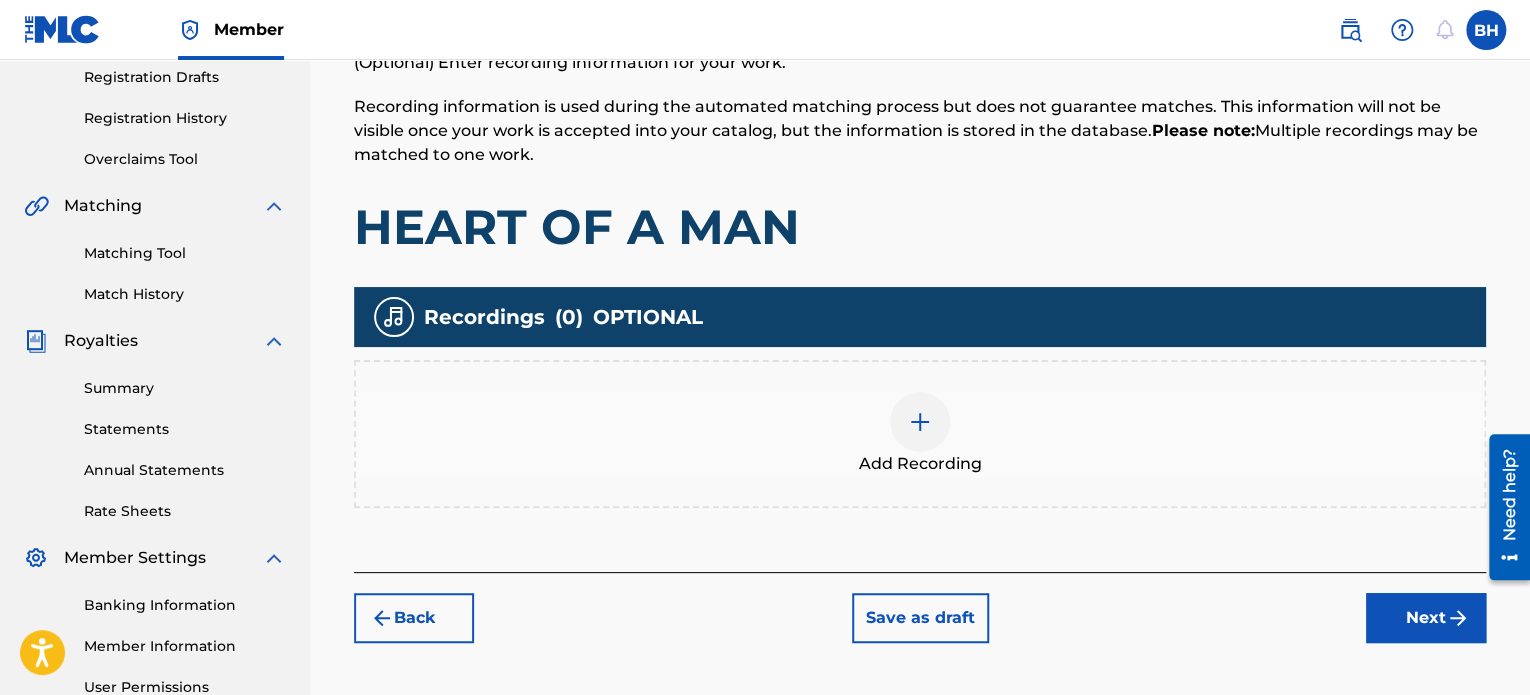 click at bounding box center (920, 422) 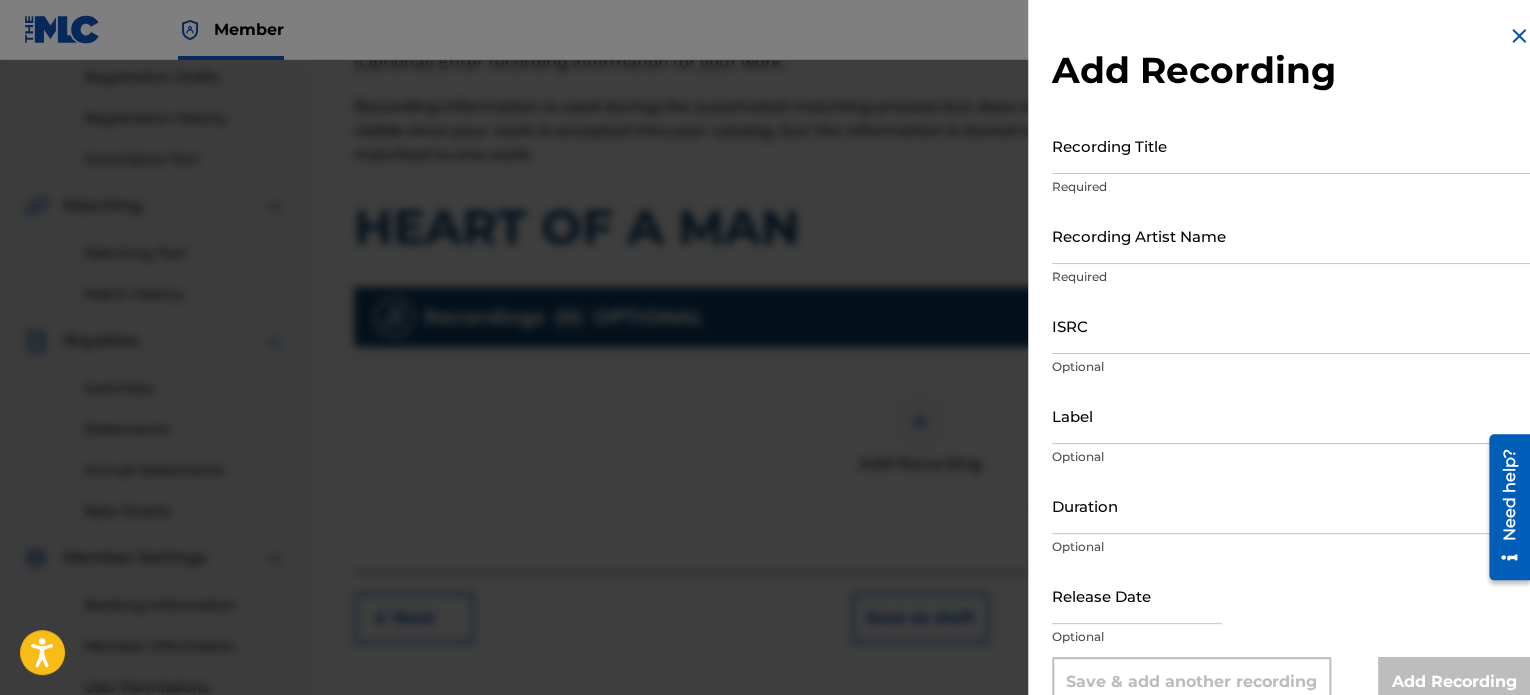 click on "Recording Title" at bounding box center (1291, 145) 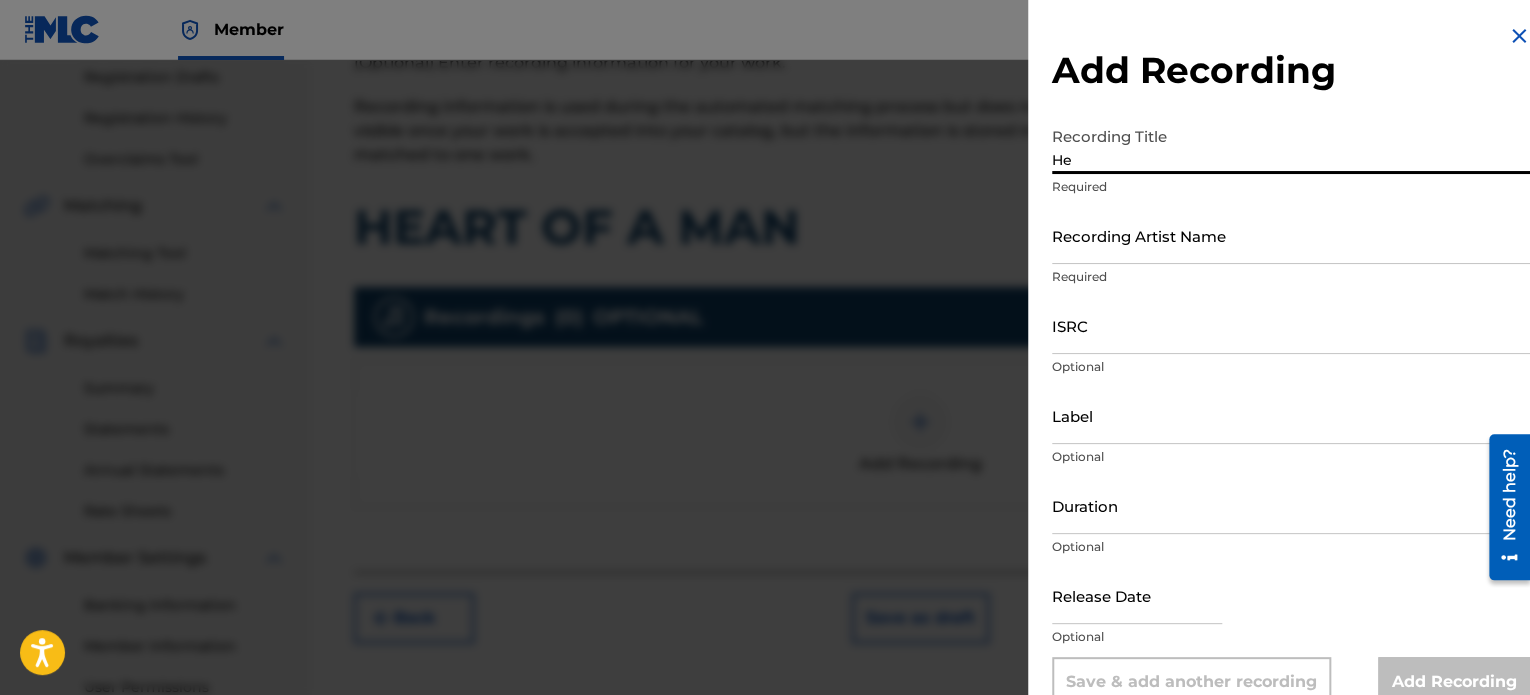 type on "H" 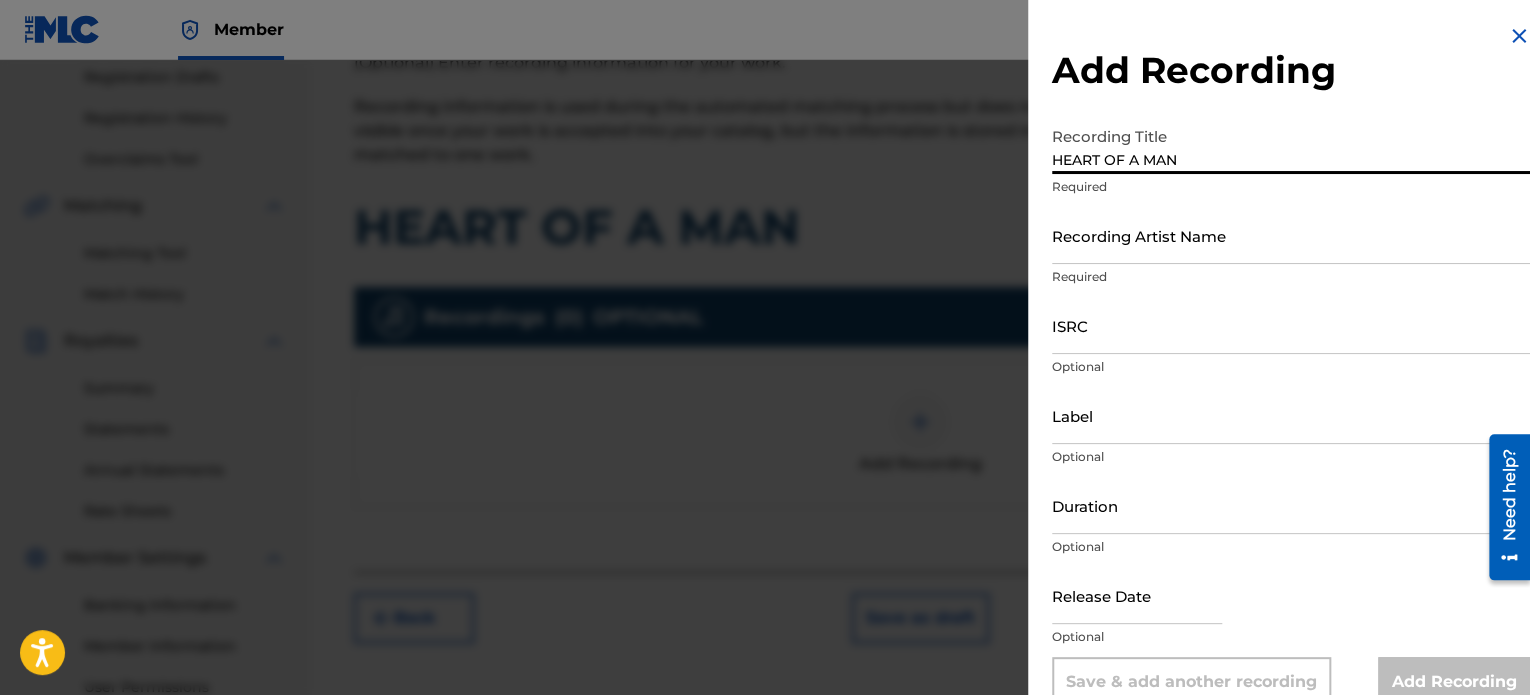 type on "HEART OF A MAN" 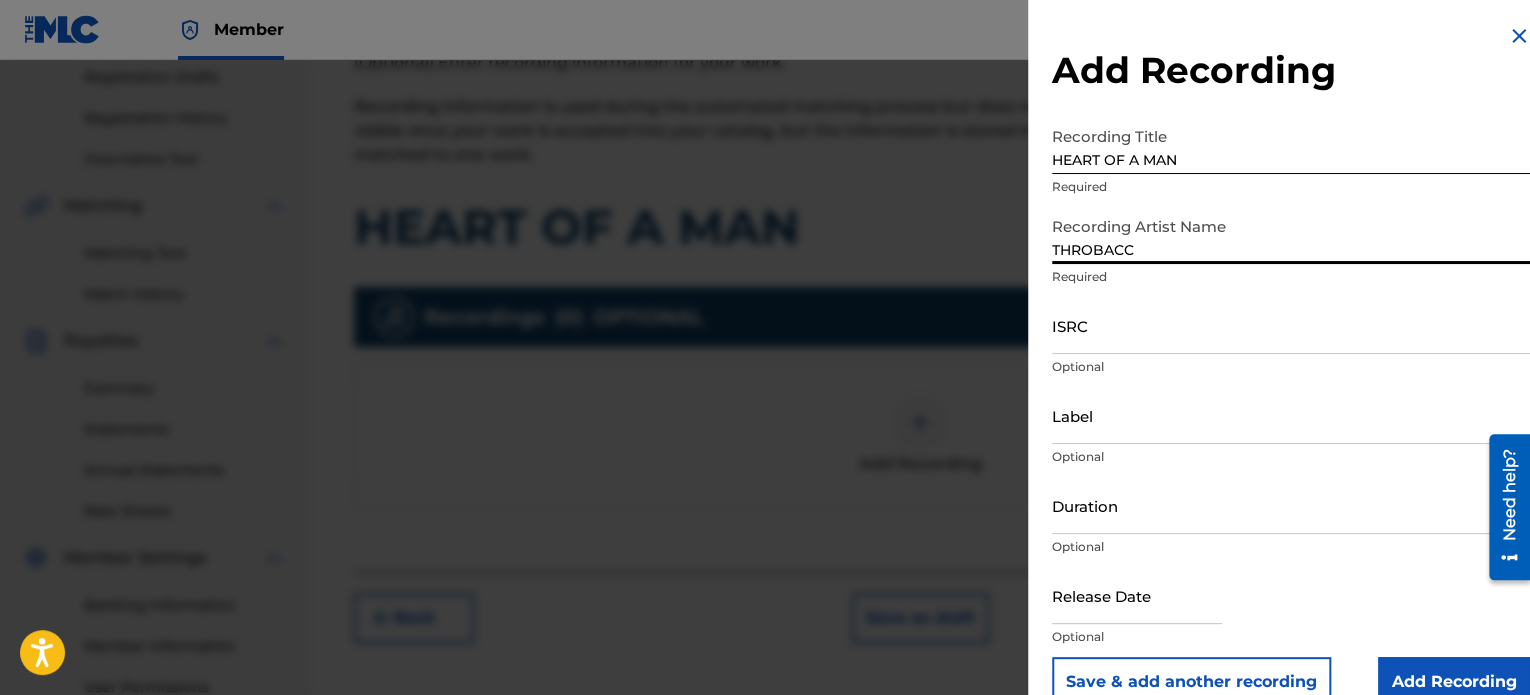type on "THROBACC" 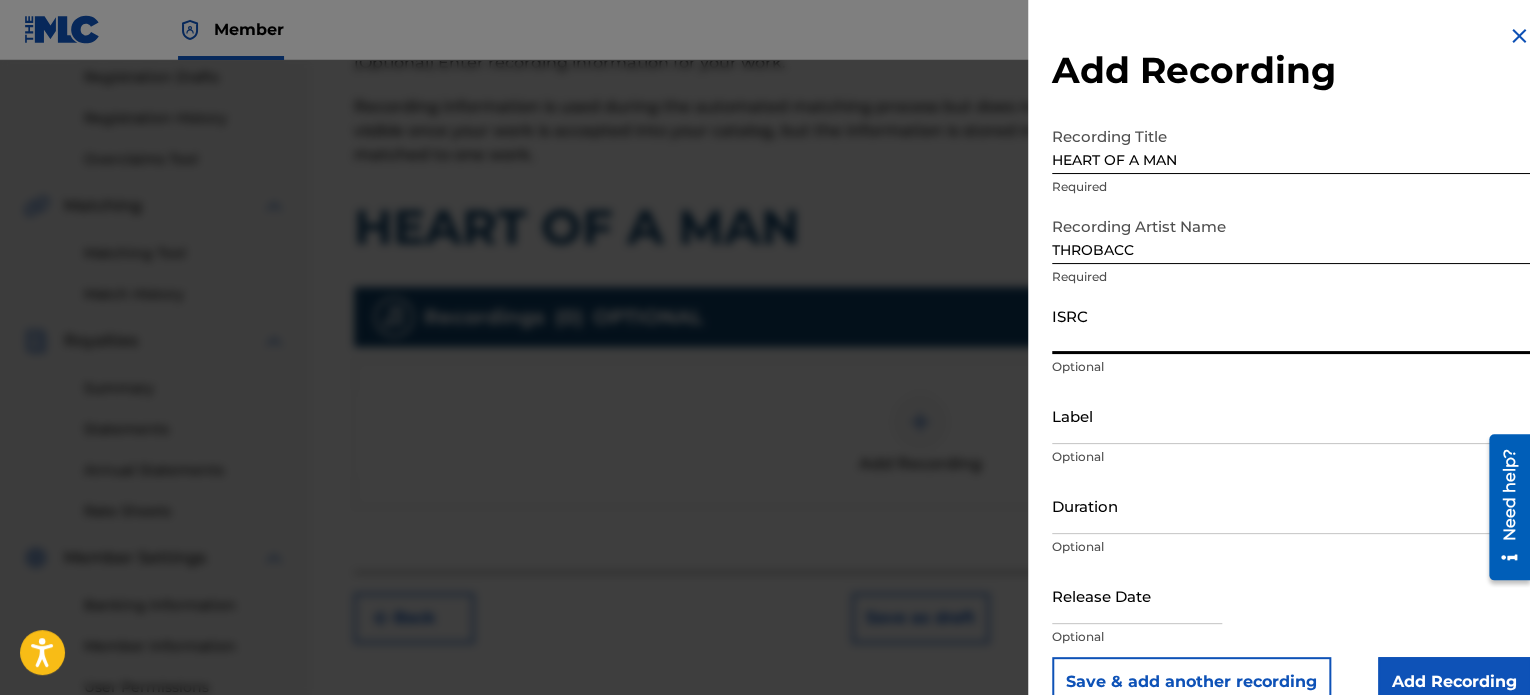 click on "ISRC" at bounding box center [1291, 325] 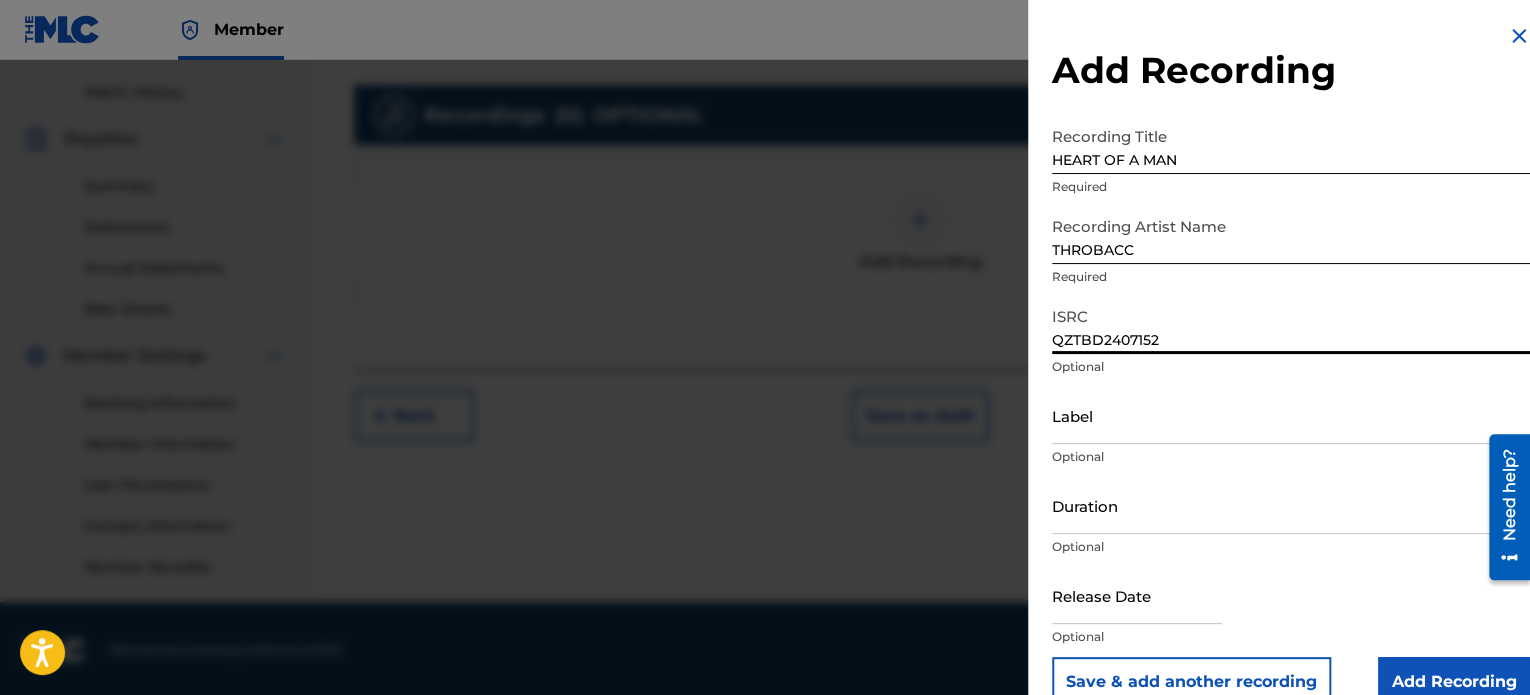 scroll, scrollTop: 544, scrollLeft: 0, axis: vertical 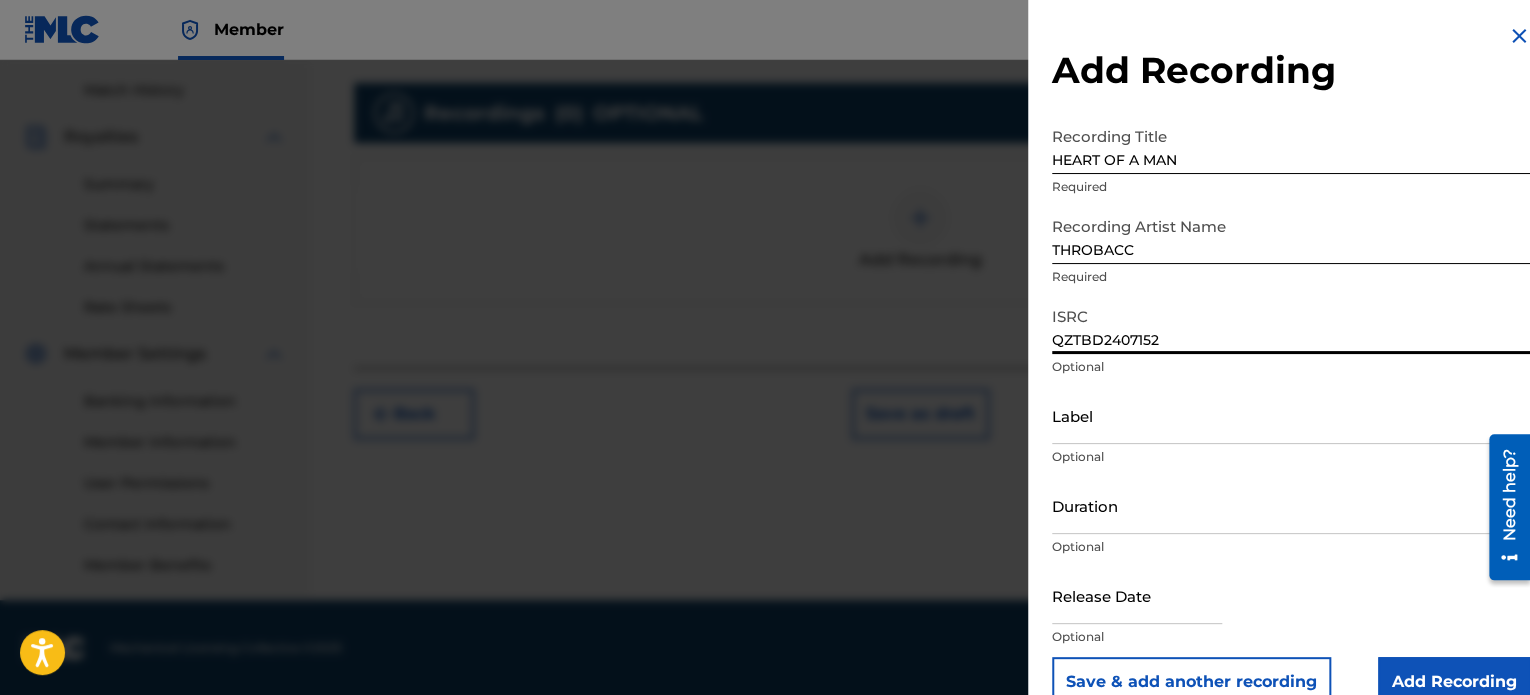 type on "QZTBD2407152" 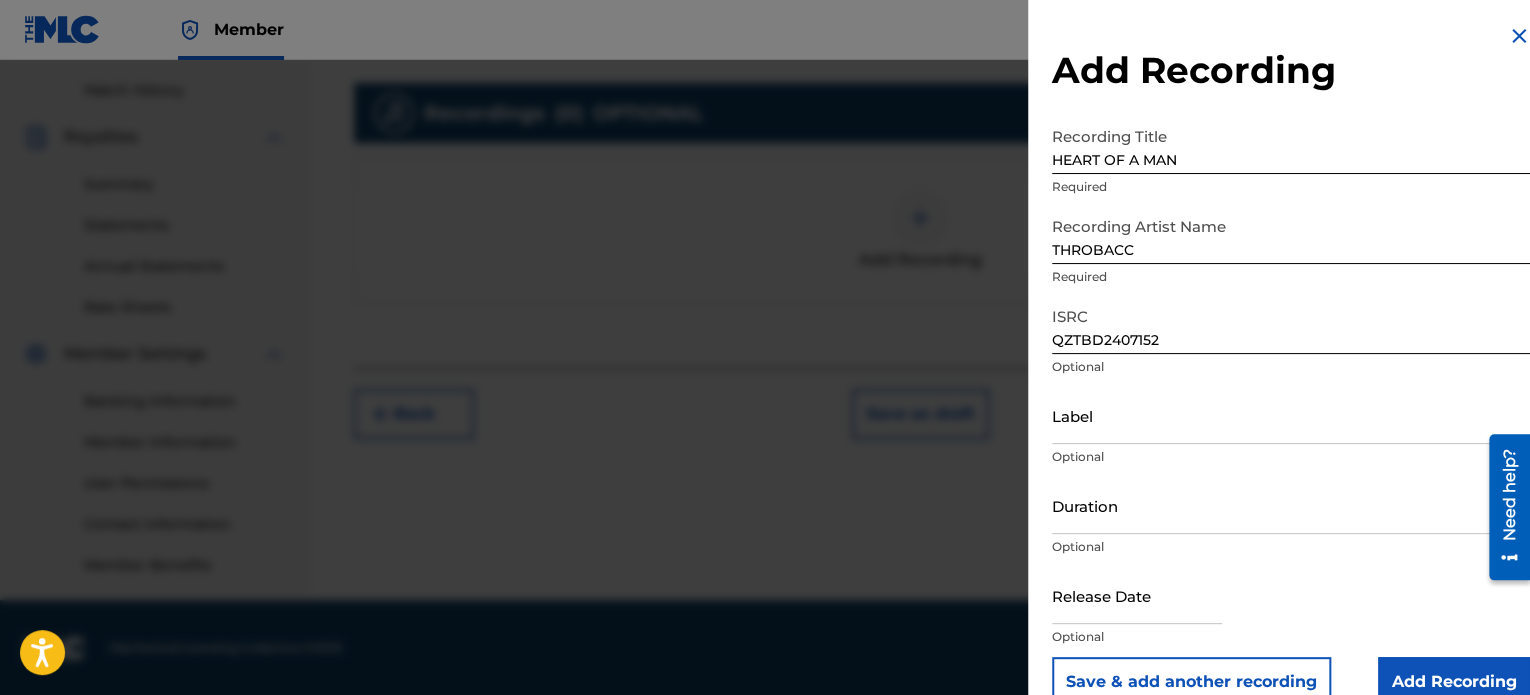 click on "Add Recording" at bounding box center [1454, 682] 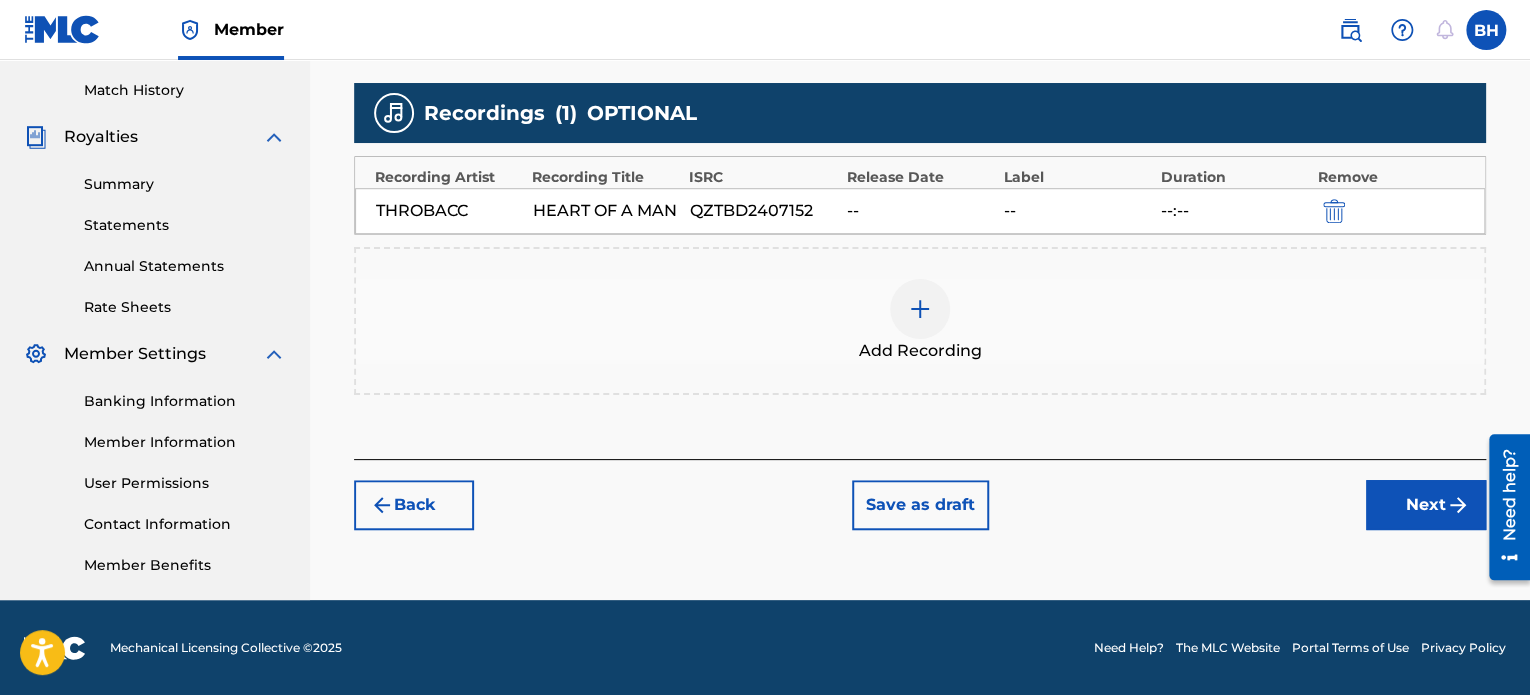 click on "Next" at bounding box center [1426, 505] 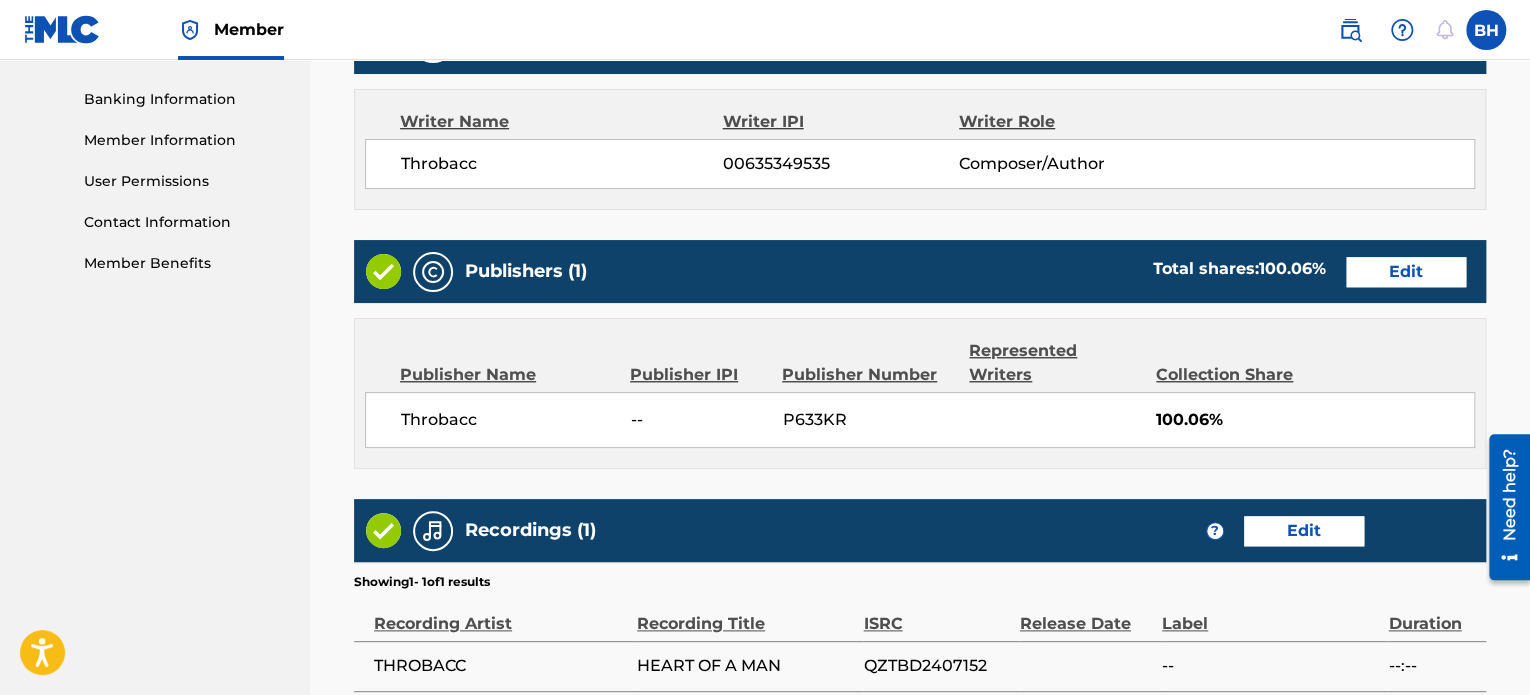 scroll, scrollTop: 1057, scrollLeft: 0, axis: vertical 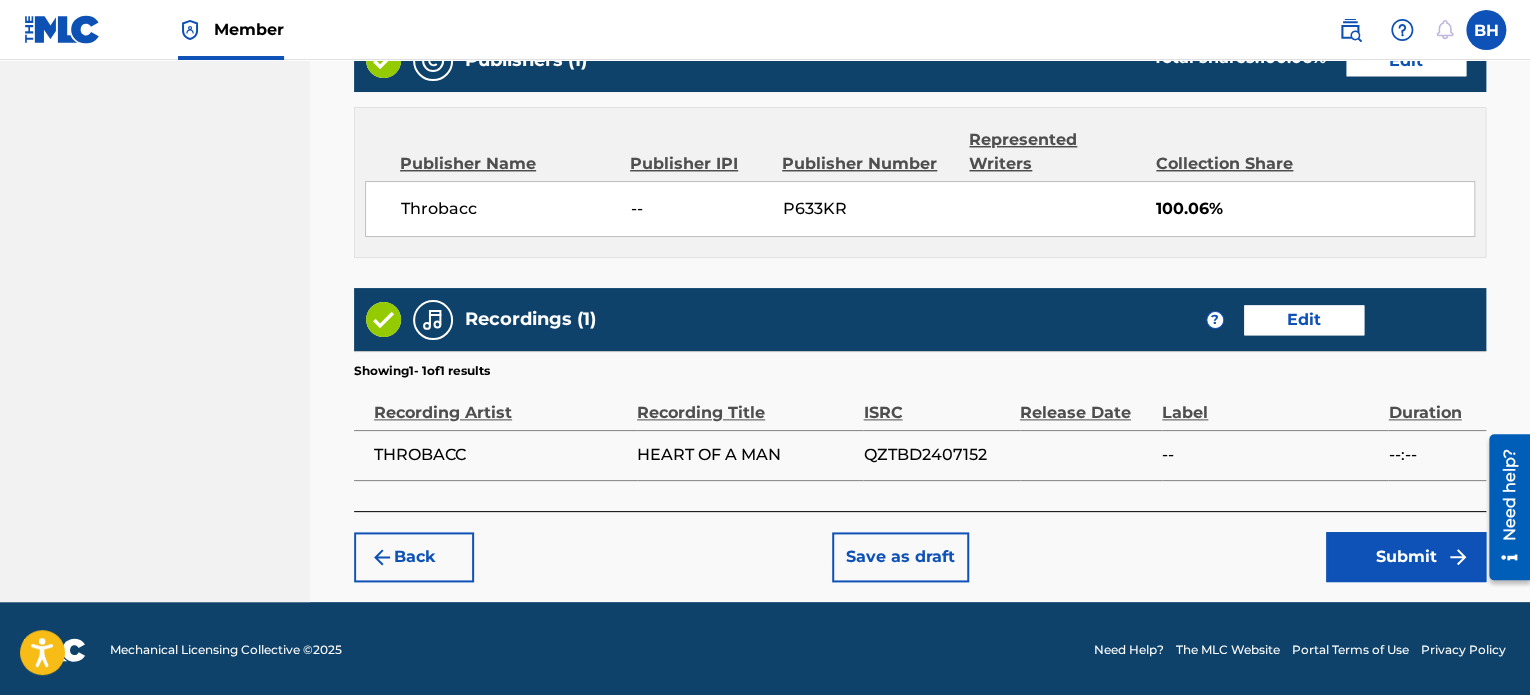 click on "Submit" at bounding box center (1406, 557) 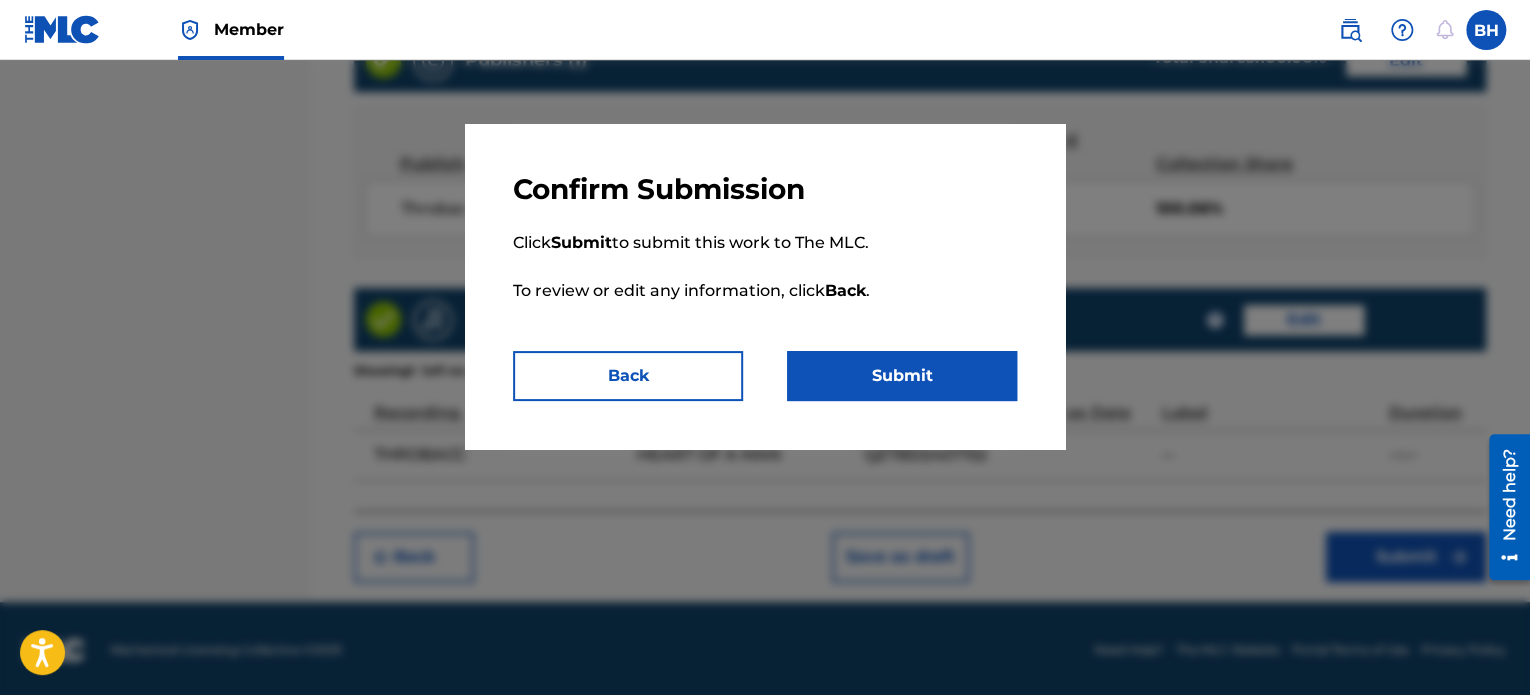 click on "Submit" at bounding box center [902, 376] 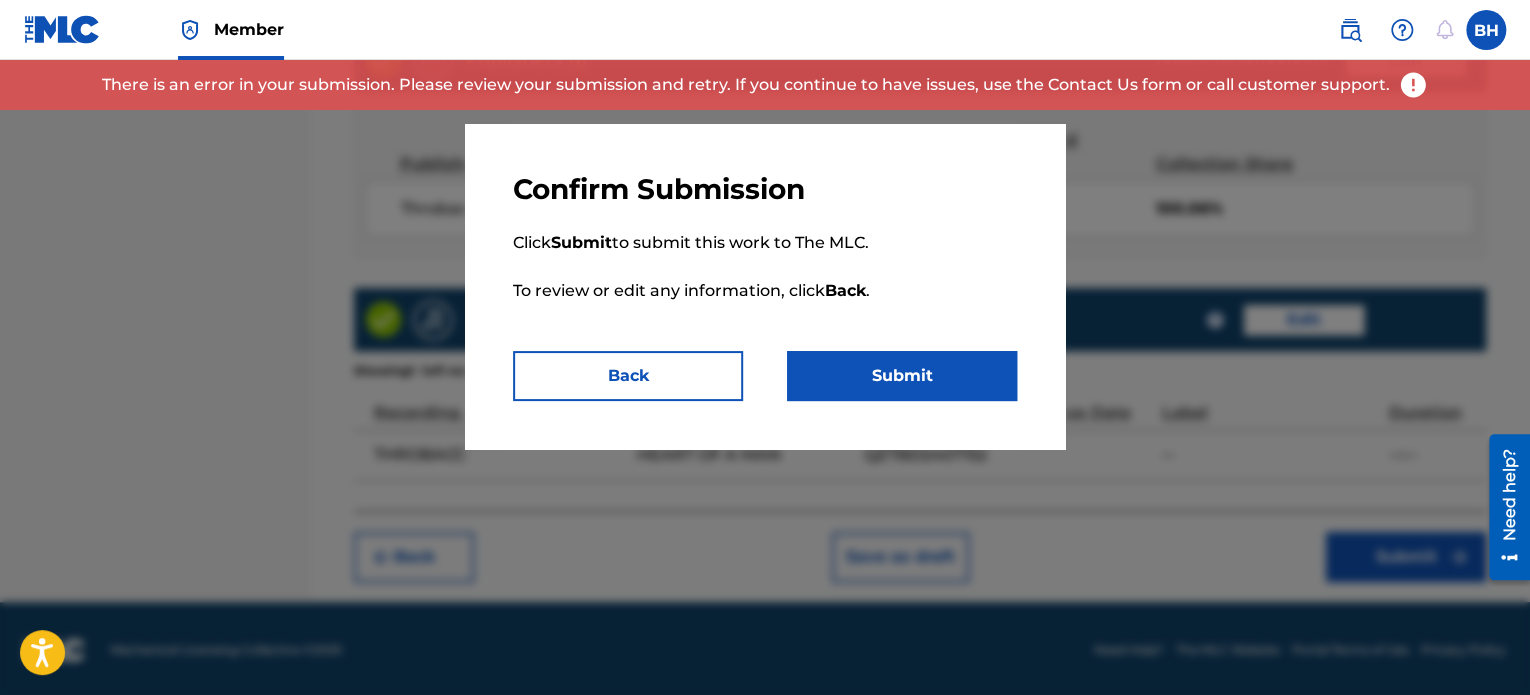 click at bounding box center (1413, 85) 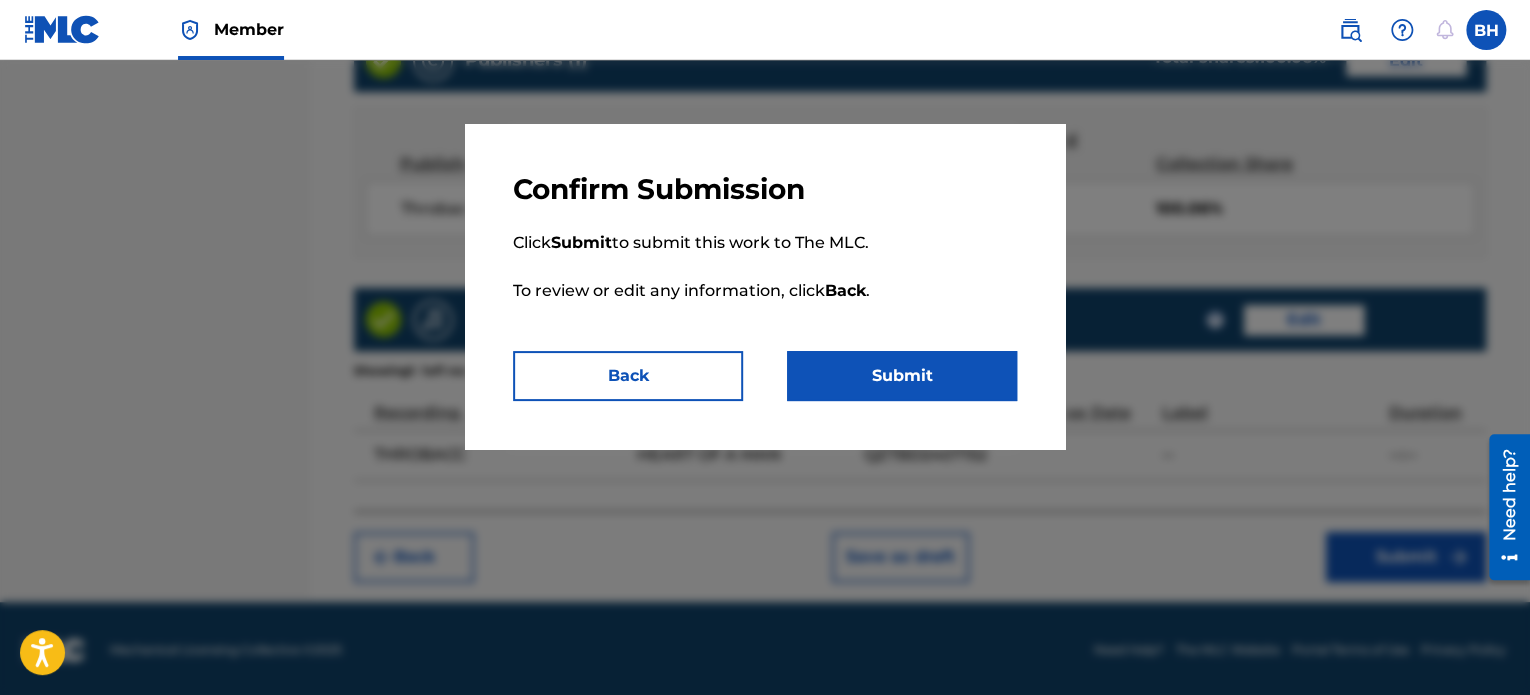 click on "Submit" at bounding box center [902, 376] 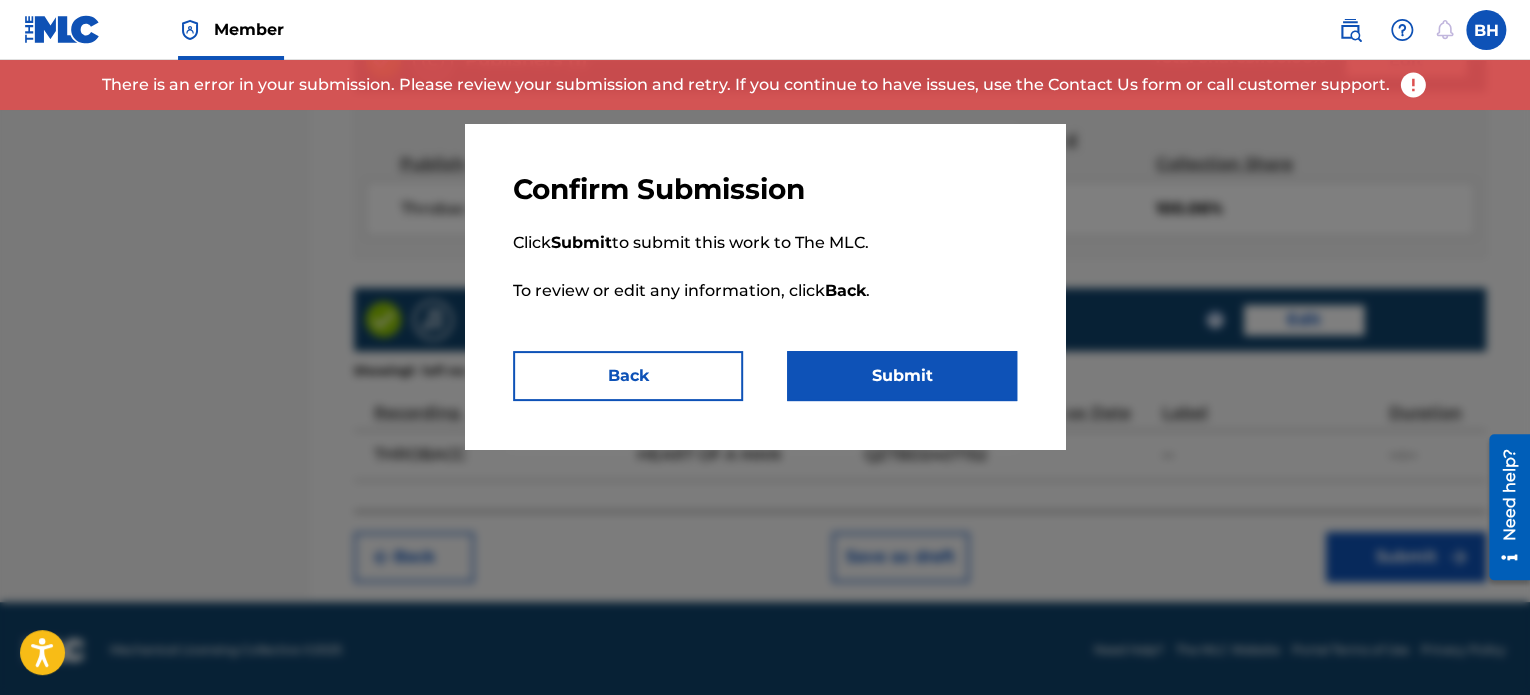 click on "Submit" at bounding box center (902, 376) 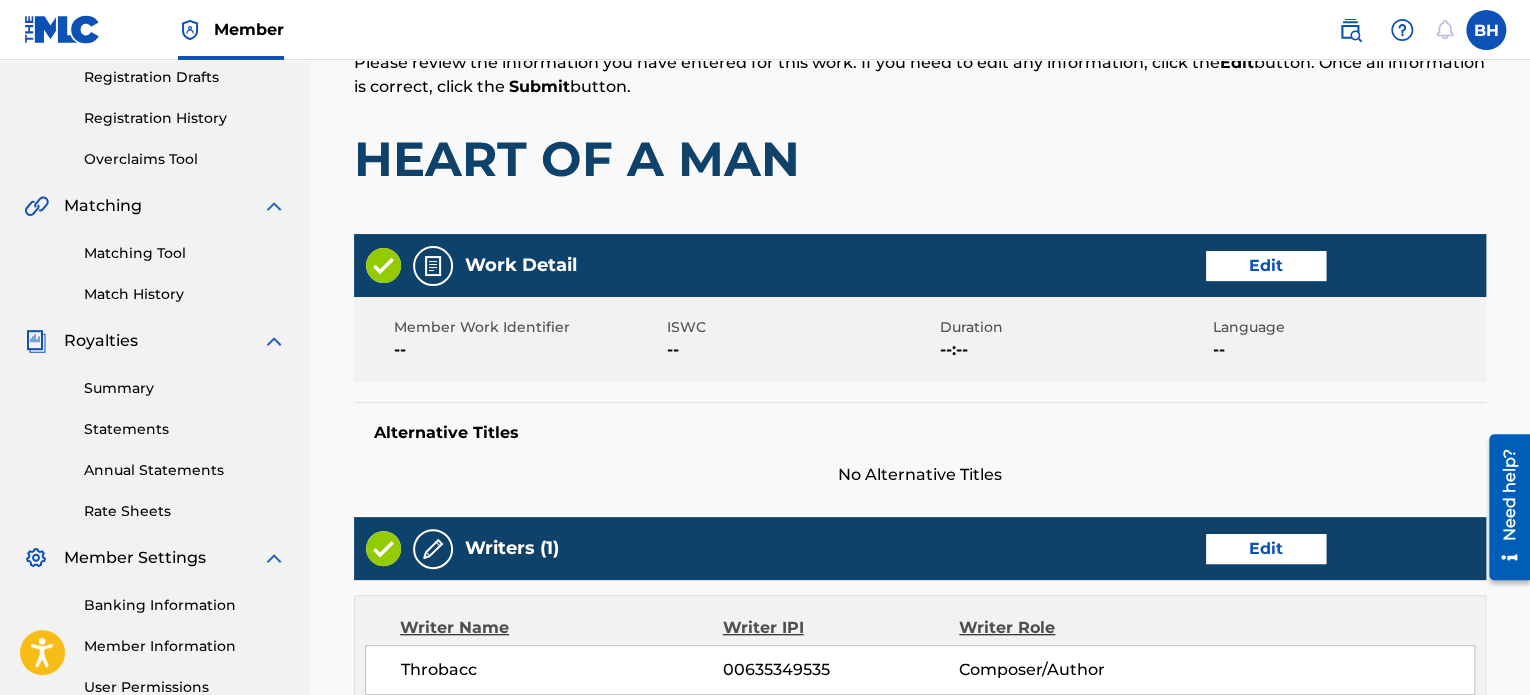 scroll, scrollTop: 359, scrollLeft: 0, axis: vertical 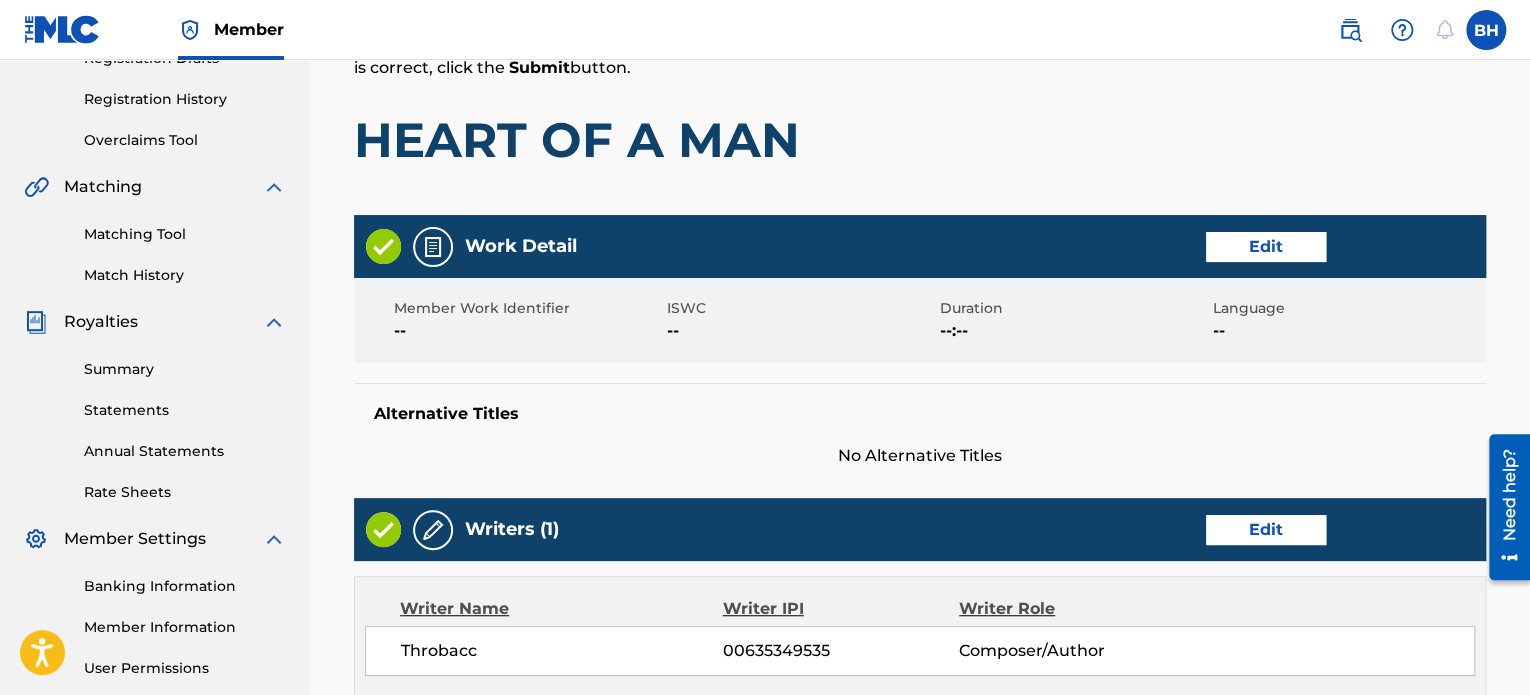 click on "Edit" at bounding box center [1266, 247] 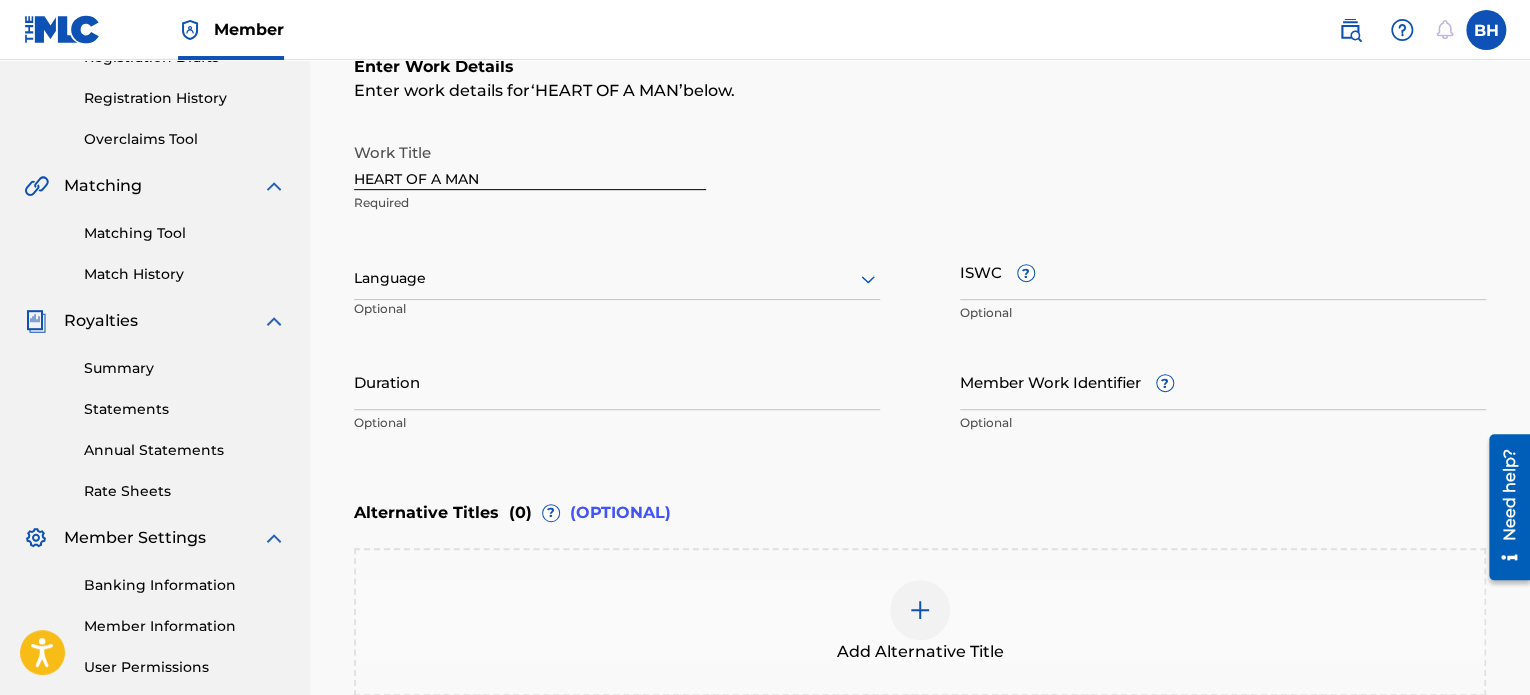 scroll, scrollTop: 304, scrollLeft: 0, axis: vertical 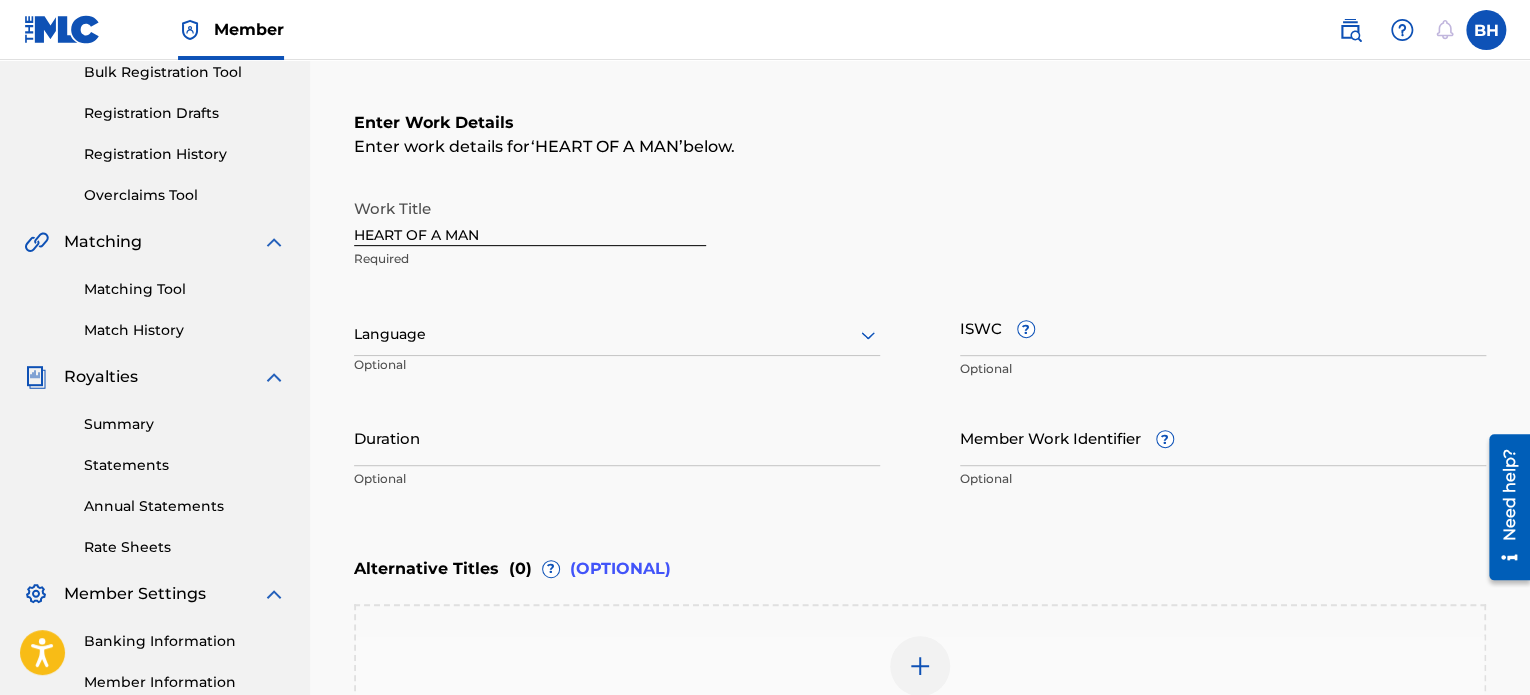 click at bounding box center (617, 334) 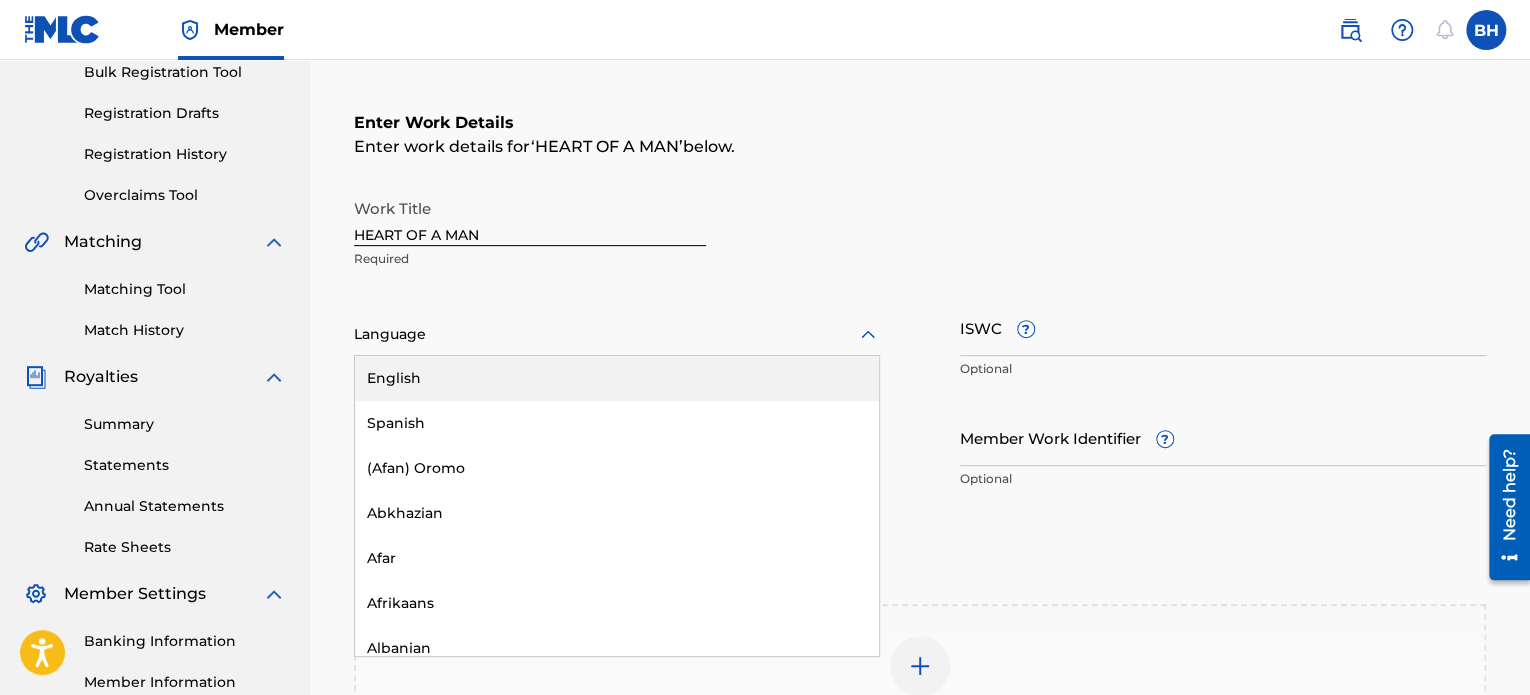 click on "English" at bounding box center (617, 378) 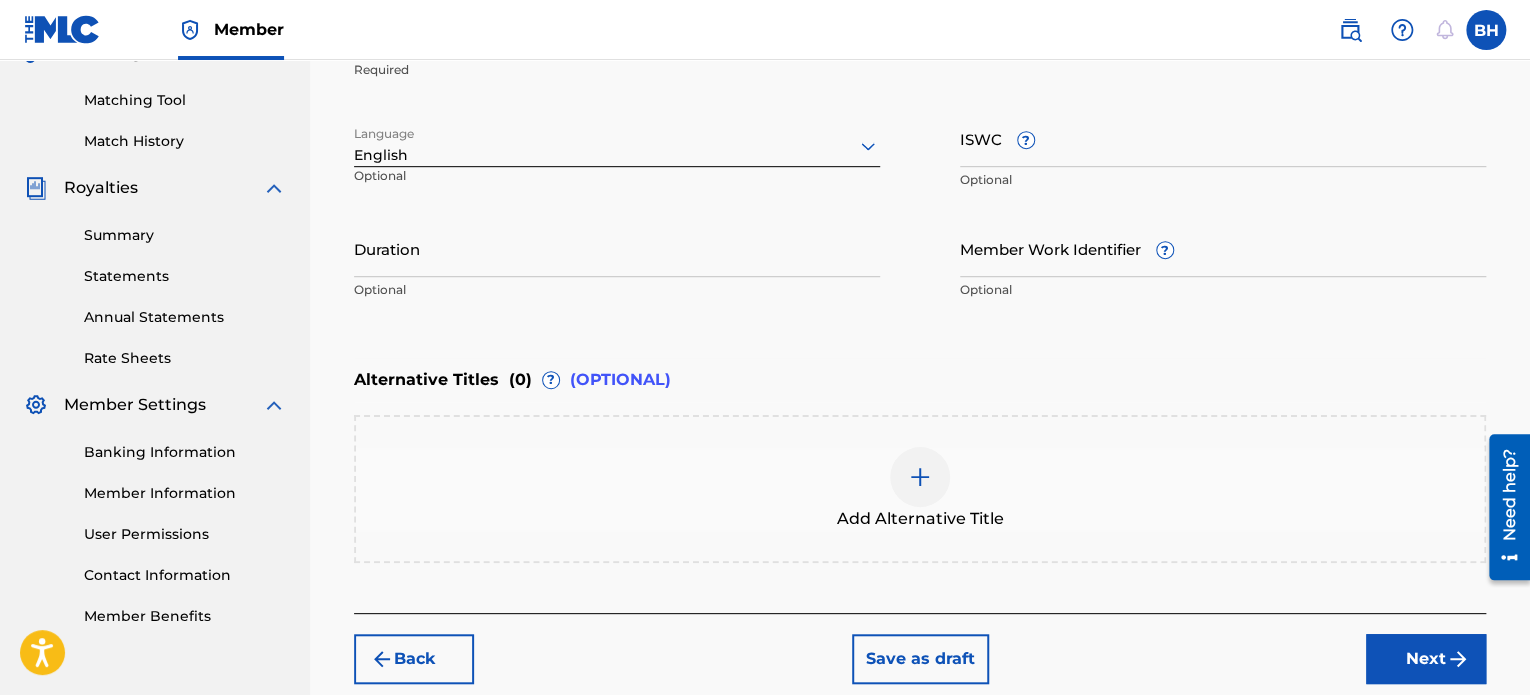 scroll, scrollTop: 502, scrollLeft: 0, axis: vertical 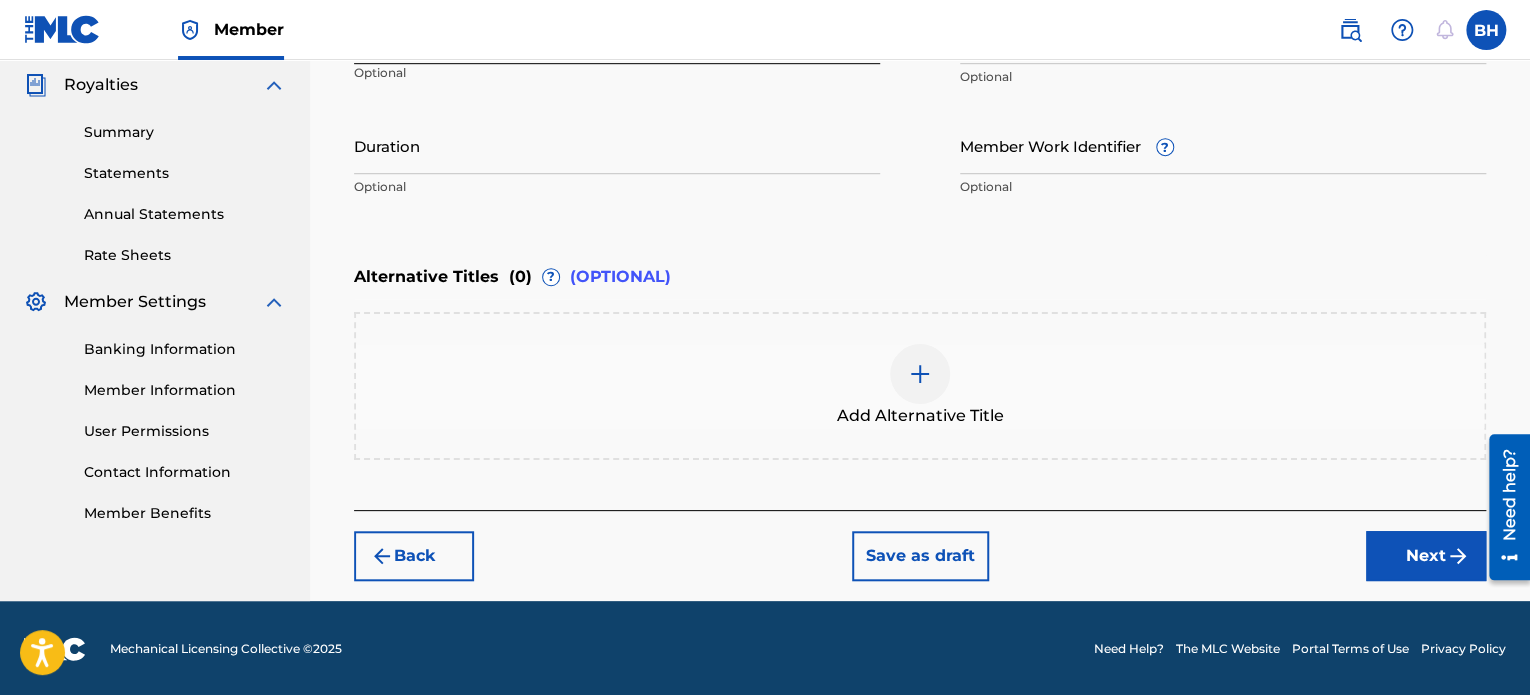click on "Next" at bounding box center [1426, 556] 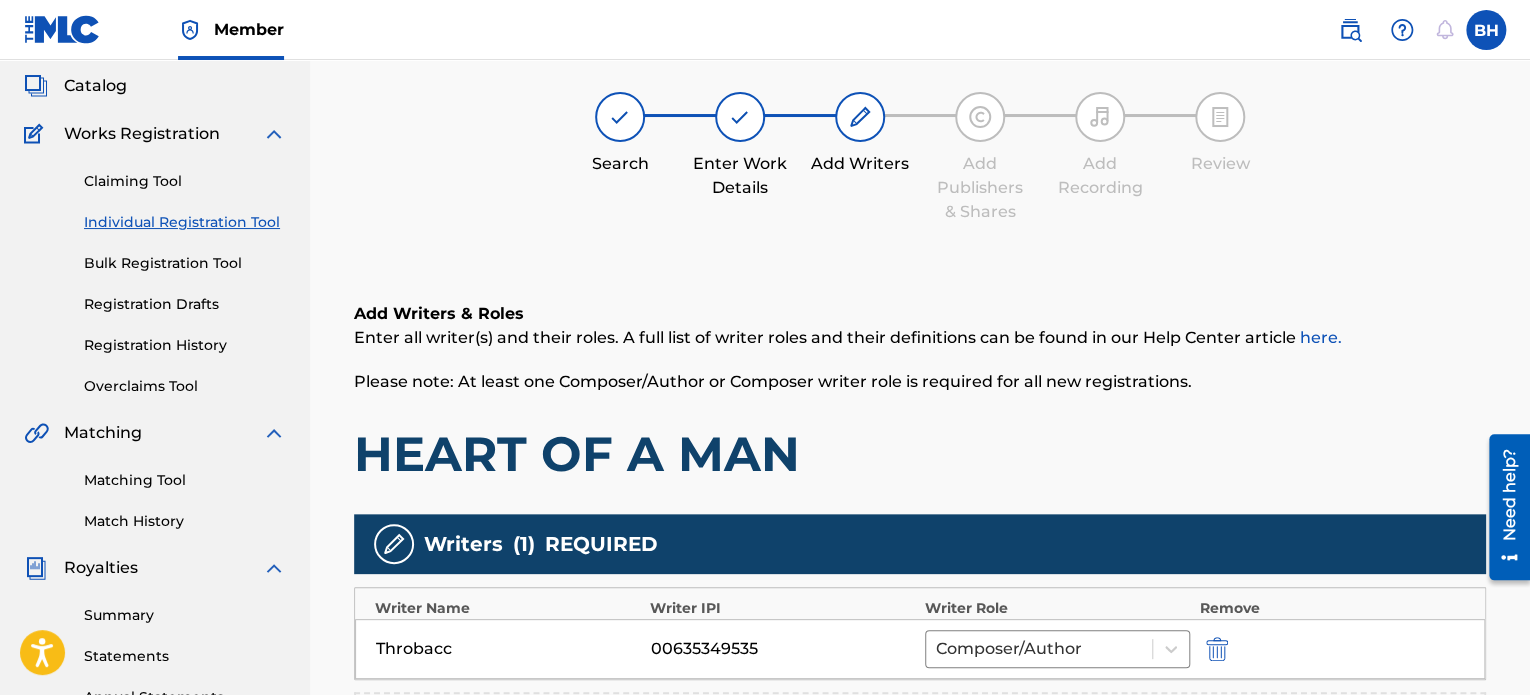 scroll, scrollTop: 90, scrollLeft: 0, axis: vertical 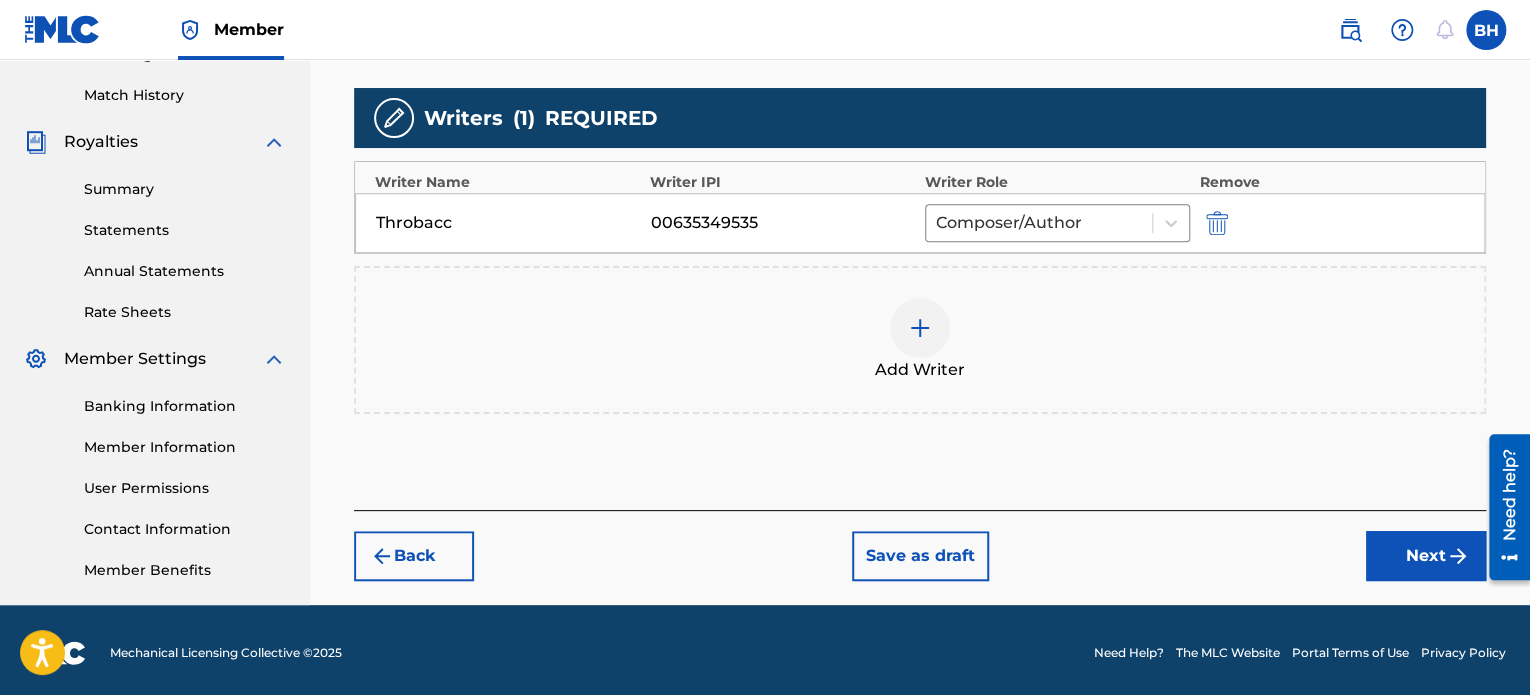 click on "Next" at bounding box center [1426, 556] 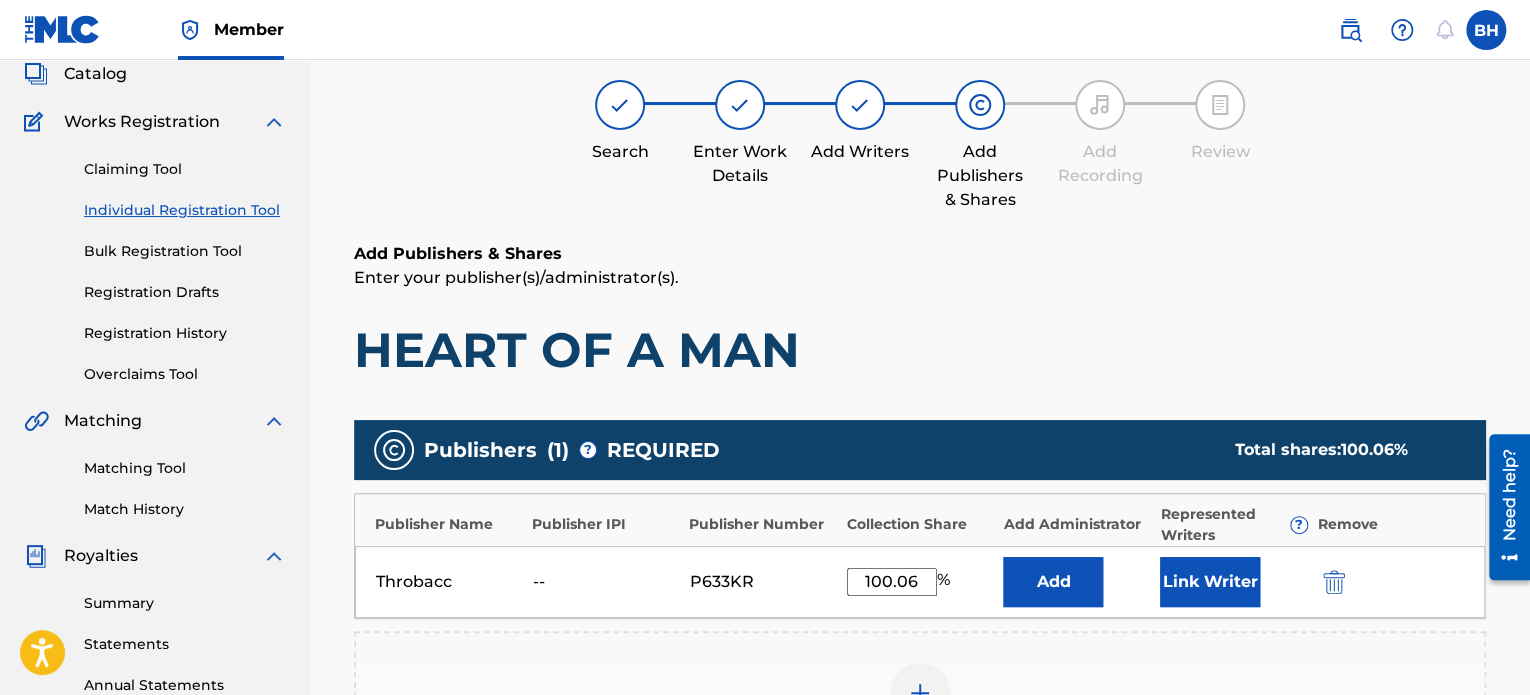 scroll, scrollTop: 90, scrollLeft: 0, axis: vertical 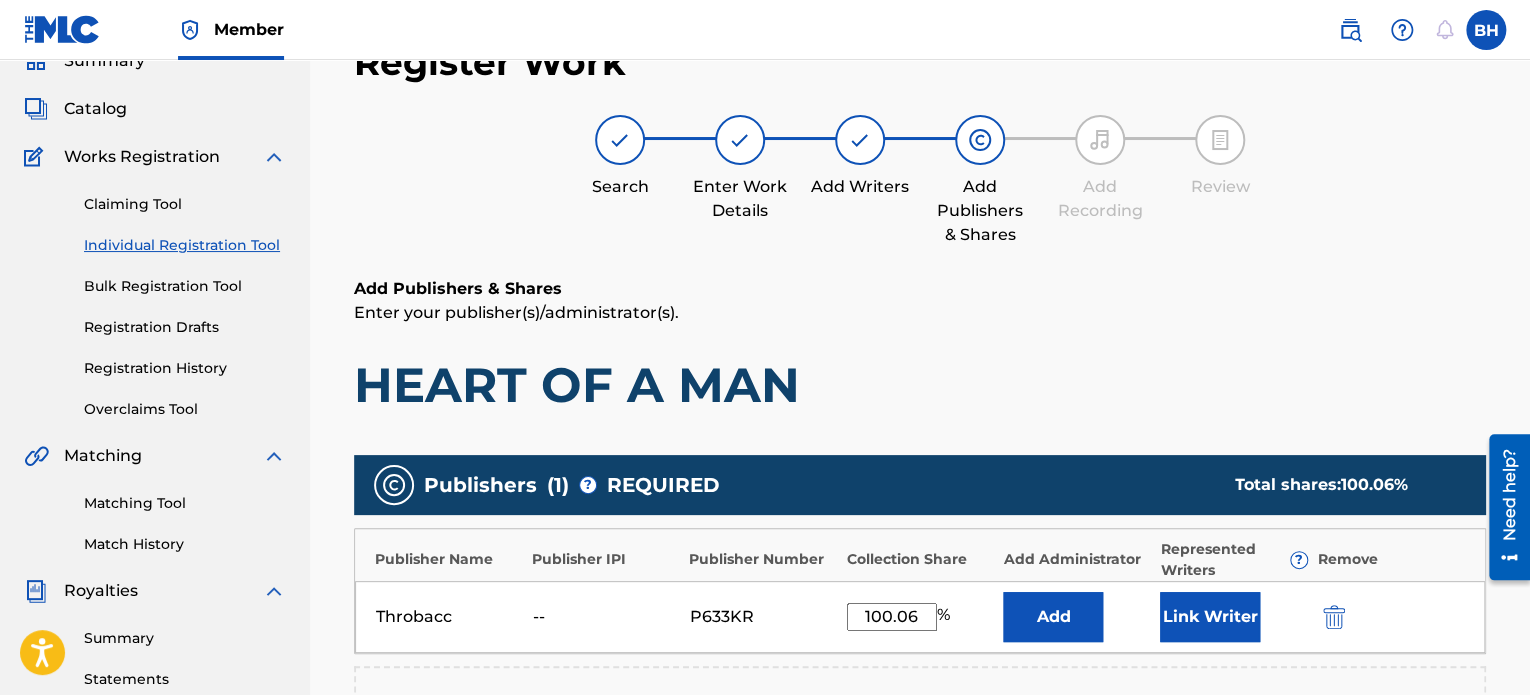 click on "100.06" at bounding box center [892, 617] 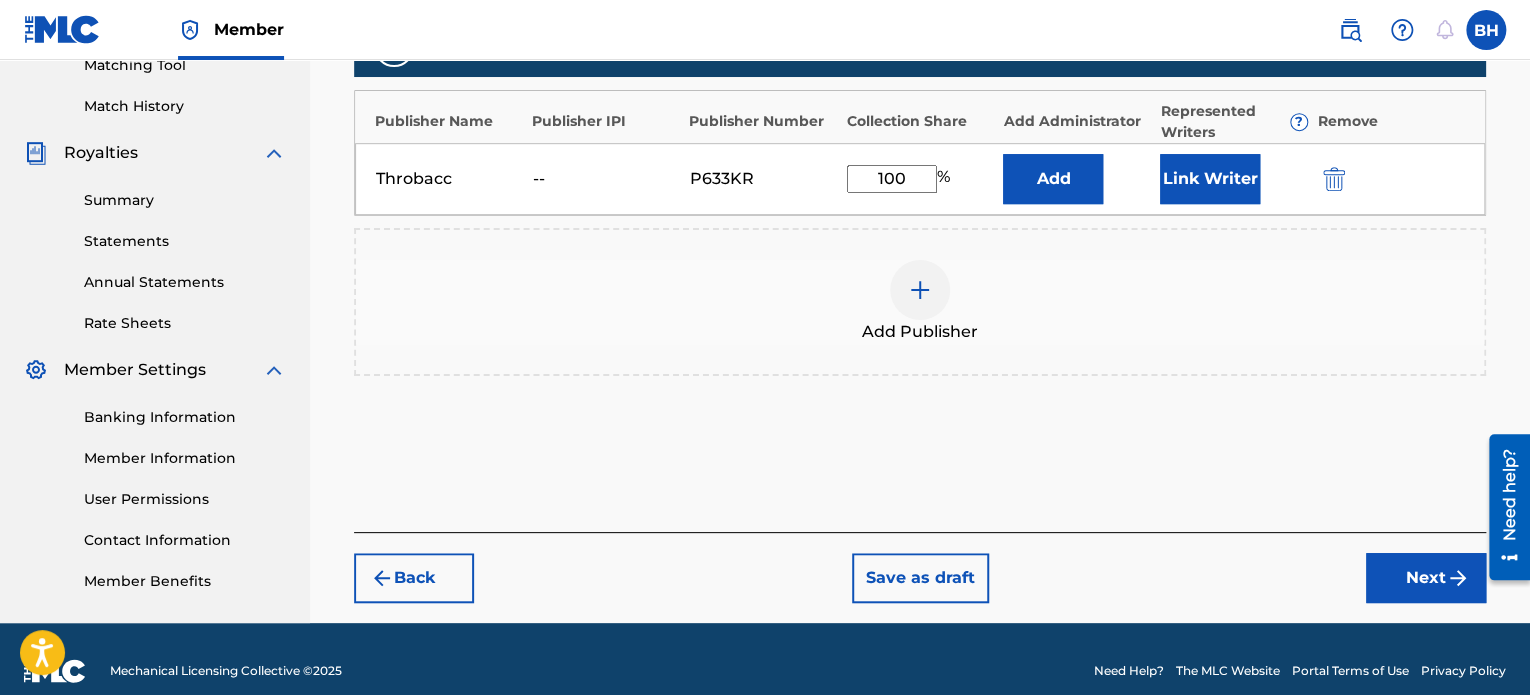 scroll, scrollTop: 536, scrollLeft: 0, axis: vertical 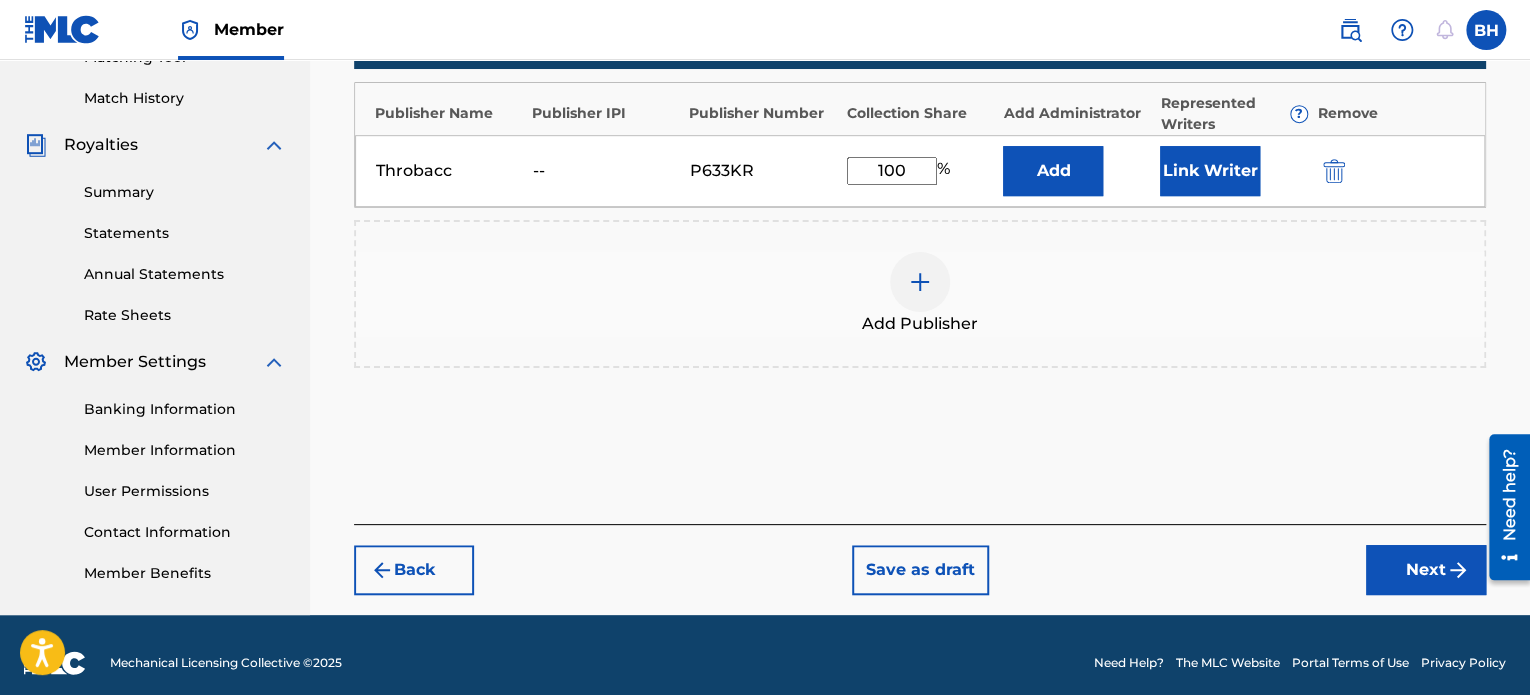 type on "100" 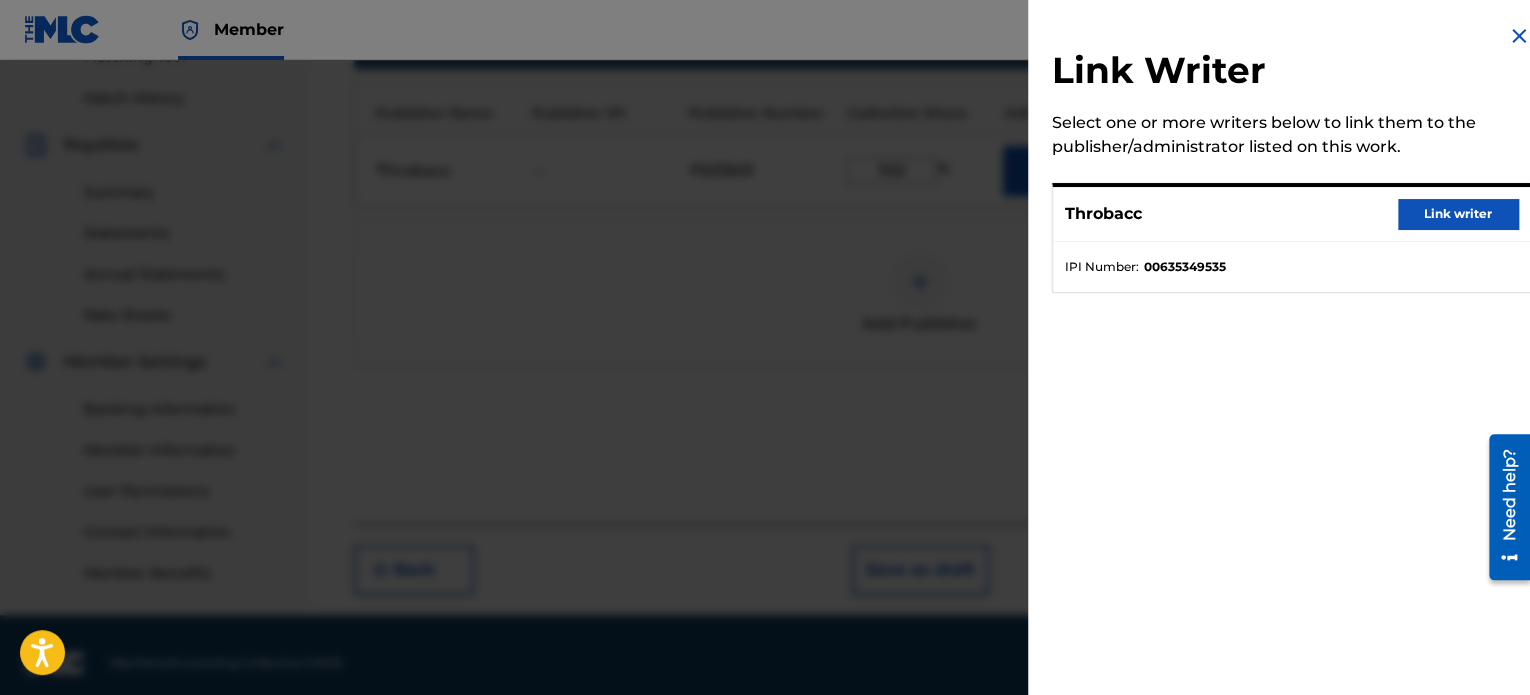 click on "Link writer" at bounding box center (1458, 214) 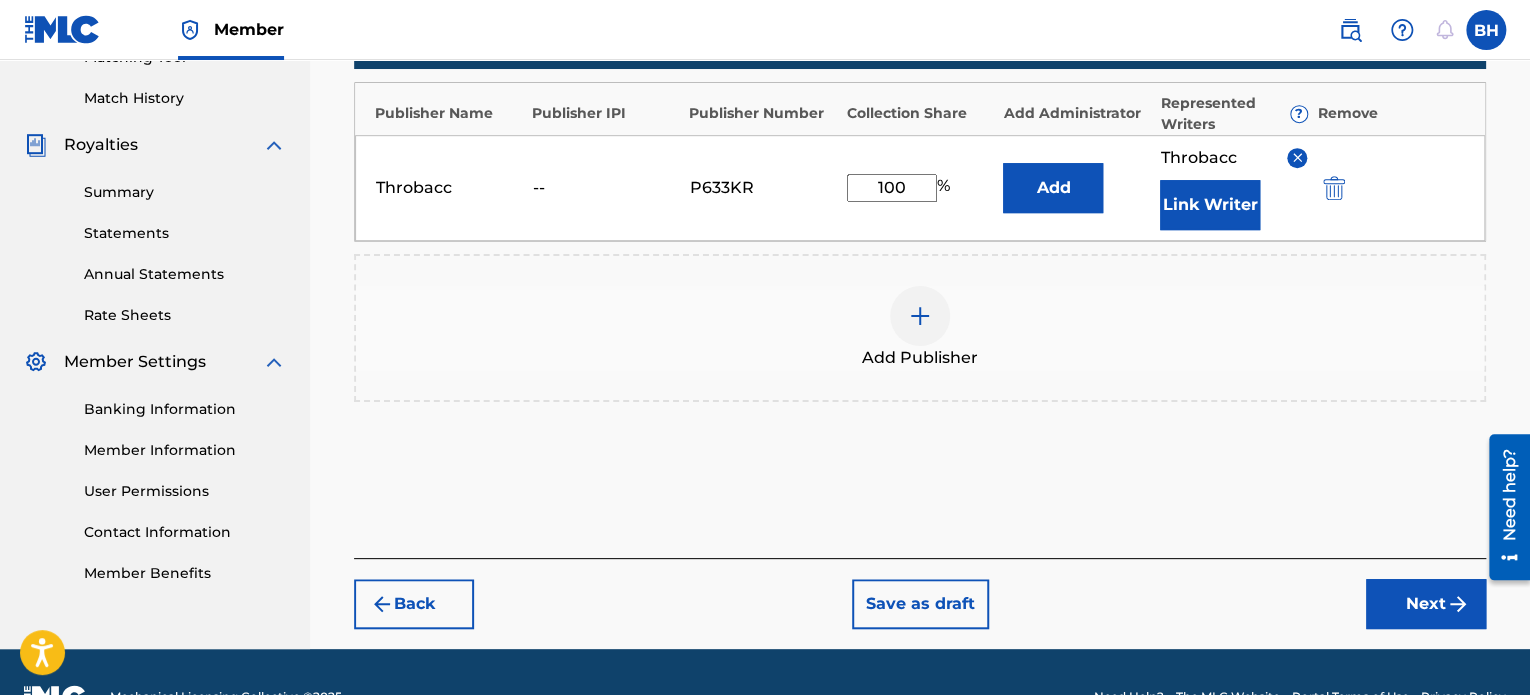 click on "Next" at bounding box center (1426, 604) 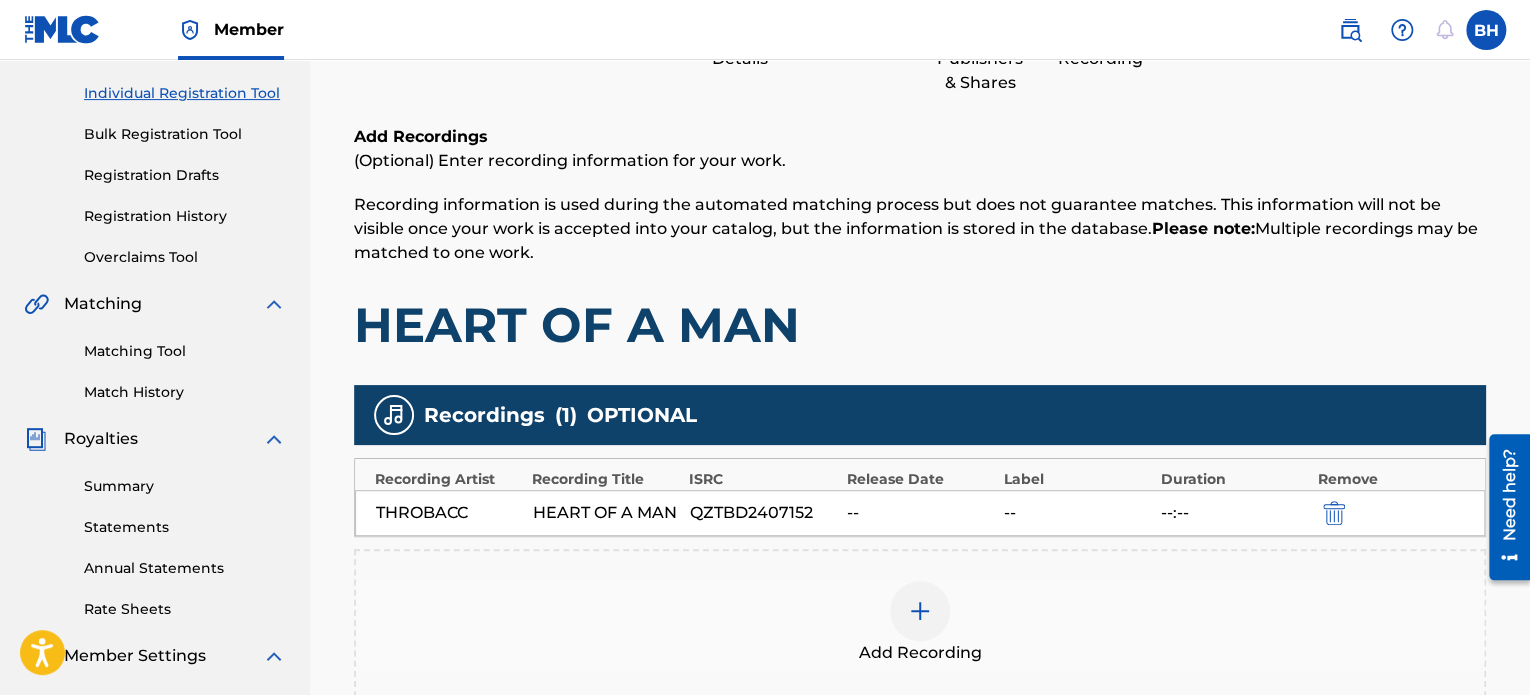 scroll, scrollTop: 90, scrollLeft: 0, axis: vertical 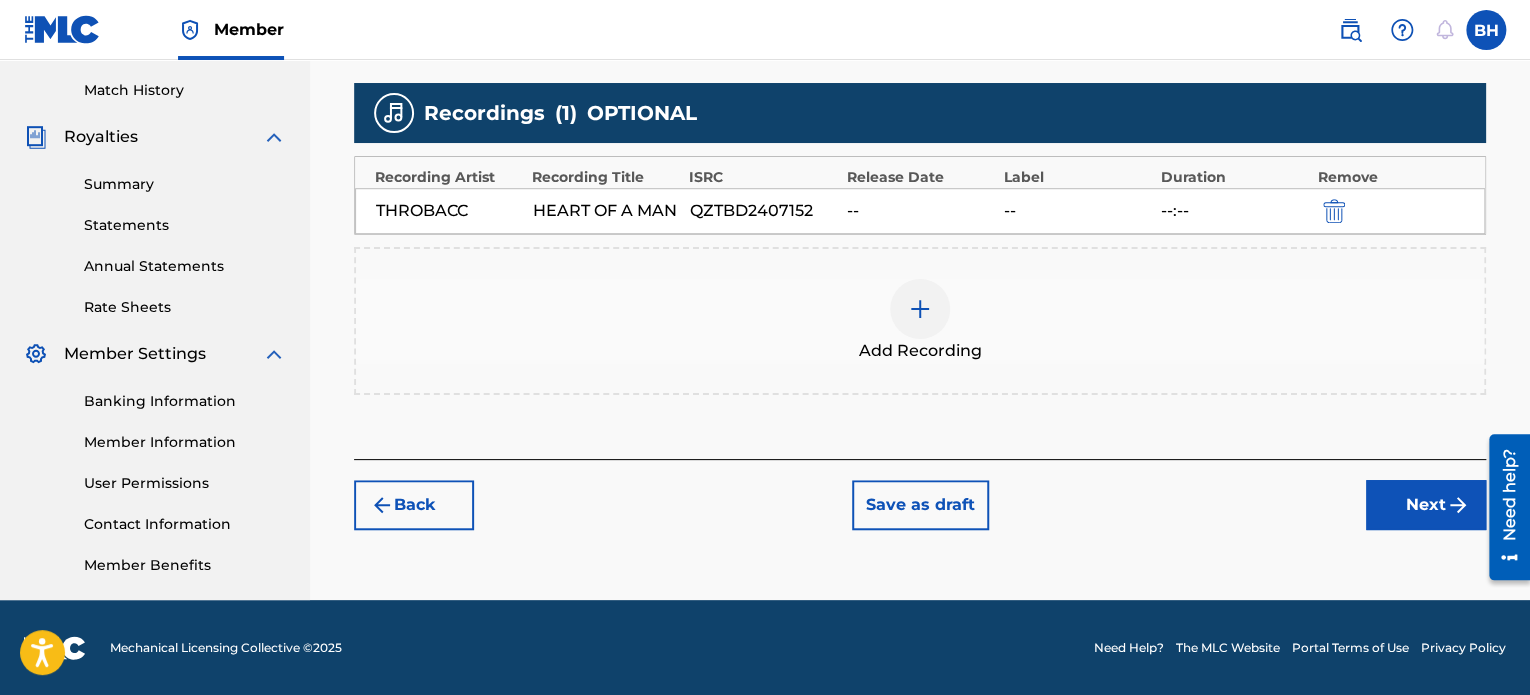 click on "Next" at bounding box center [1426, 505] 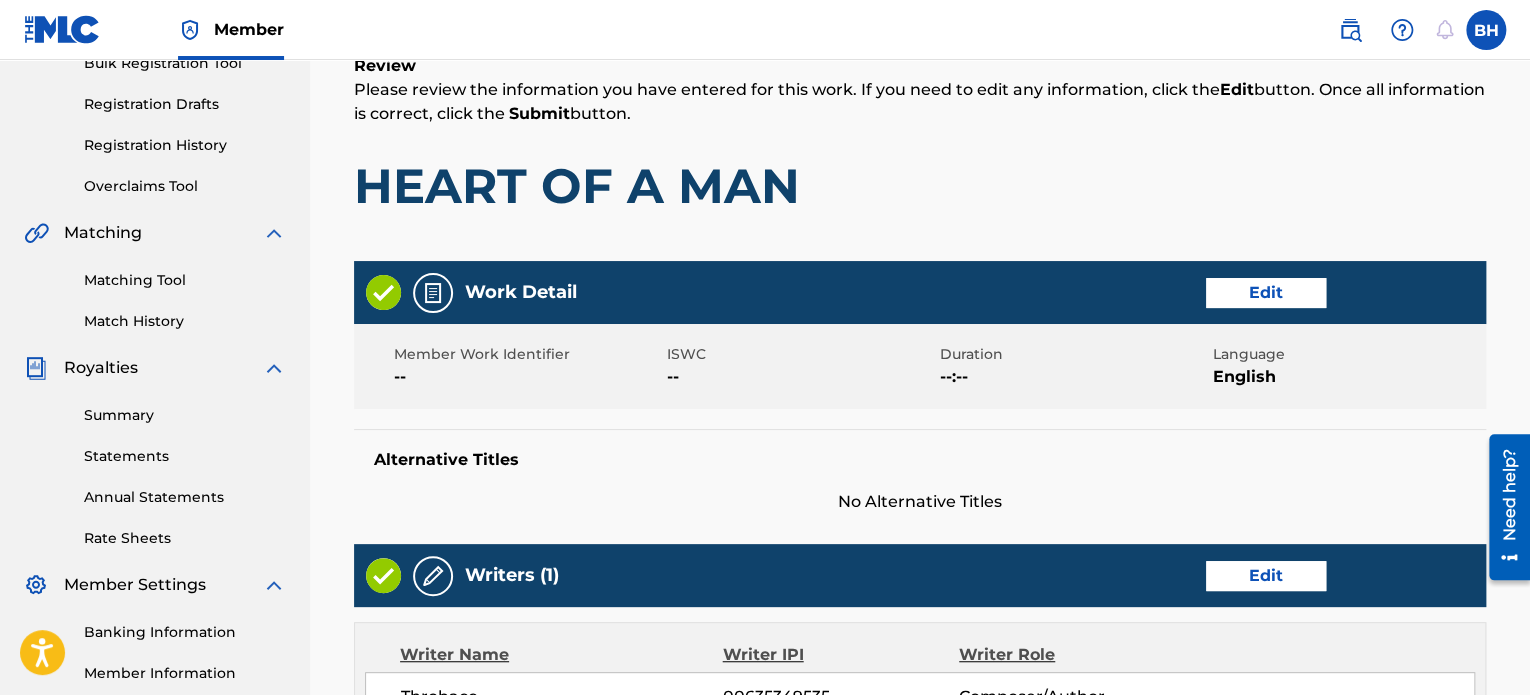 scroll, scrollTop: 90, scrollLeft: 0, axis: vertical 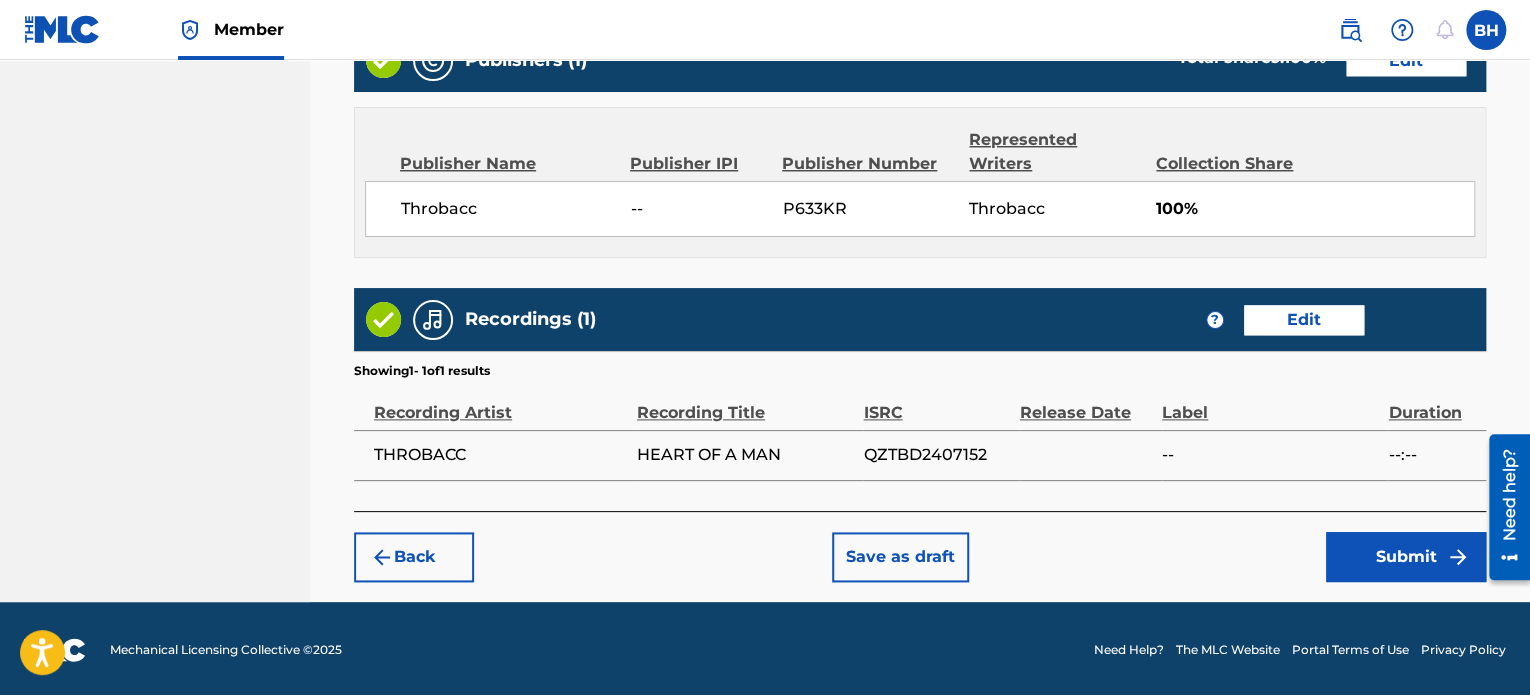 click on "Submit" at bounding box center (1406, 557) 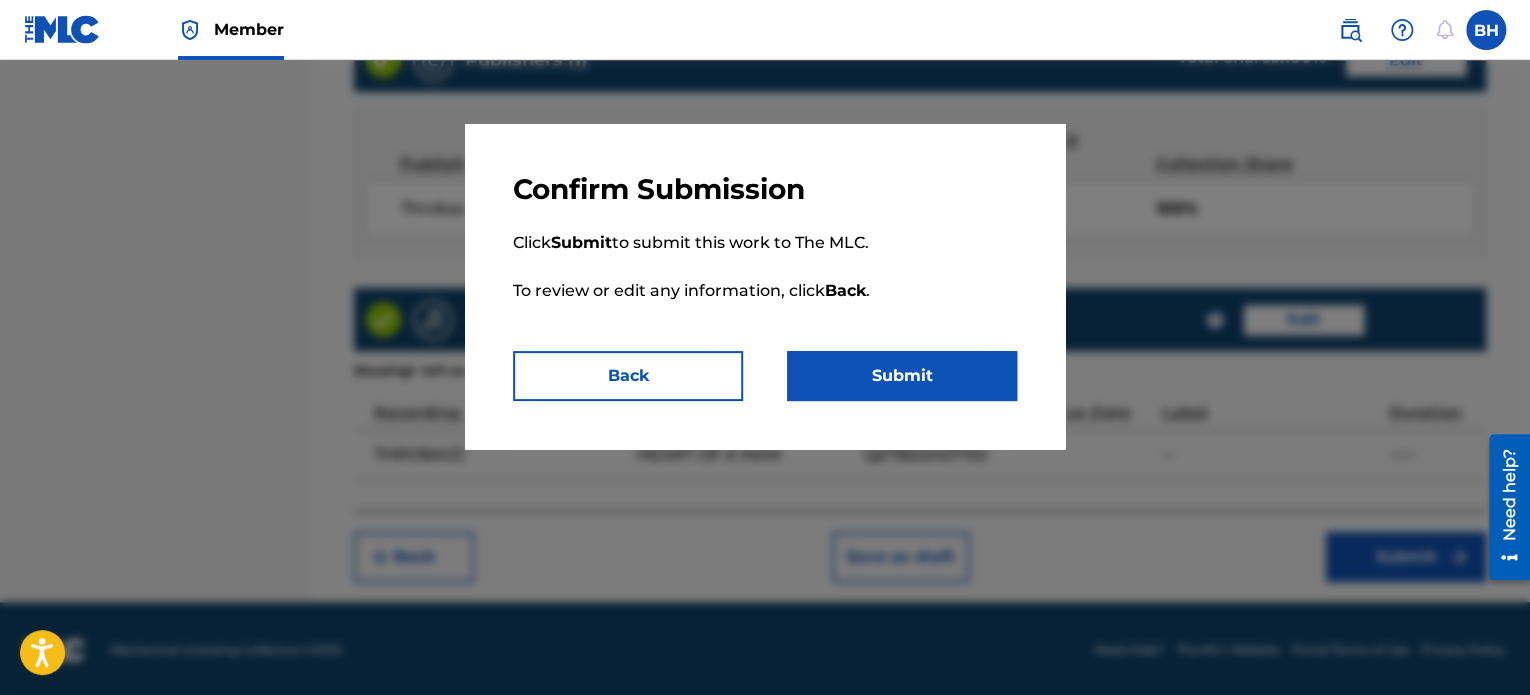 click on "Submit" at bounding box center (902, 376) 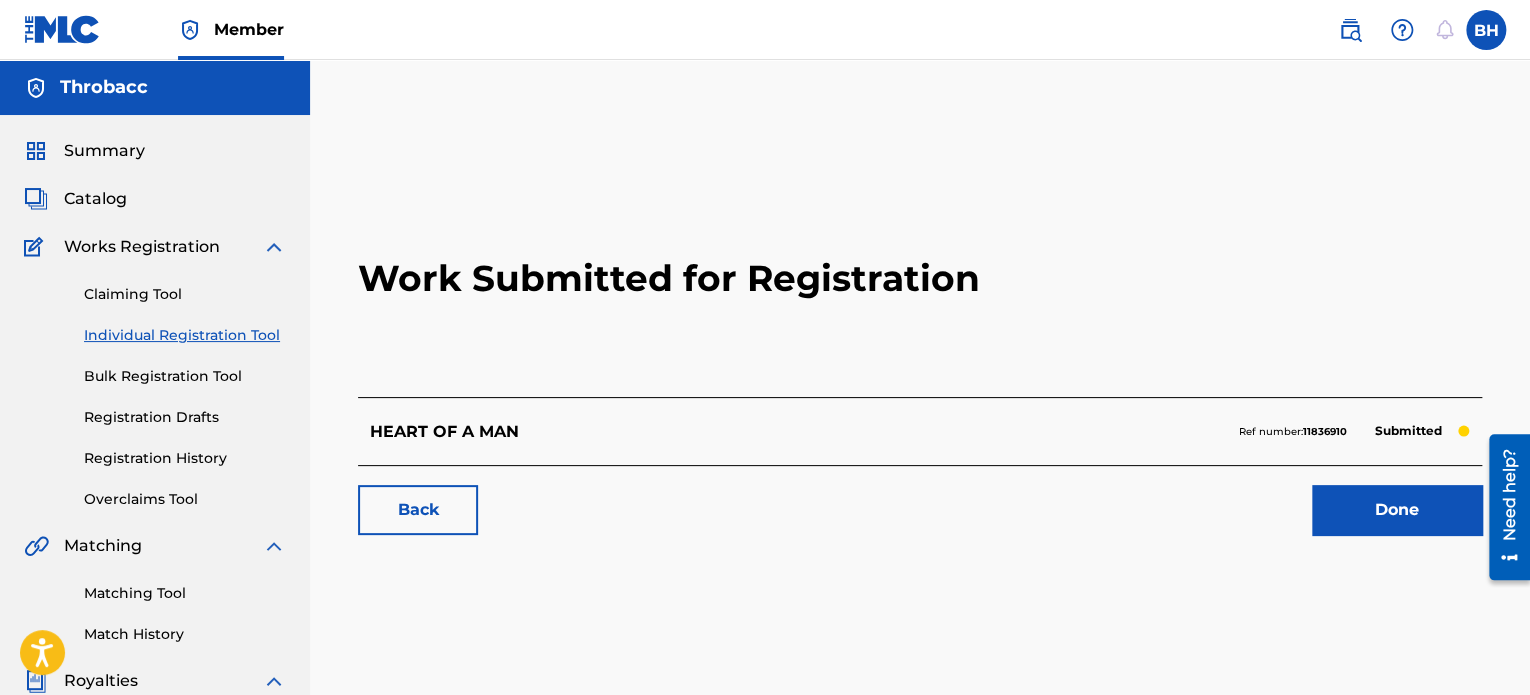 click on "Done" at bounding box center (1397, 510) 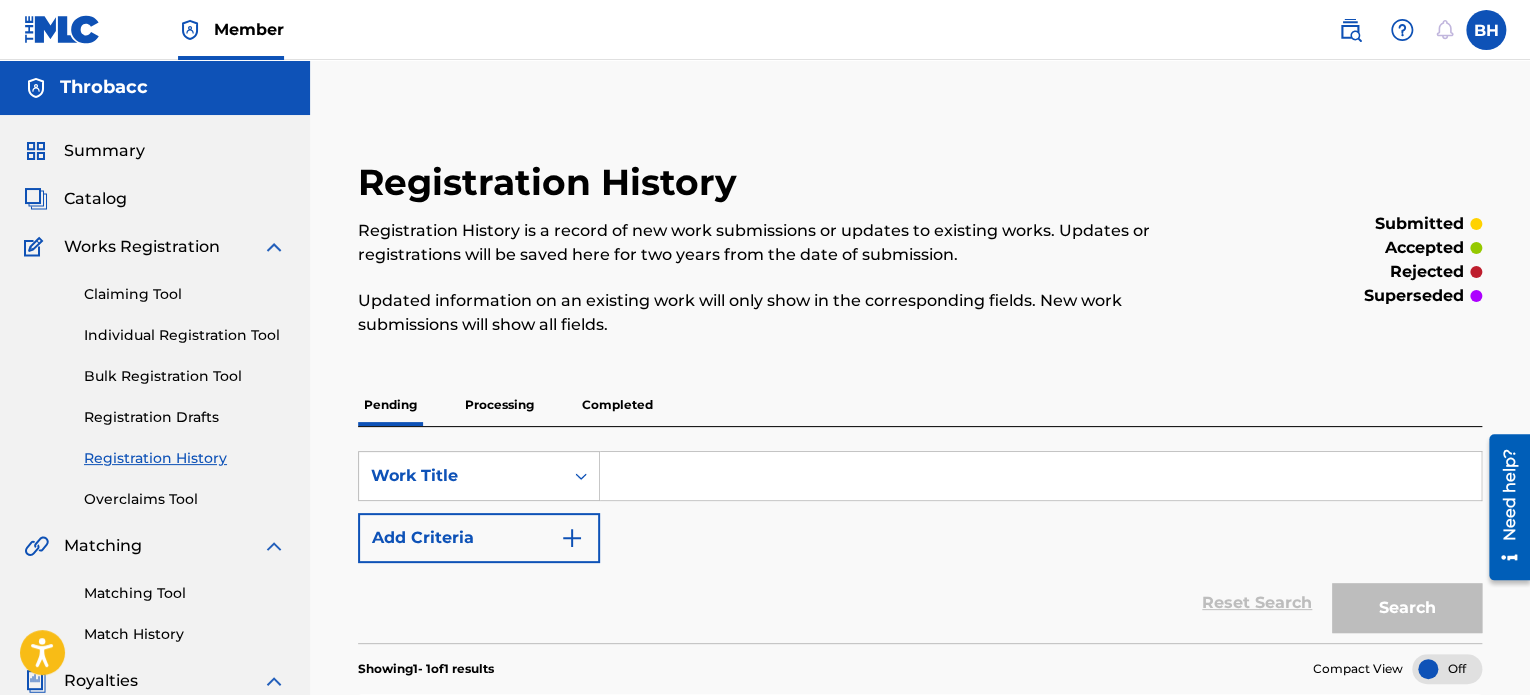 click on "Processing" at bounding box center (499, 405) 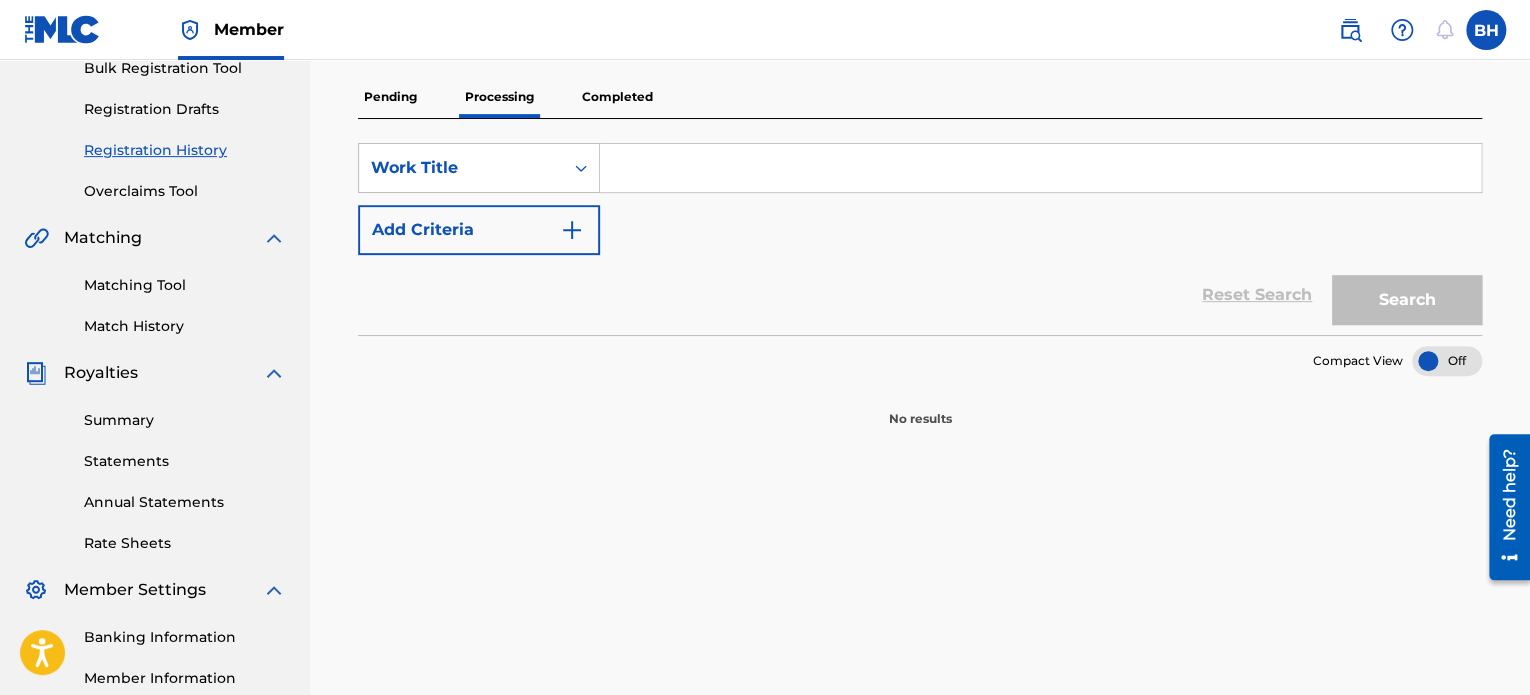 scroll, scrollTop: 324, scrollLeft: 0, axis: vertical 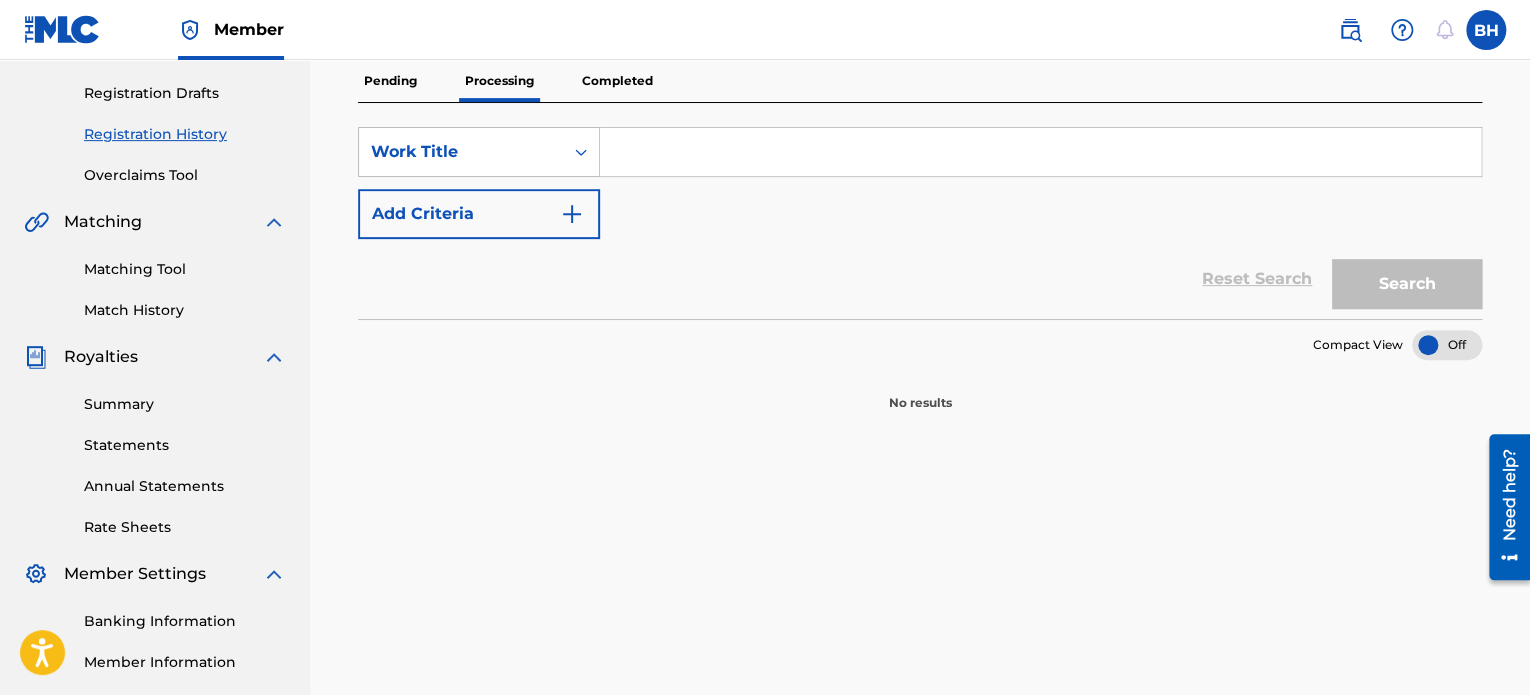 click on "Pending" at bounding box center (390, 81) 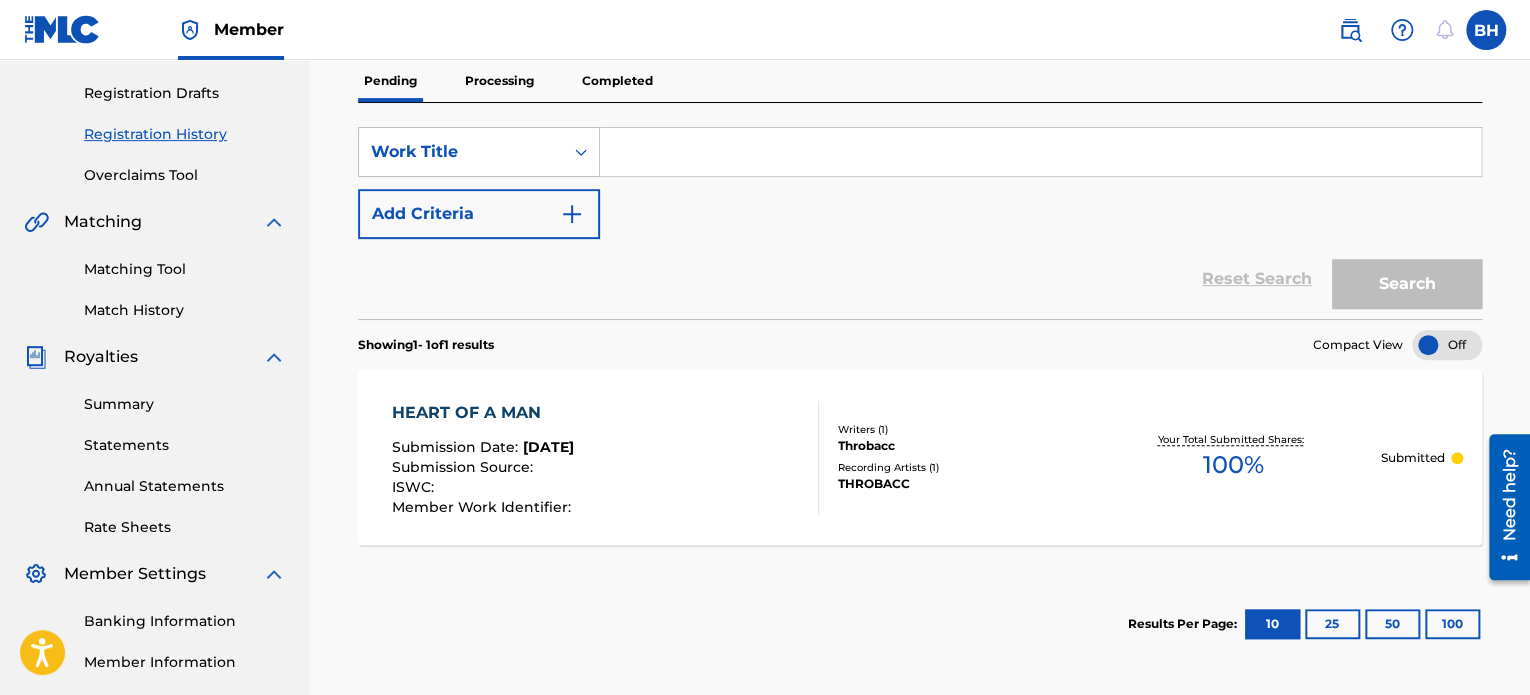 scroll, scrollTop: 0, scrollLeft: 0, axis: both 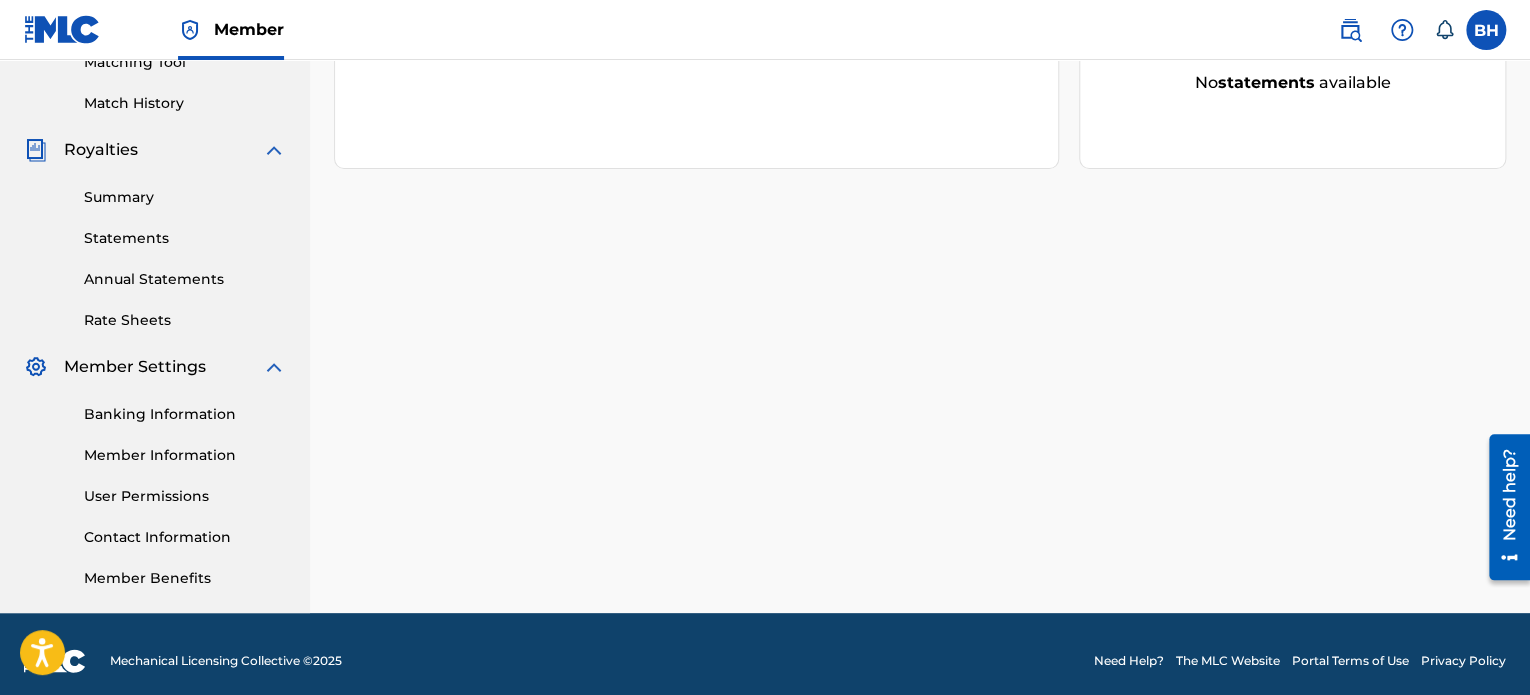 drag, startPoint x: 1531, startPoint y: 227, endPoint x: 21, endPoint y: 98, distance: 1515.5002 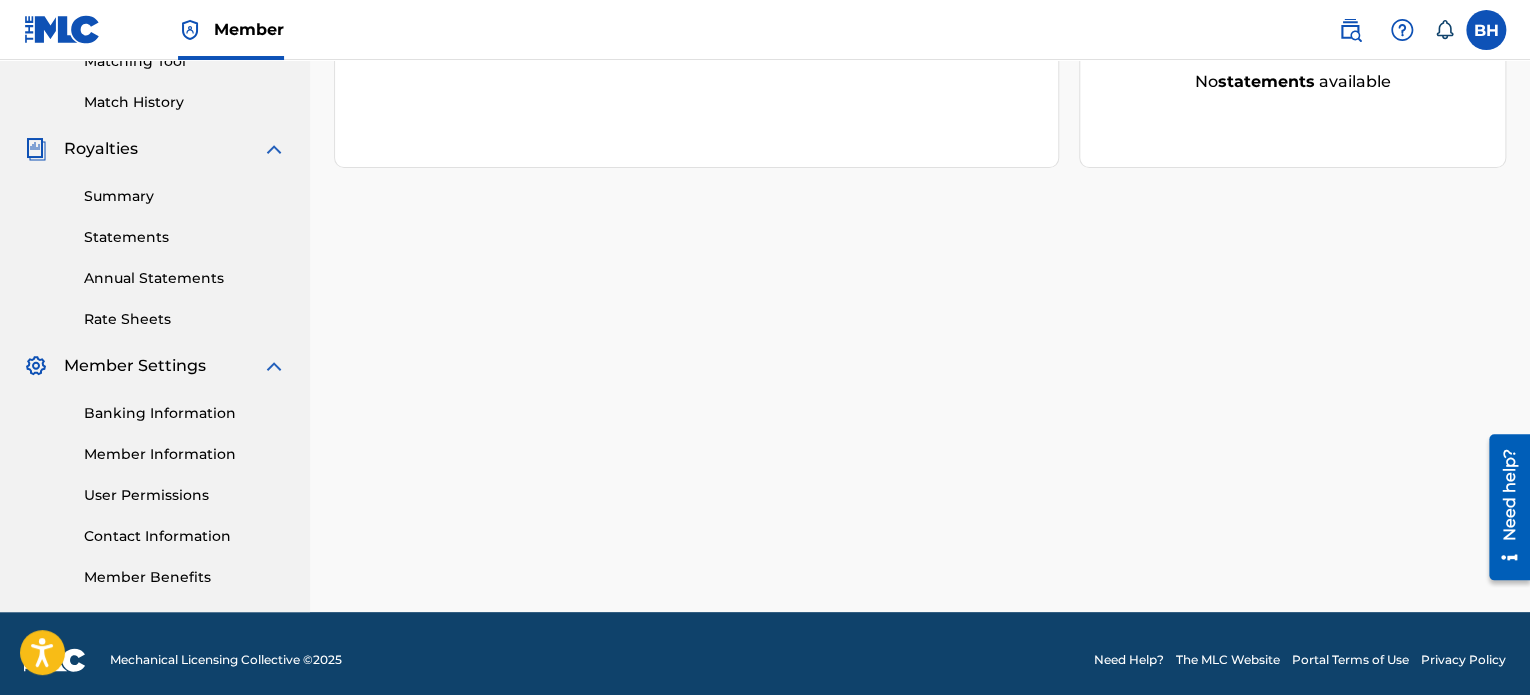 click on "Banking Information" at bounding box center (185, 413) 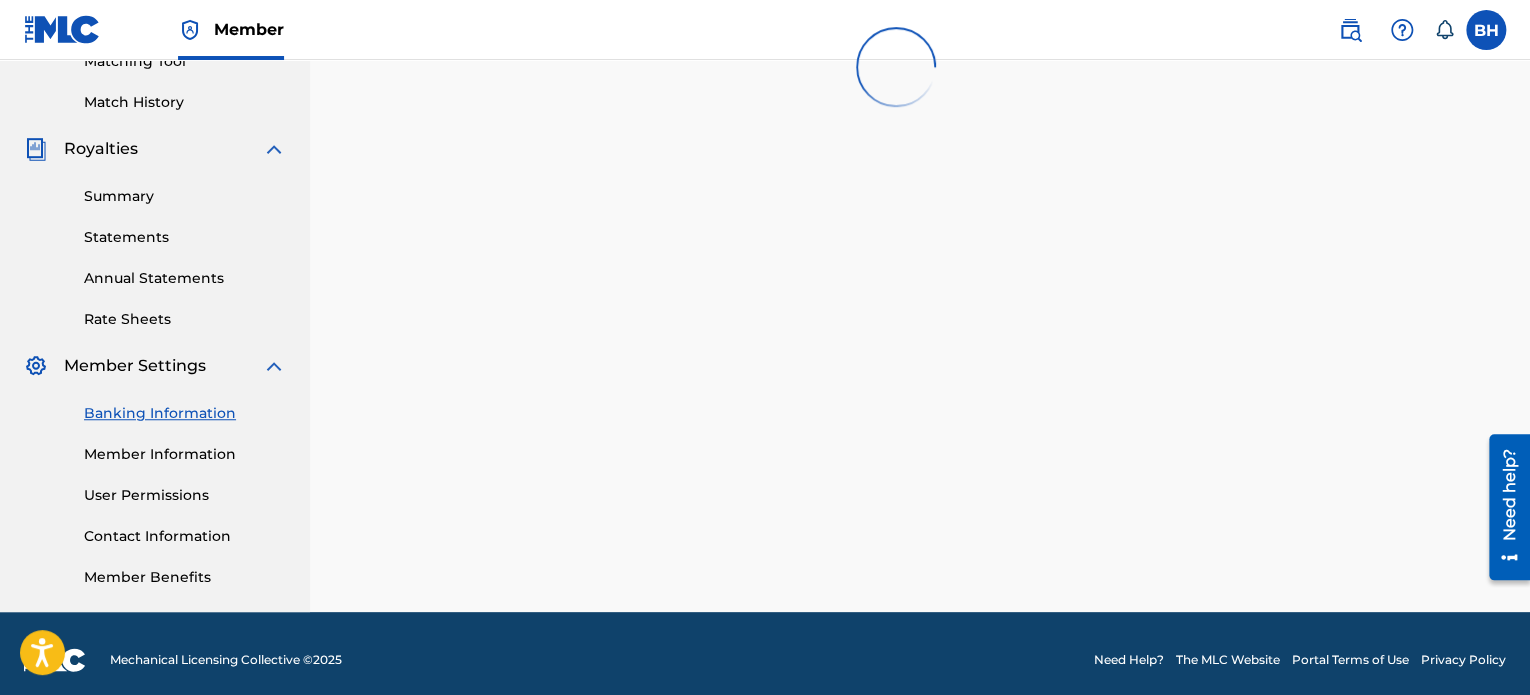 scroll, scrollTop: 0, scrollLeft: 0, axis: both 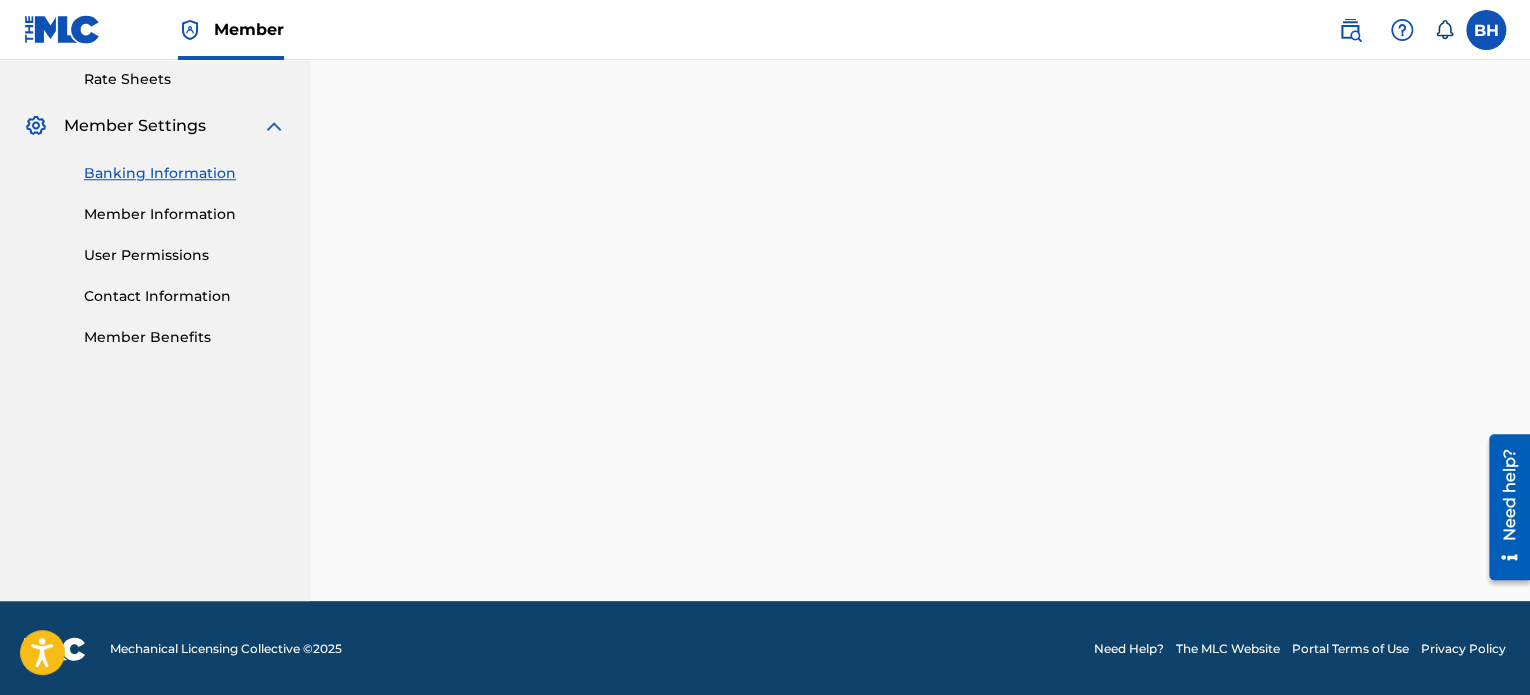 drag, startPoint x: 1530, startPoint y: 339, endPoint x: 12, endPoint y: 48, distance: 1545.6406 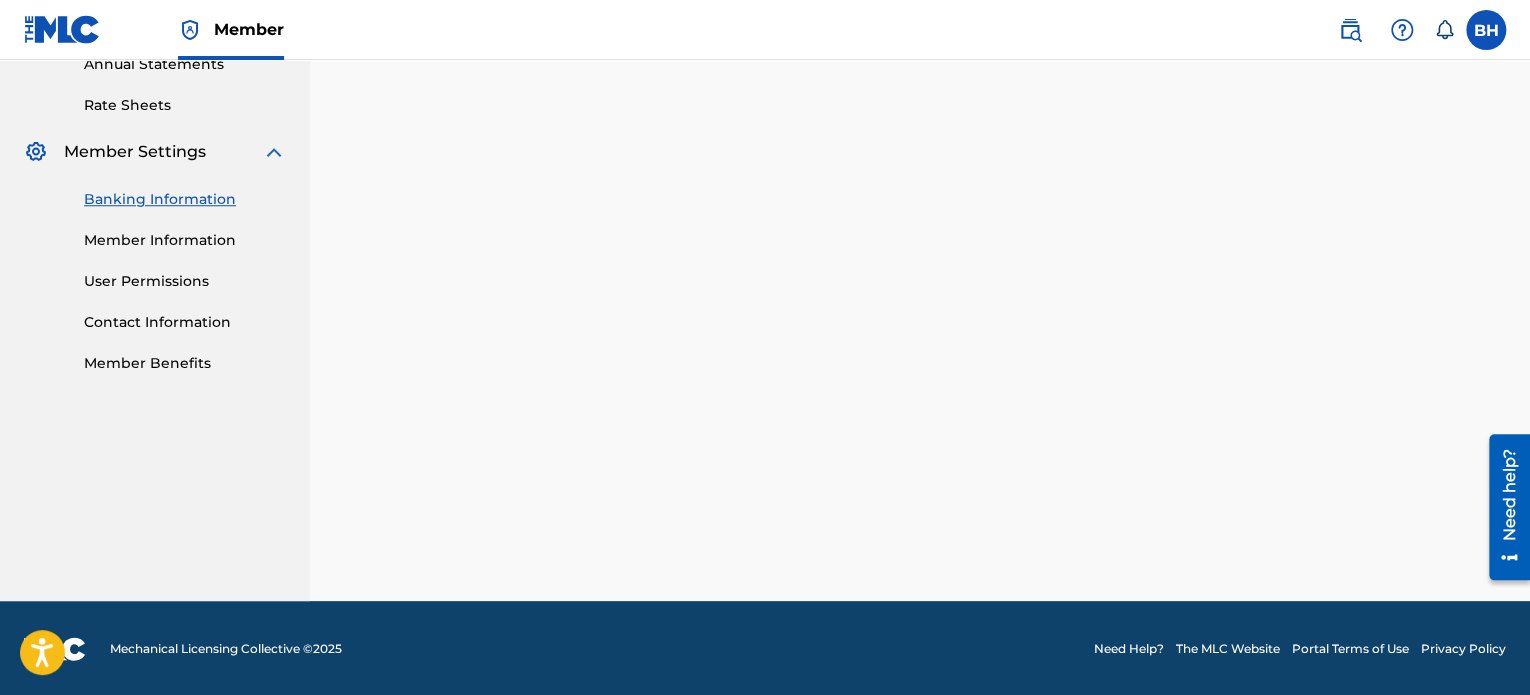scroll, scrollTop: 772, scrollLeft: 0, axis: vertical 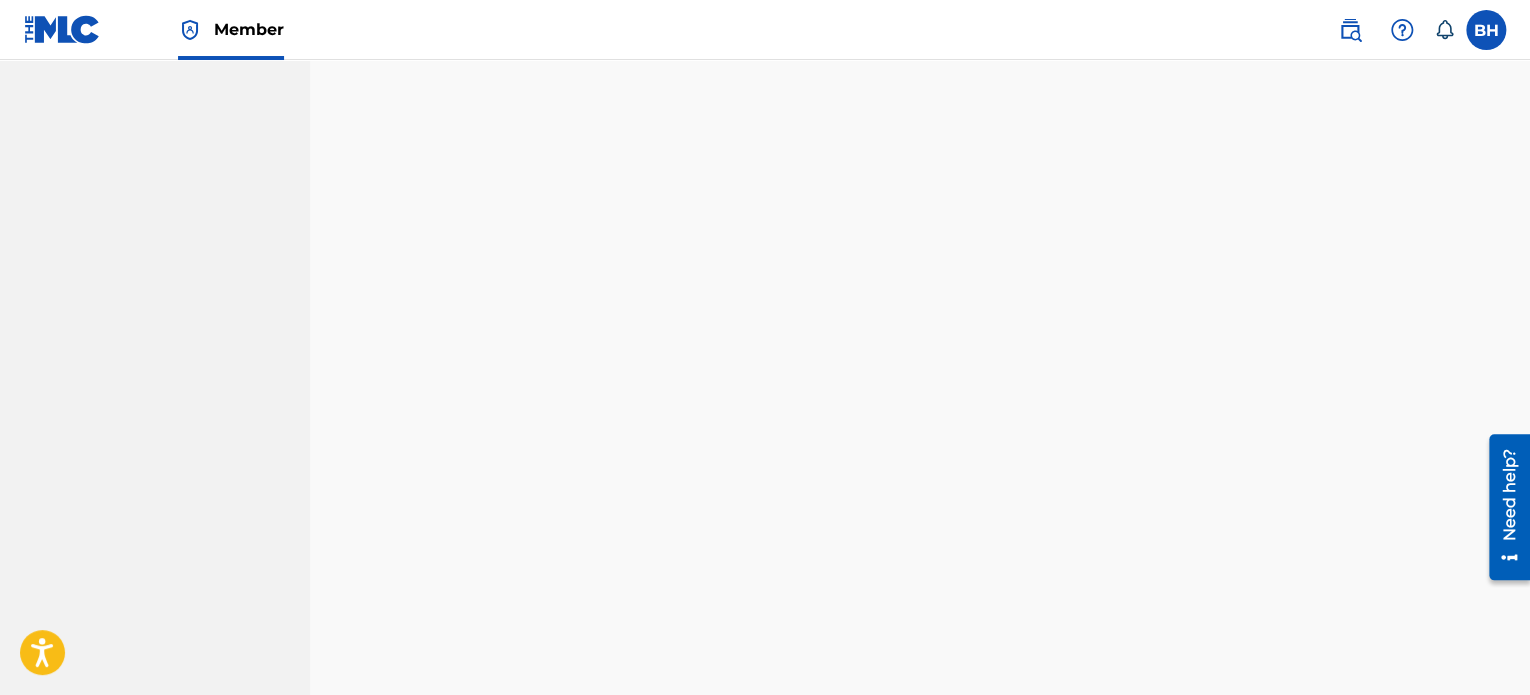 drag, startPoint x: 1529, startPoint y: 306, endPoint x: 43, endPoint y: 4, distance: 1516.3773 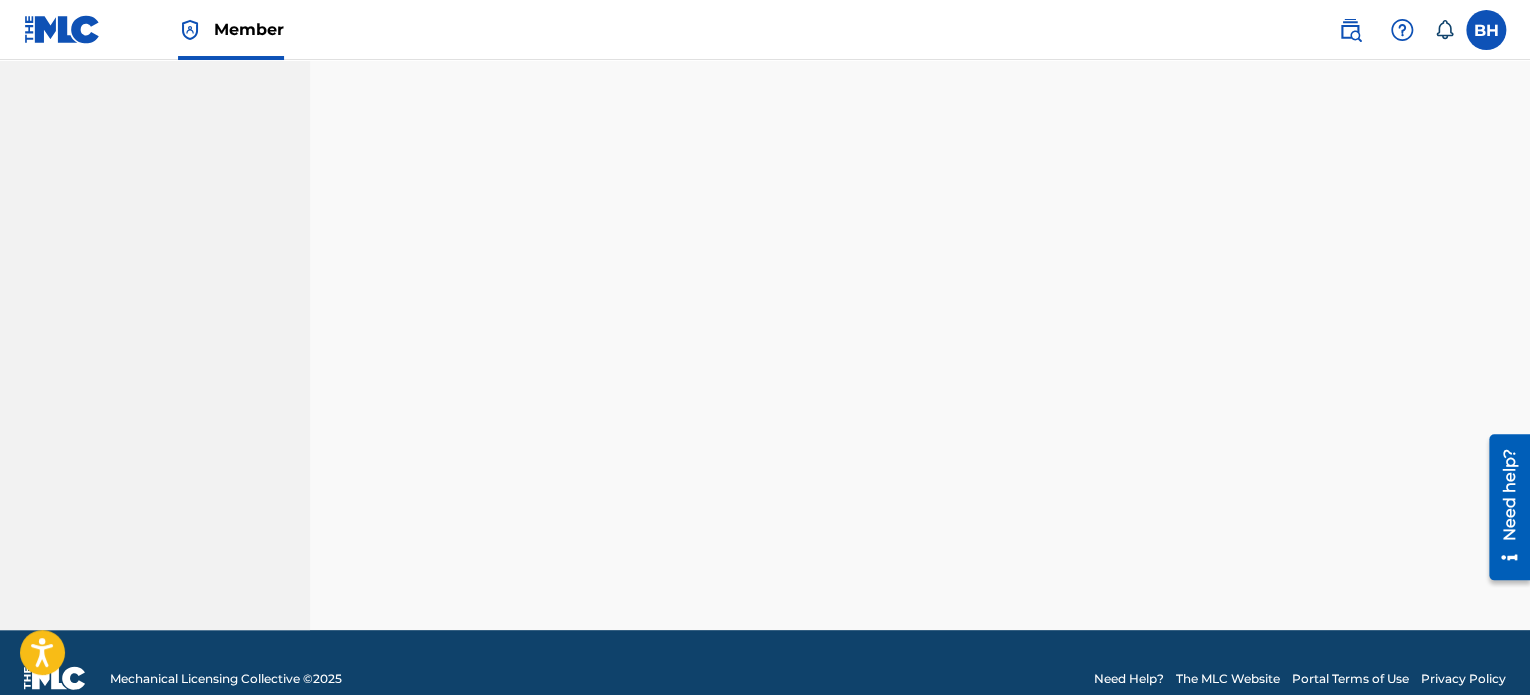 scroll, scrollTop: 822, scrollLeft: 0, axis: vertical 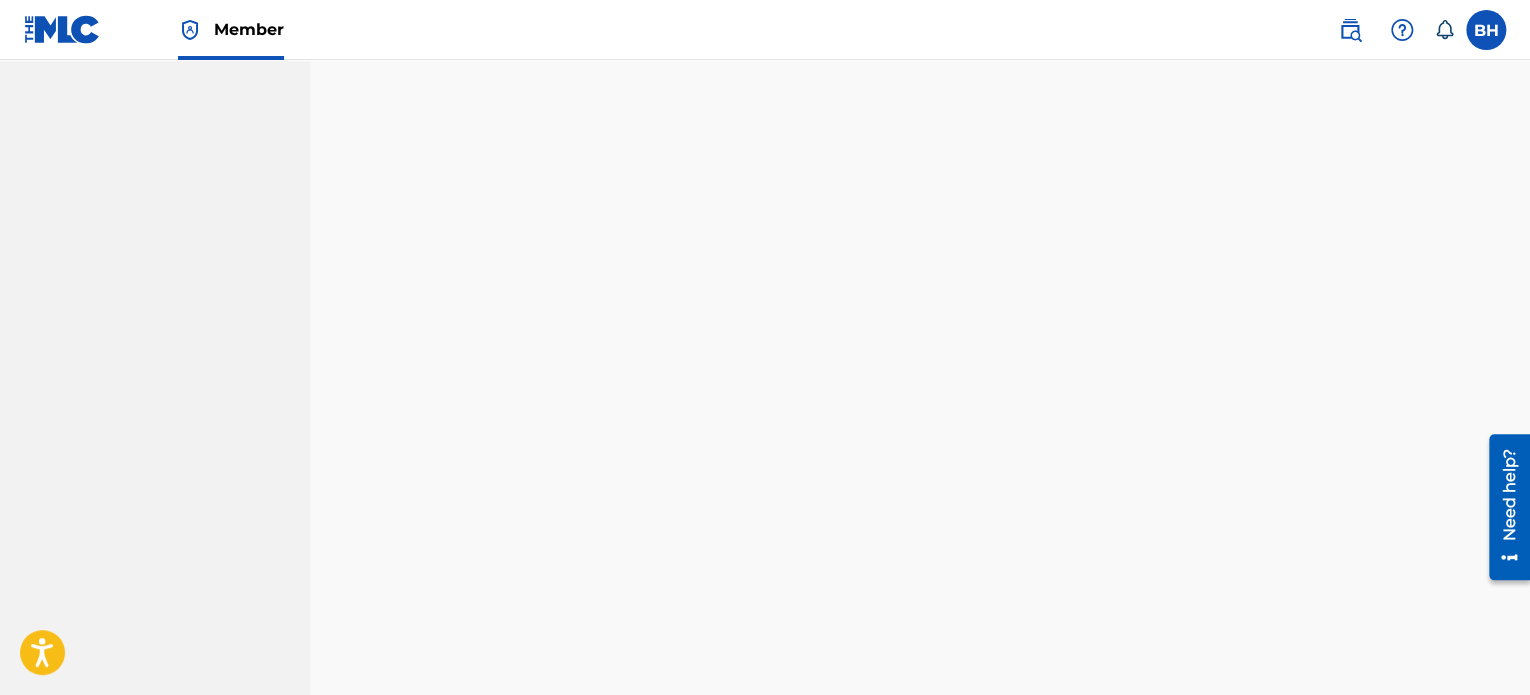 drag, startPoint x: 1535, startPoint y: 264, endPoint x: 31, endPoint y: 138, distance: 1509.2687 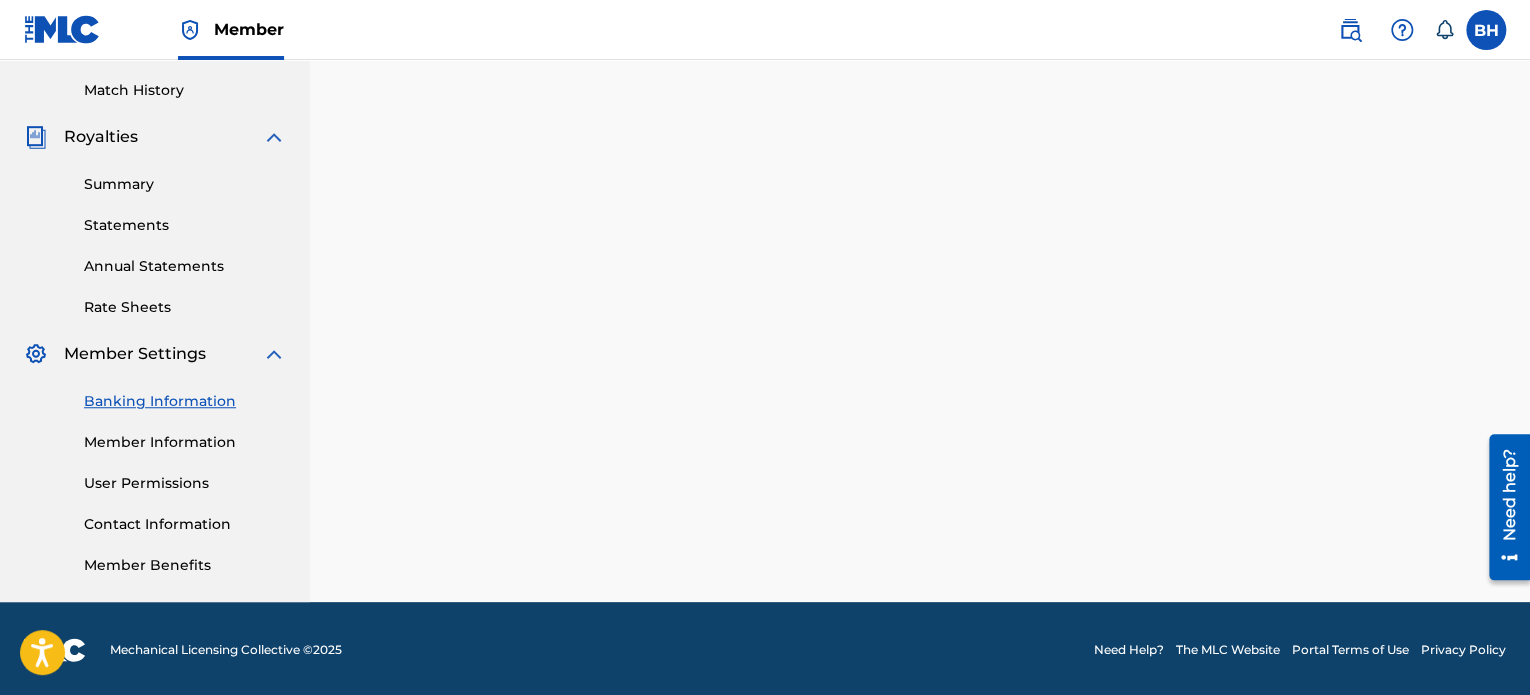scroll, scrollTop: 545, scrollLeft: 0, axis: vertical 